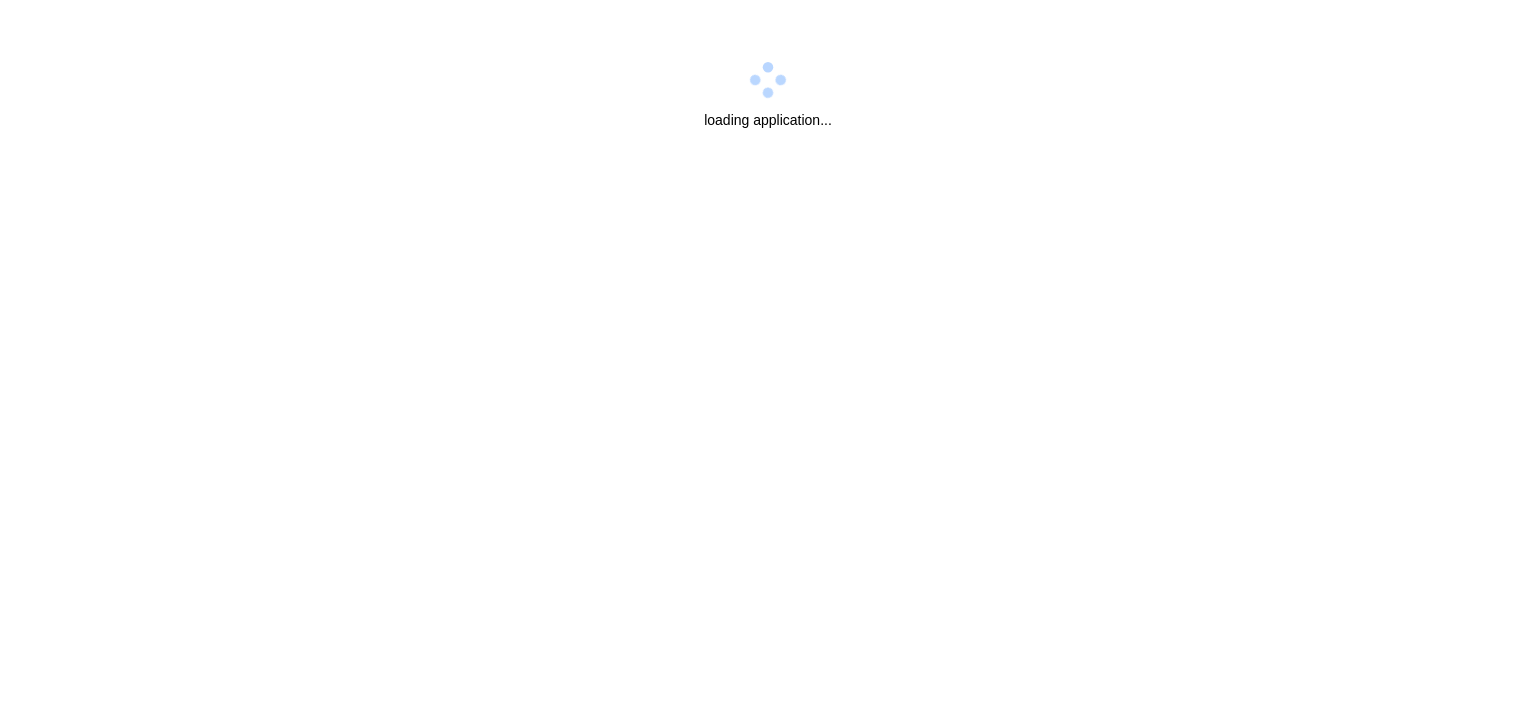 scroll, scrollTop: 0, scrollLeft: 0, axis: both 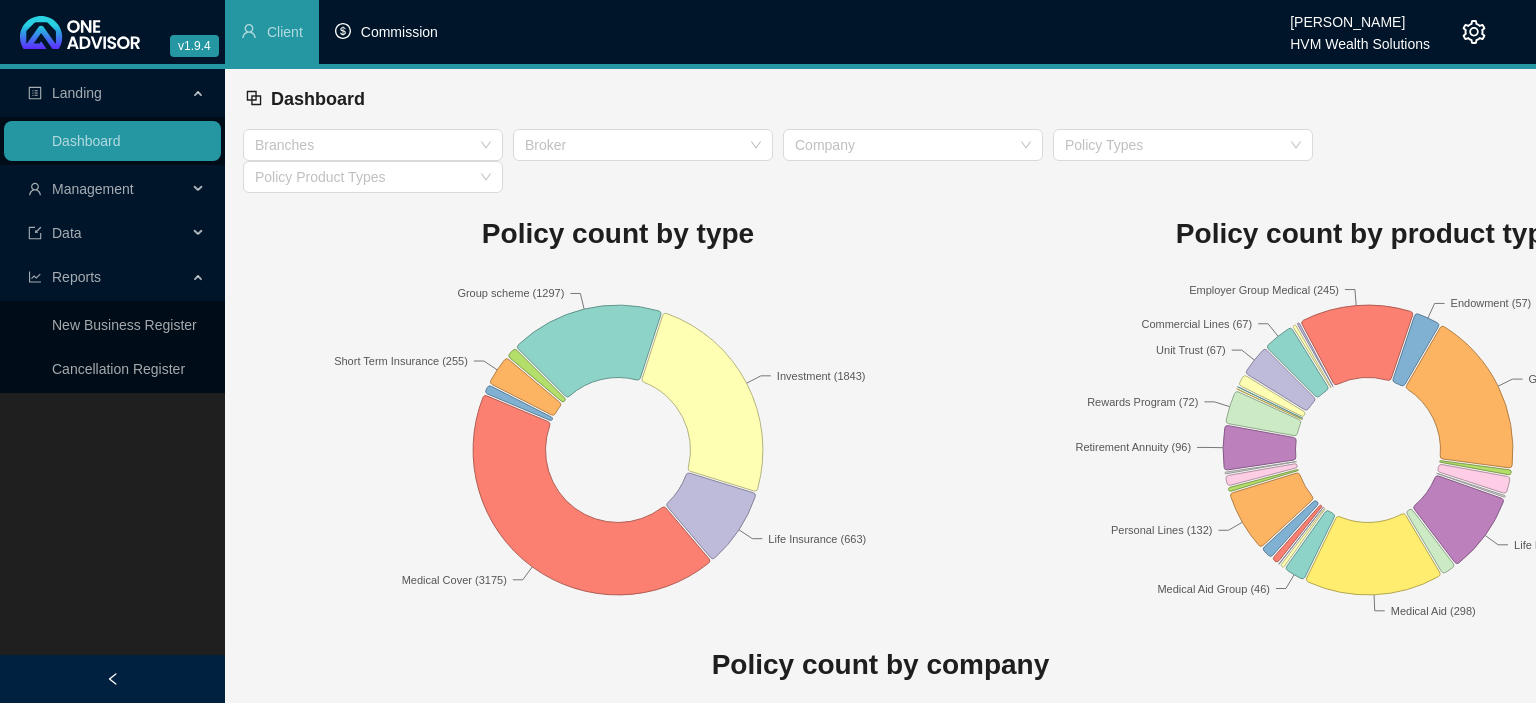 click on "Commission" at bounding box center [386, 32] 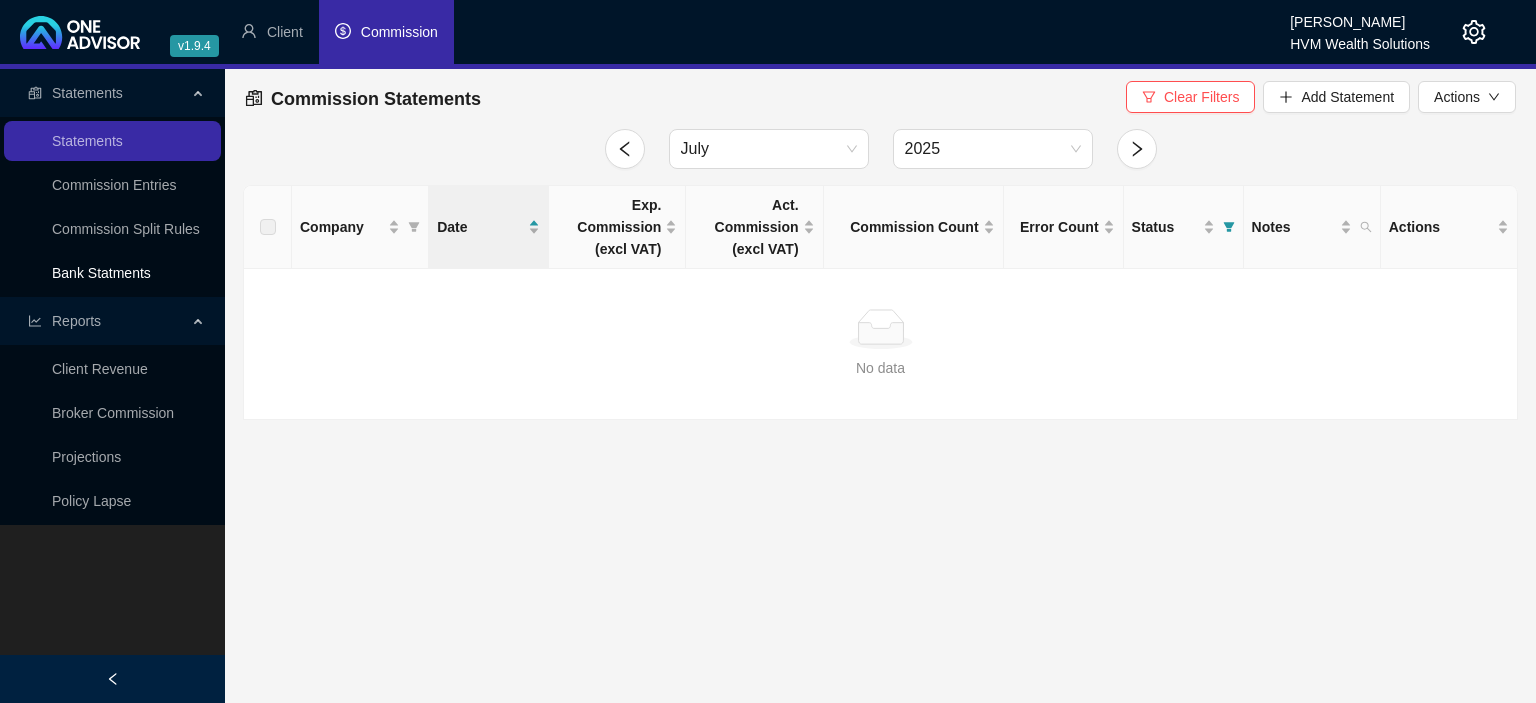 click on "Bank Statments" at bounding box center (101, 273) 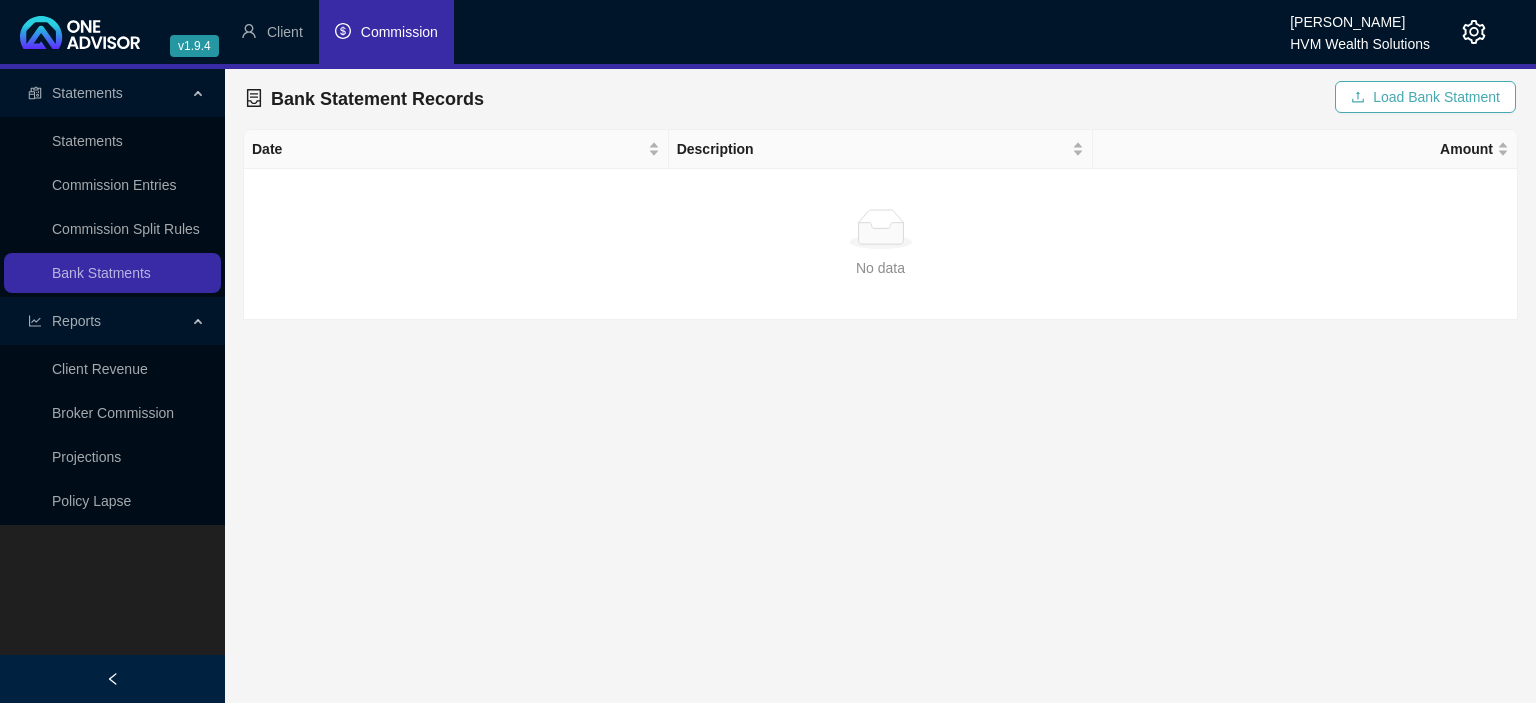 click on "Load Bank Statment" at bounding box center [1436, 97] 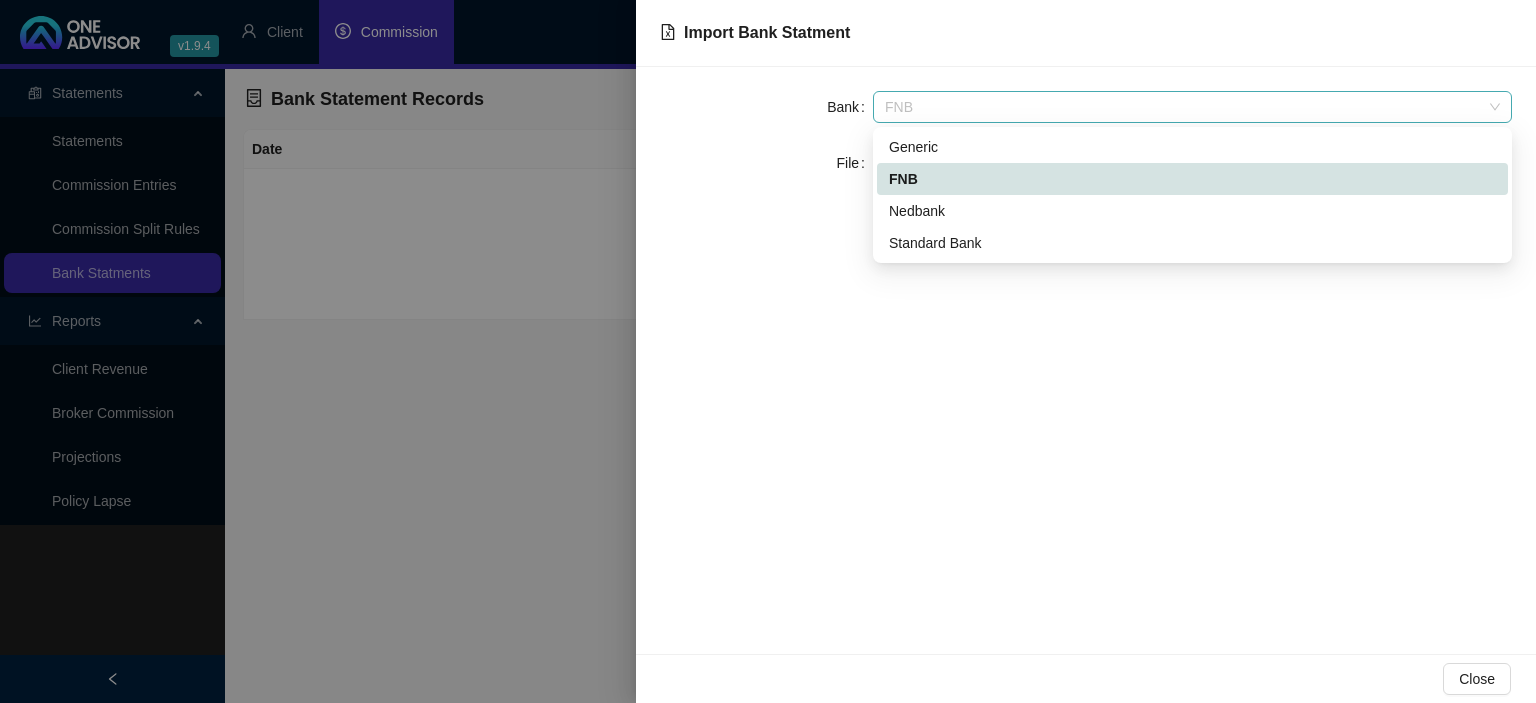 click on "FNB" at bounding box center (1192, 107) 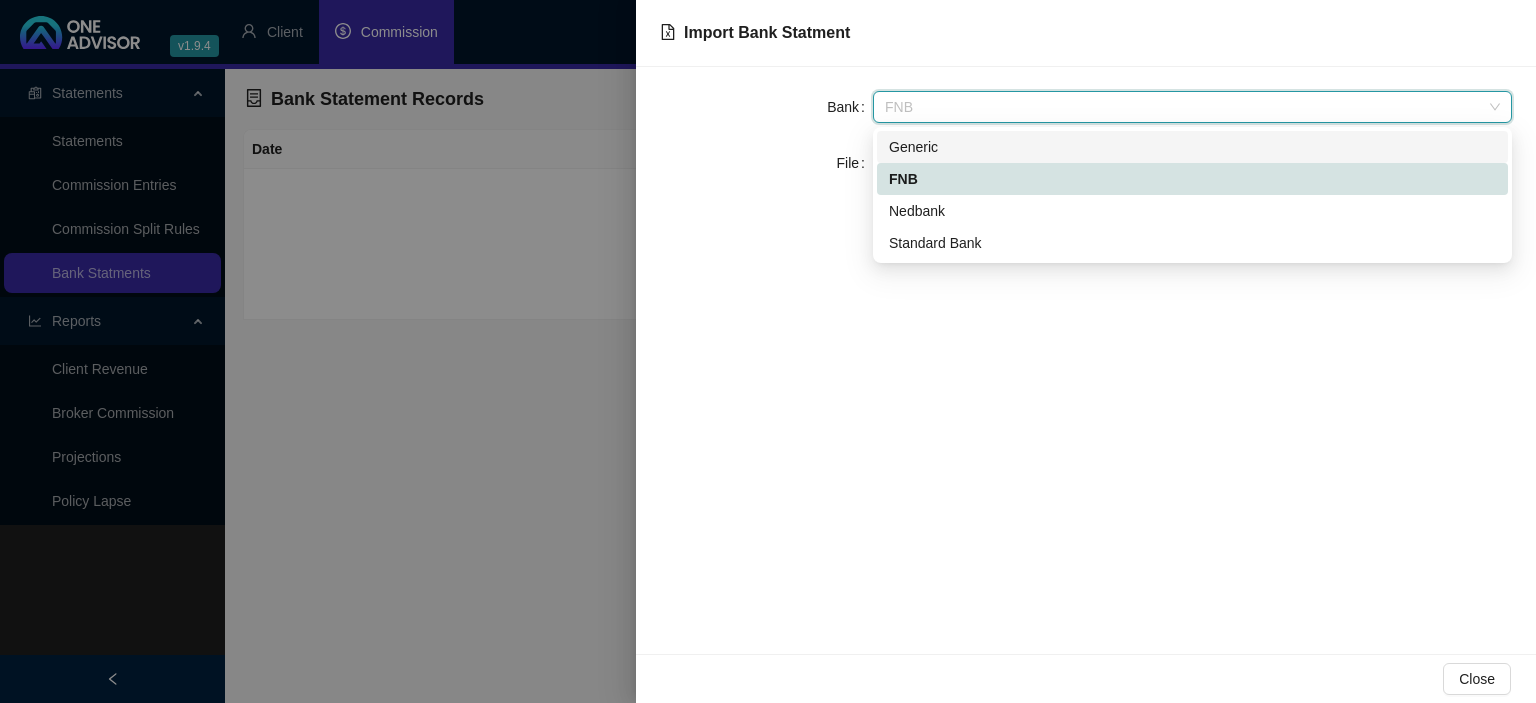click on "Generic" at bounding box center (1192, 147) 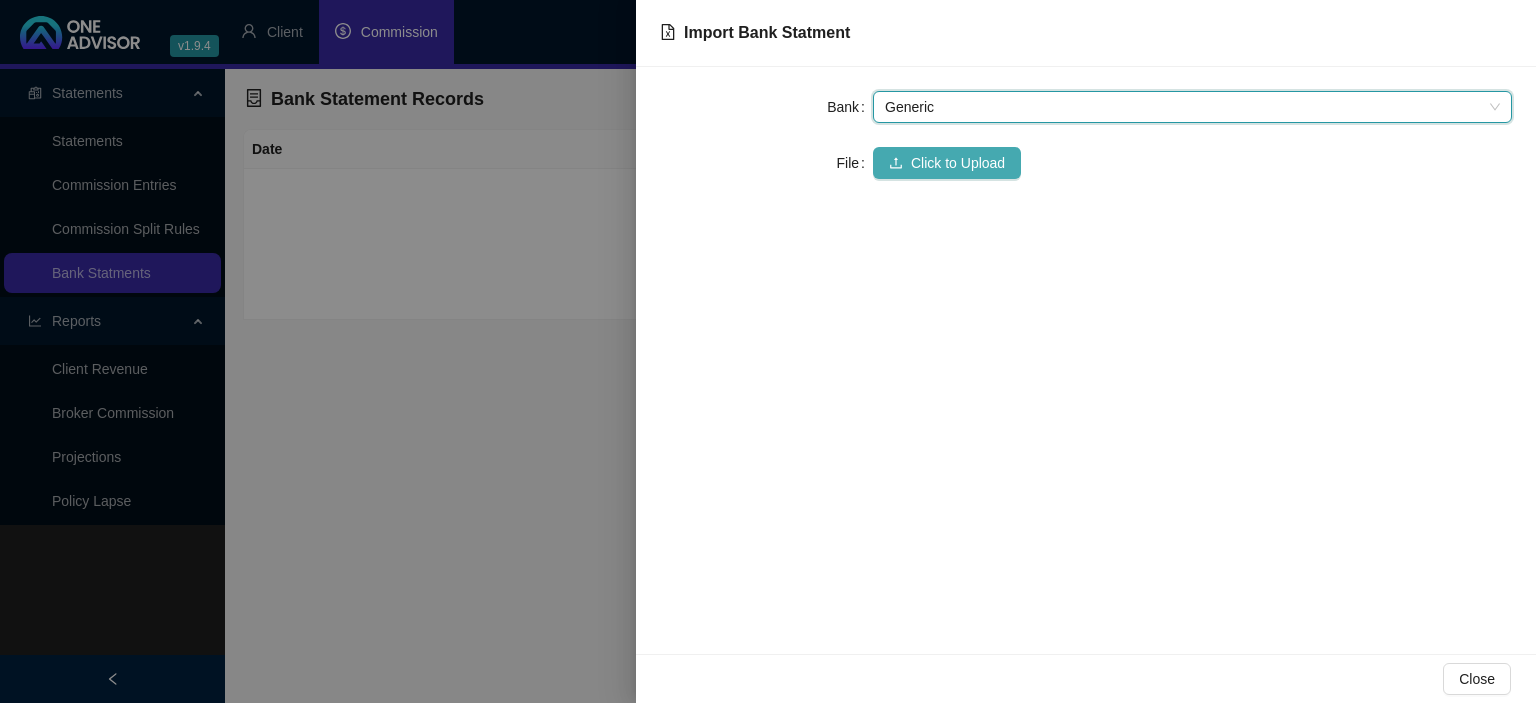 click on "Click to Upload" at bounding box center (958, 163) 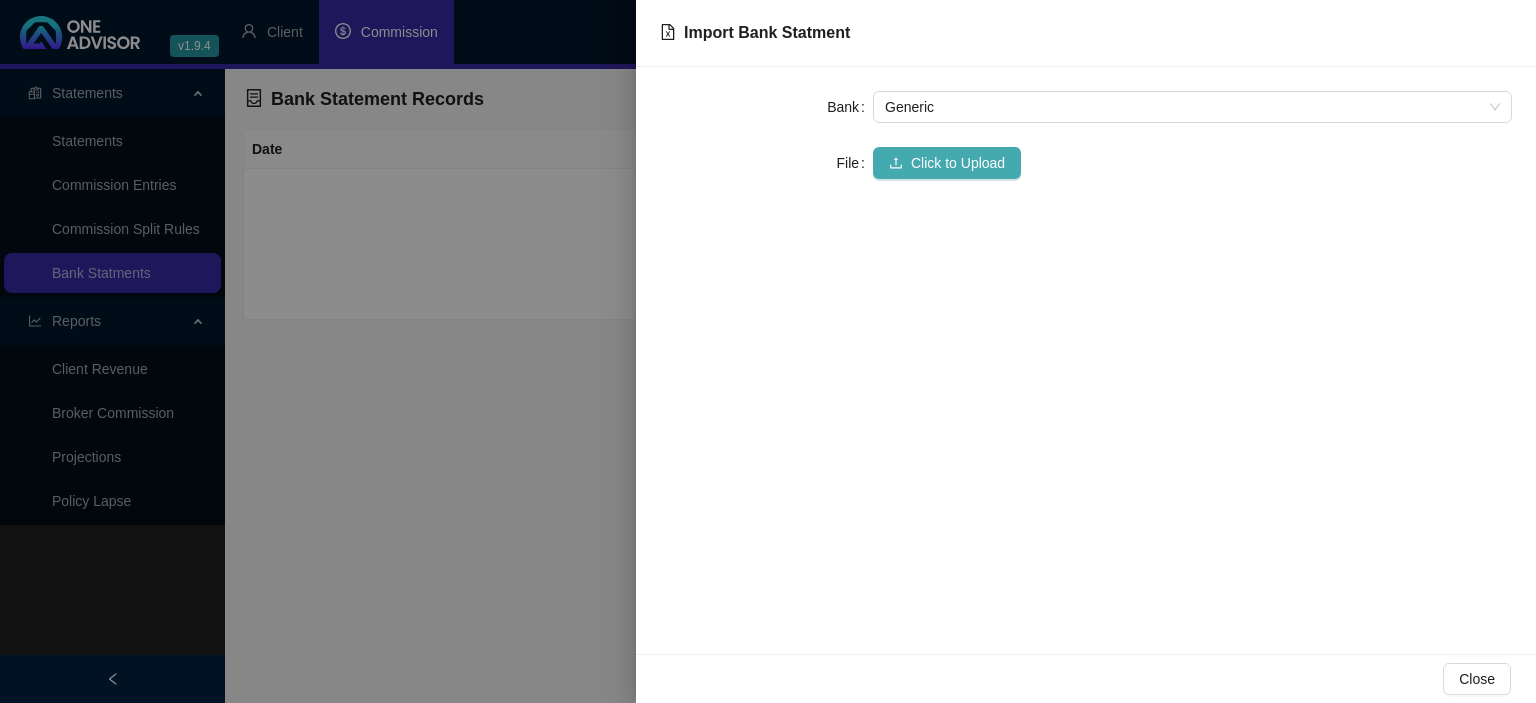 click on "Click to Upload" at bounding box center (958, 163) 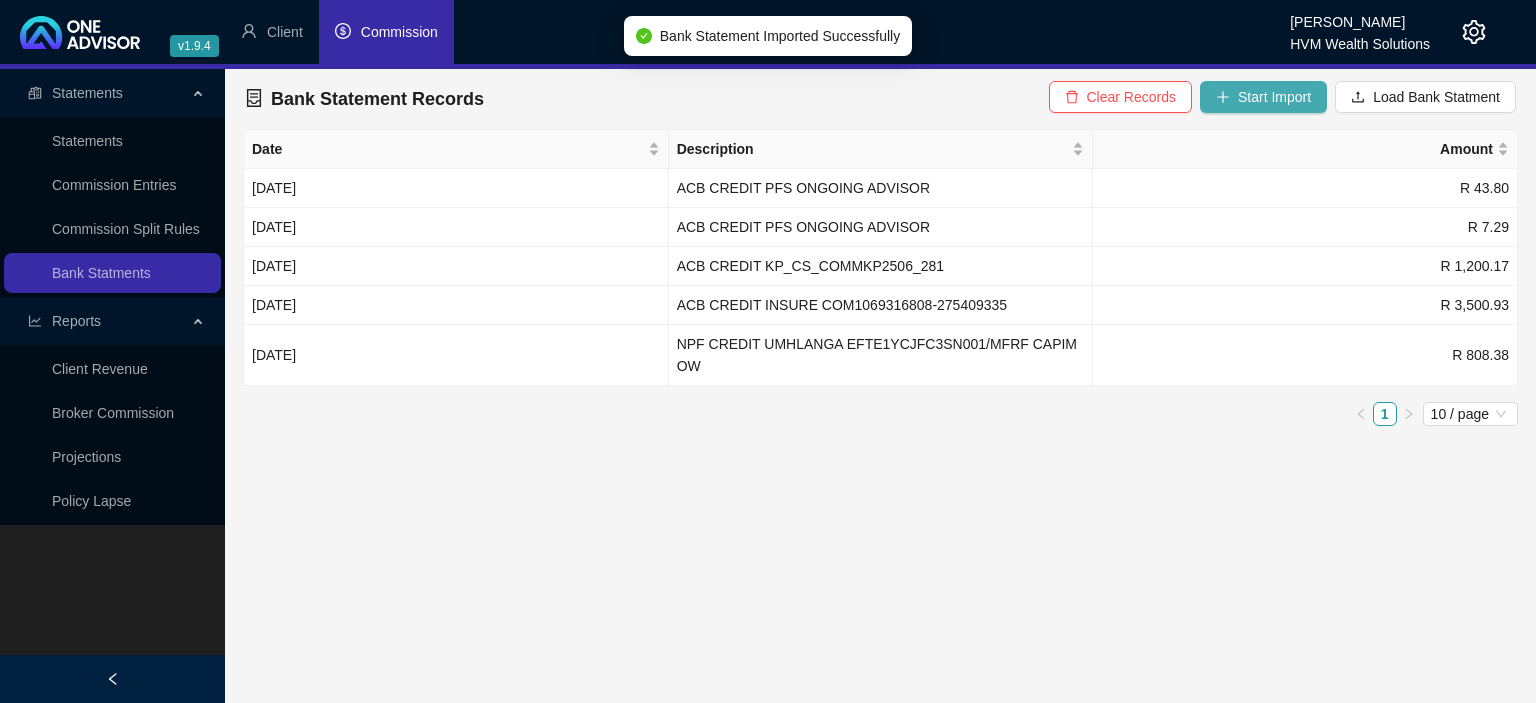 click on "Start Import" at bounding box center [1263, 97] 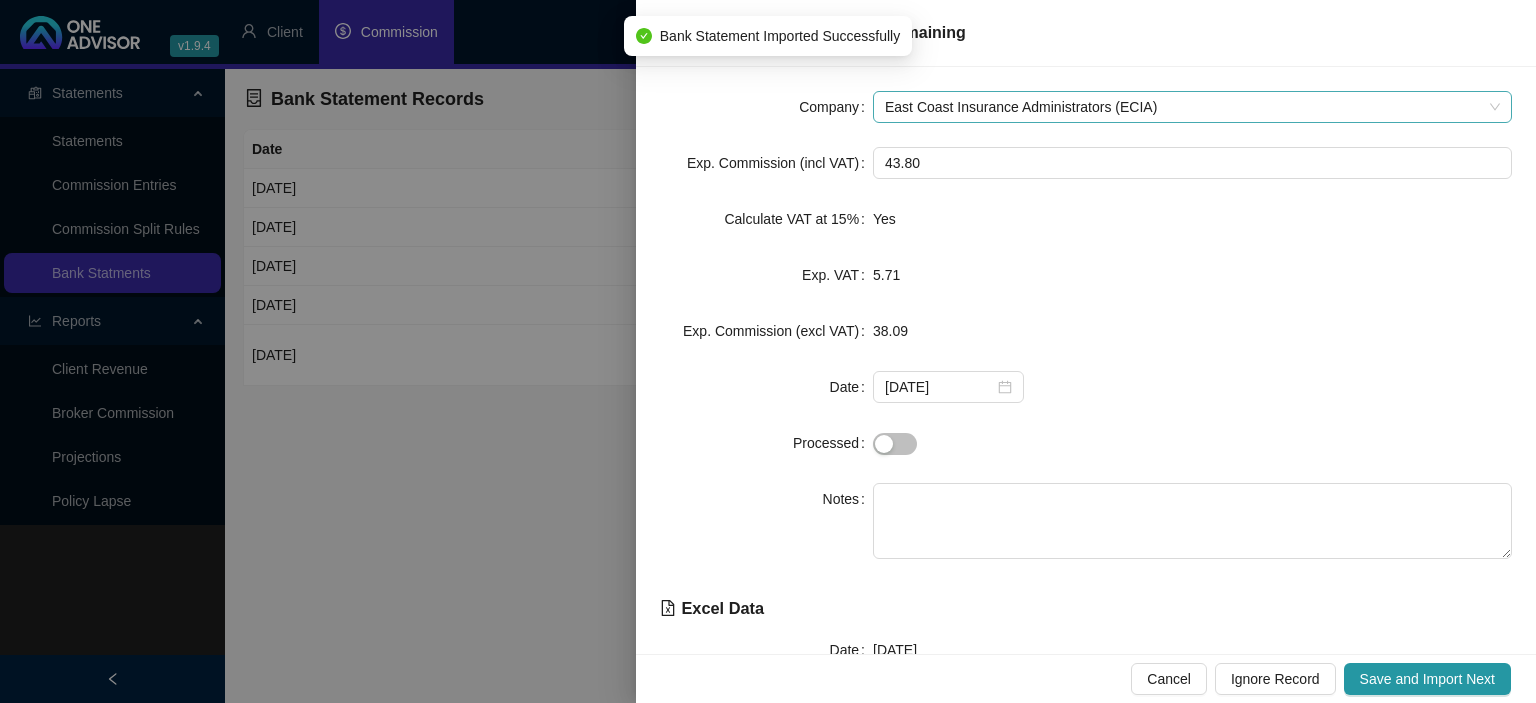 click on "East Coast Insurance Administrators (ECIA)" at bounding box center (1192, 107) 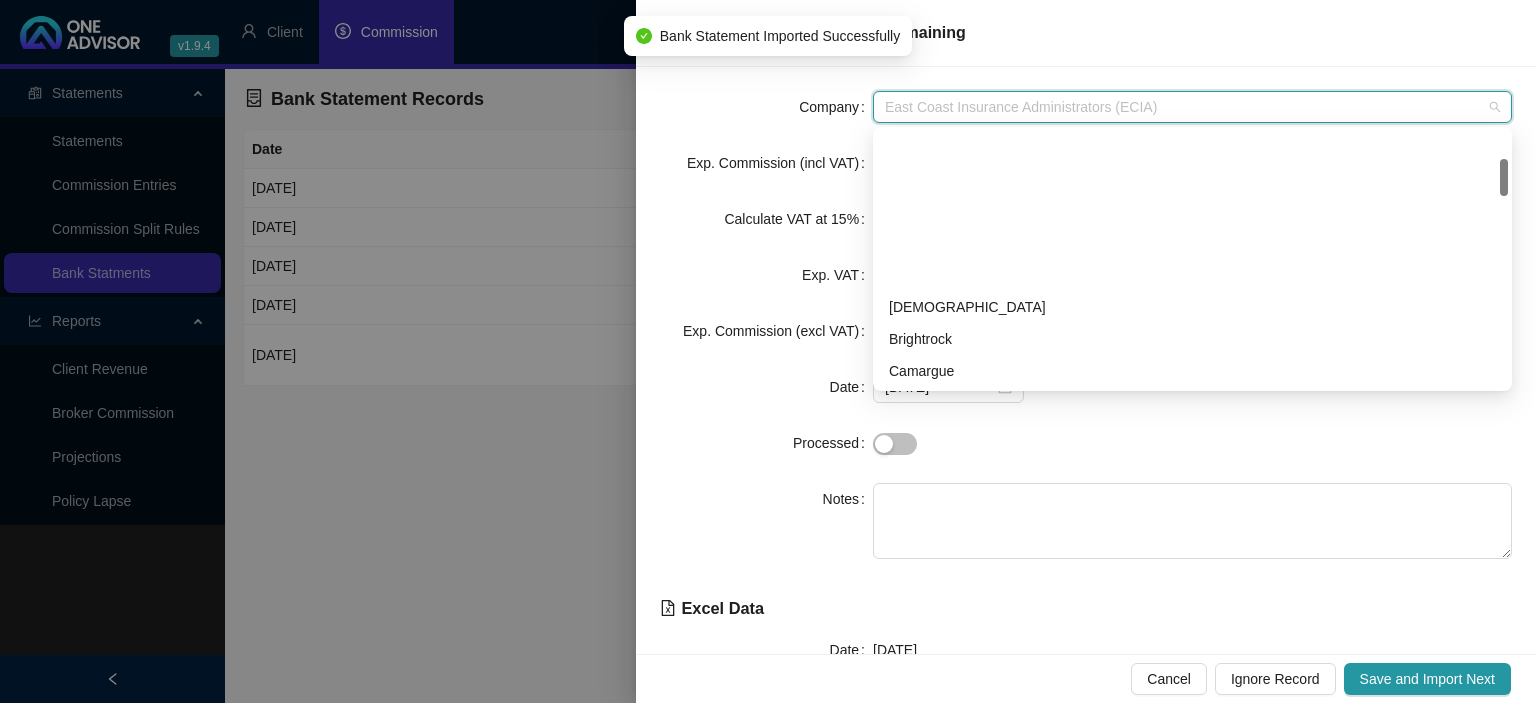 scroll, scrollTop: 192, scrollLeft: 0, axis: vertical 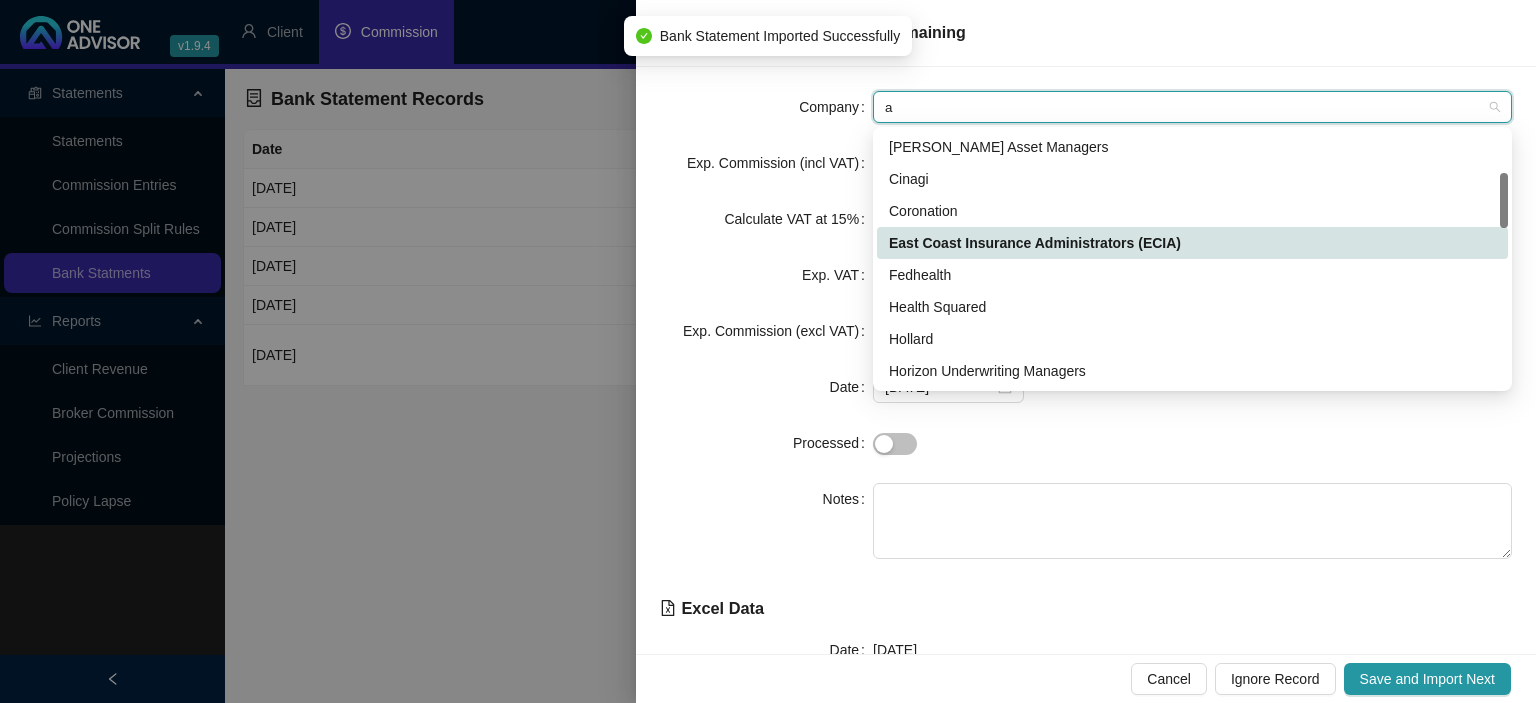 type on "ad" 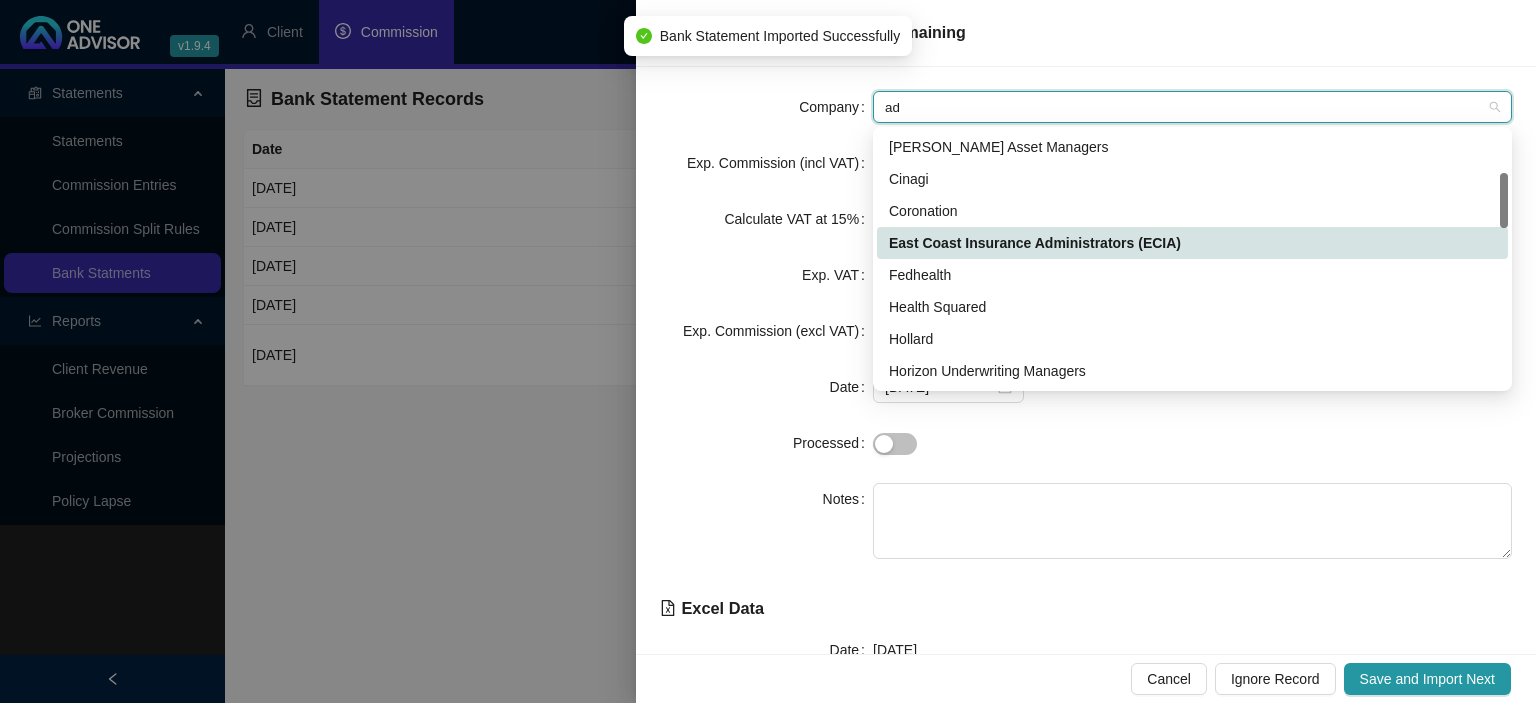 scroll, scrollTop: 0, scrollLeft: 0, axis: both 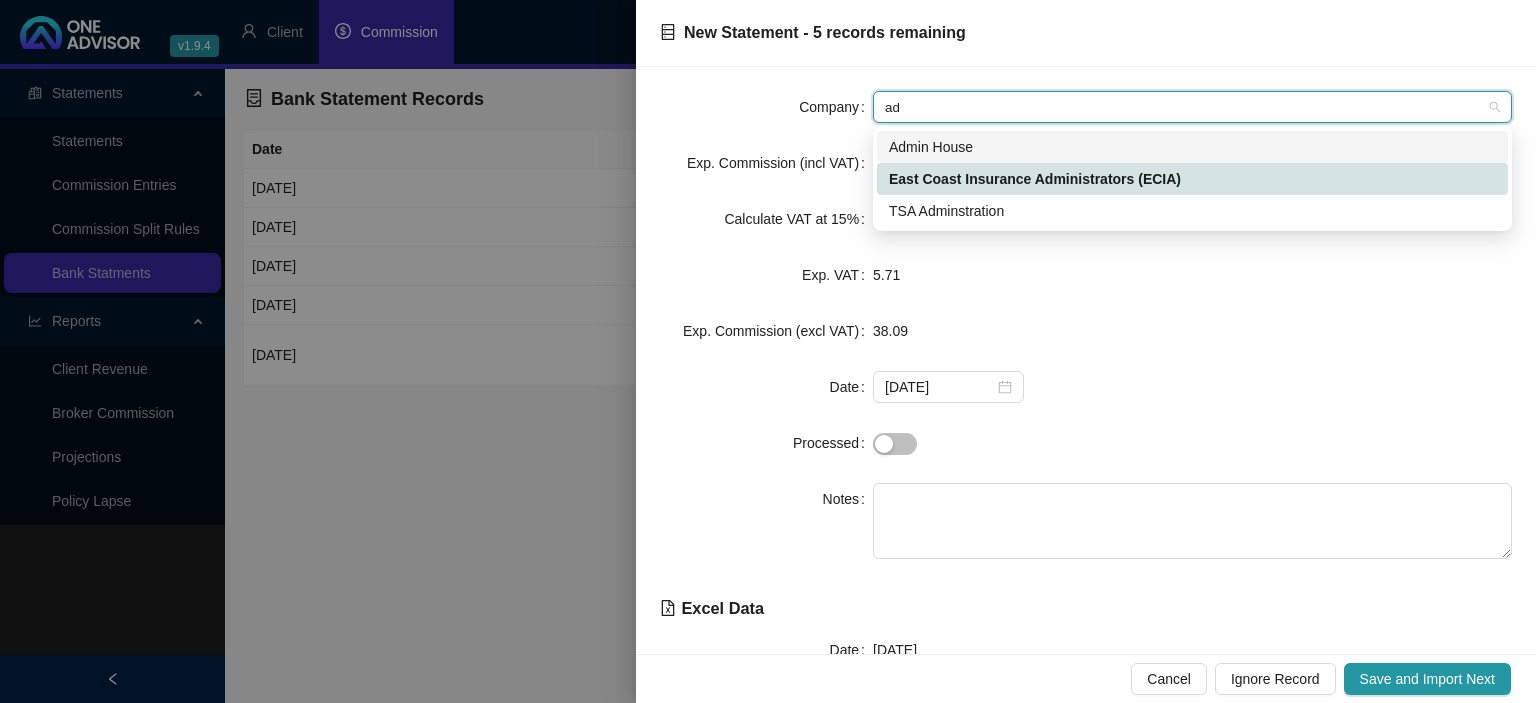 click on "Admin House" at bounding box center (1192, 147) 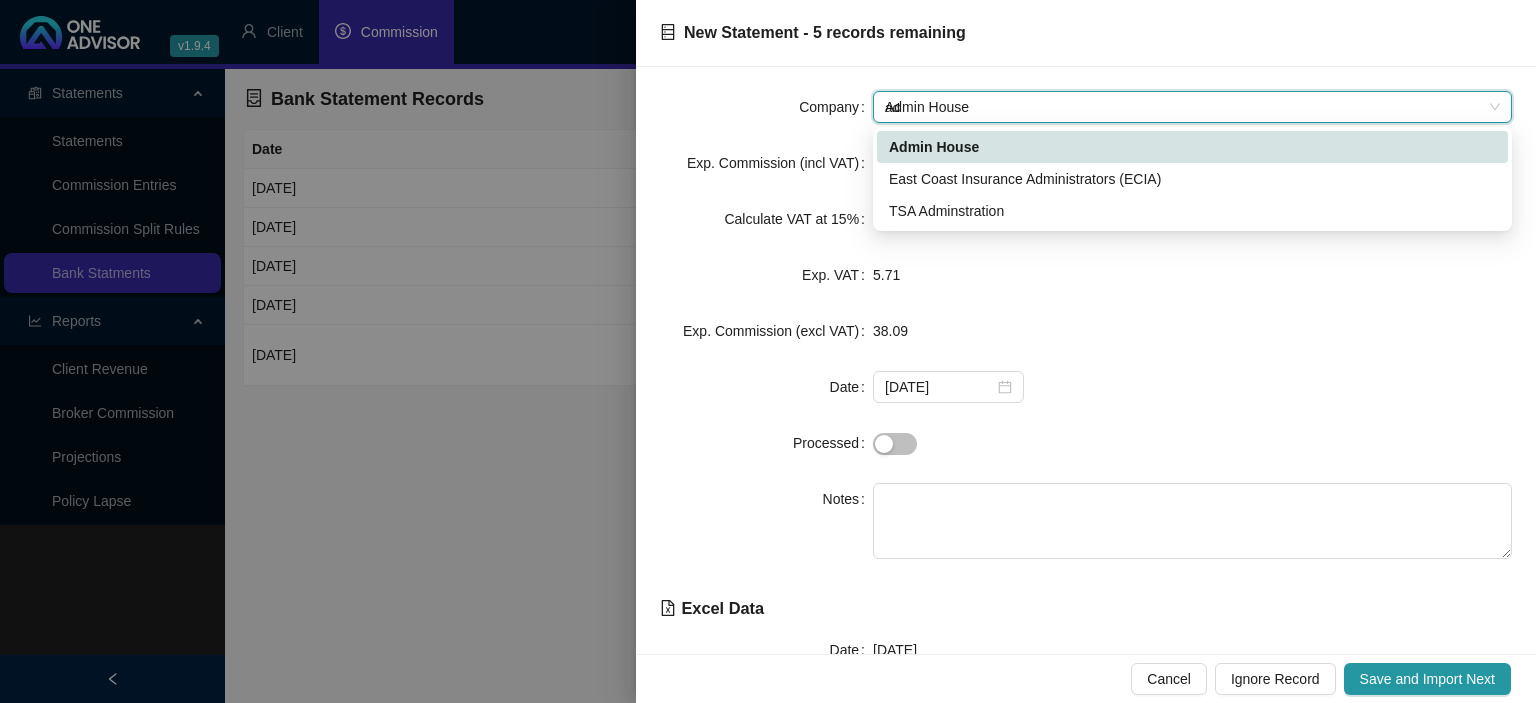 type 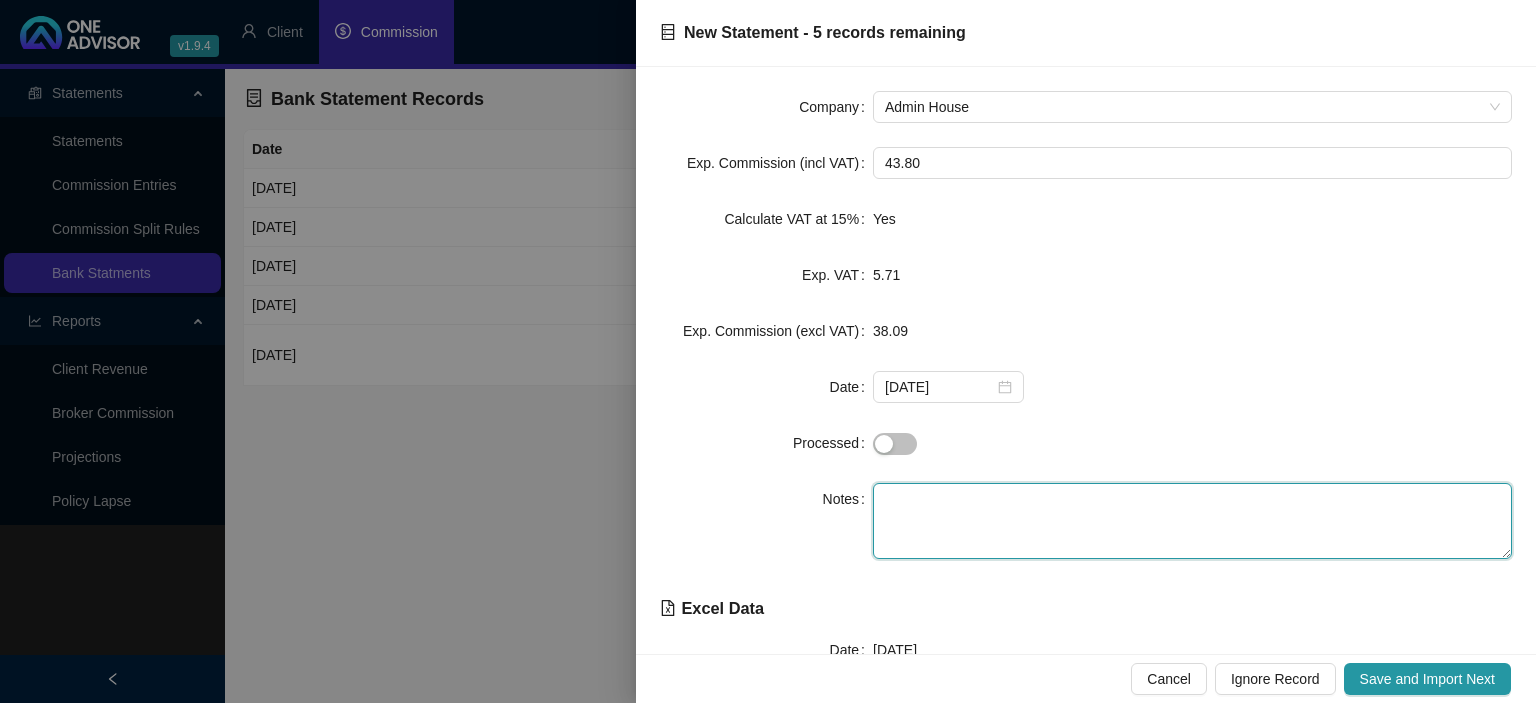 click at bounding box center (1192, 521) 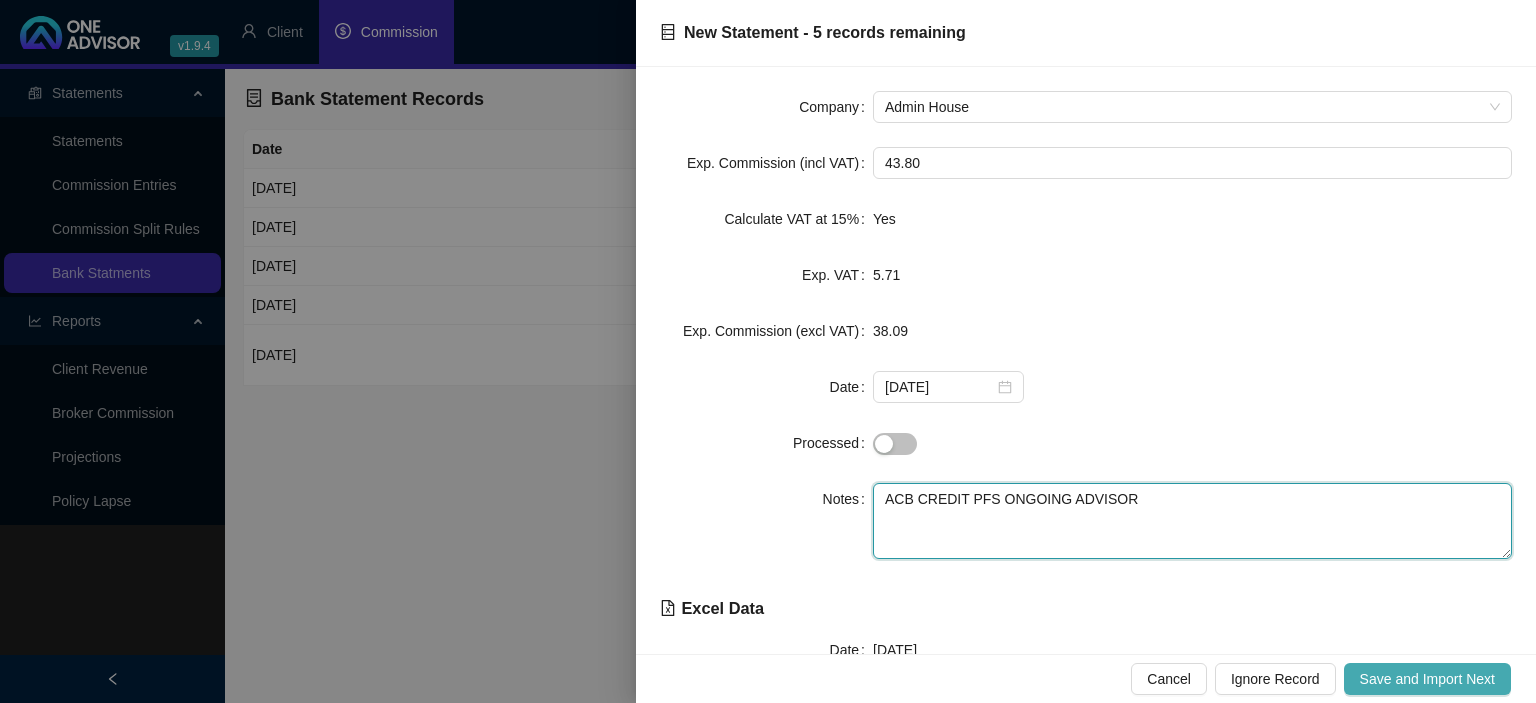 type on "ACB CREDIT PFS ONGOING ADVISOR" 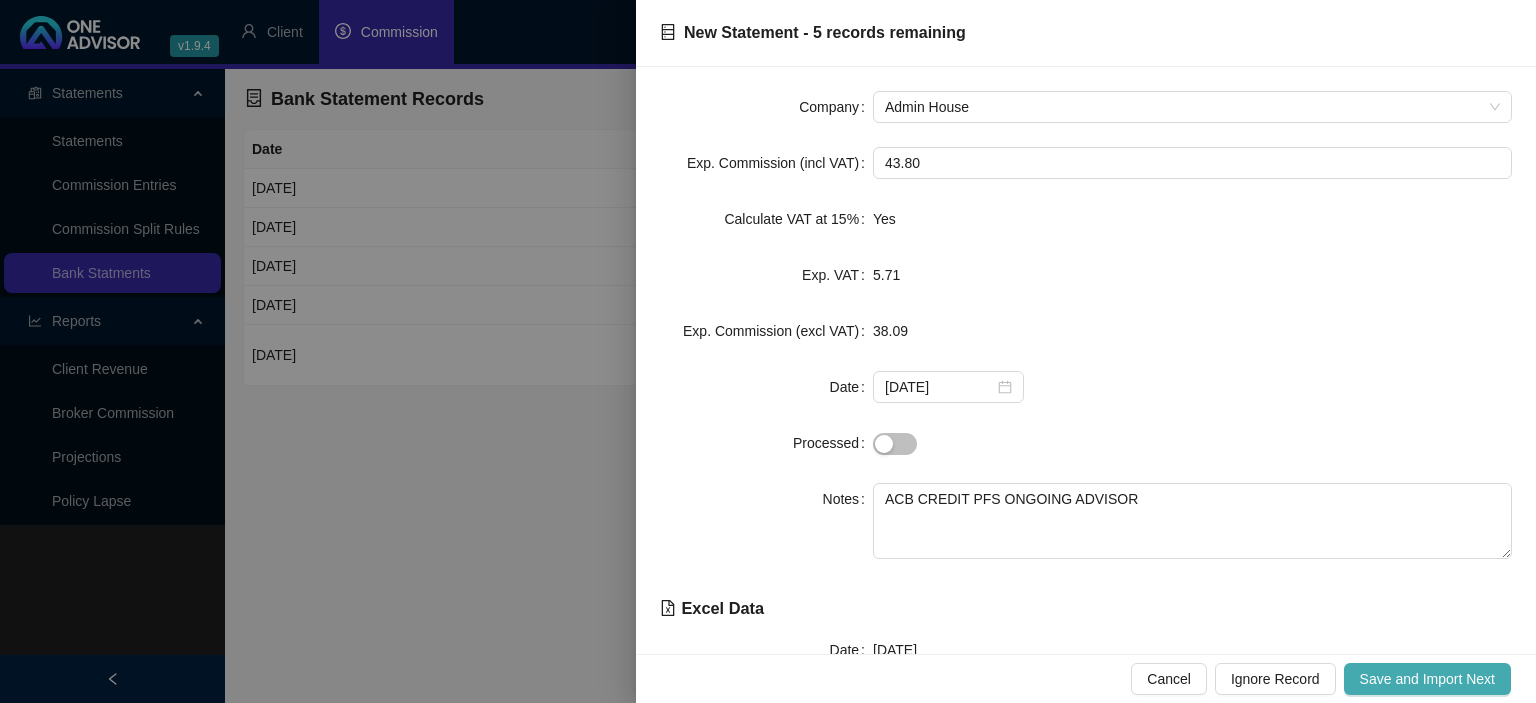 click on "Save and Import Next" at bounding box center (1427, 679) 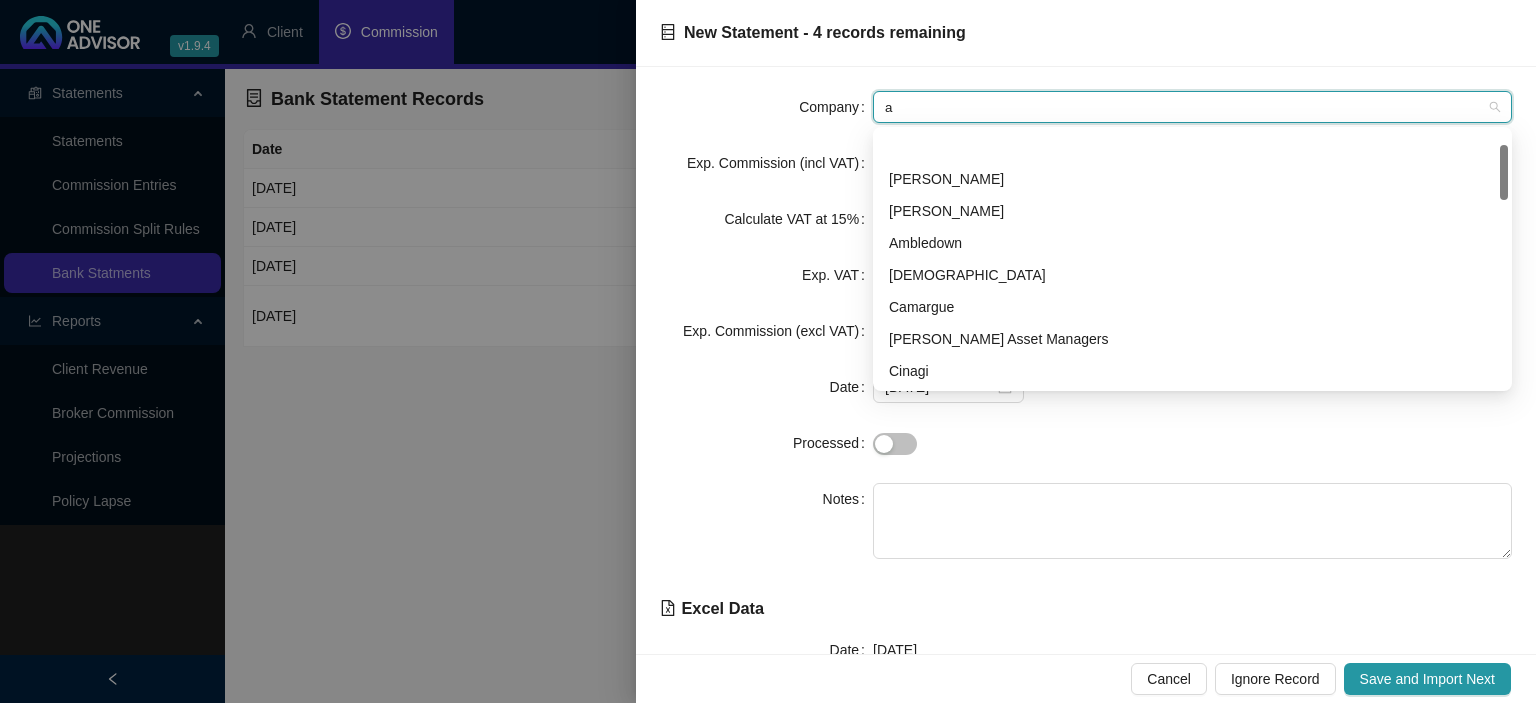 scroll, scrollTop: 0, scrollLeft: 0, axis: both 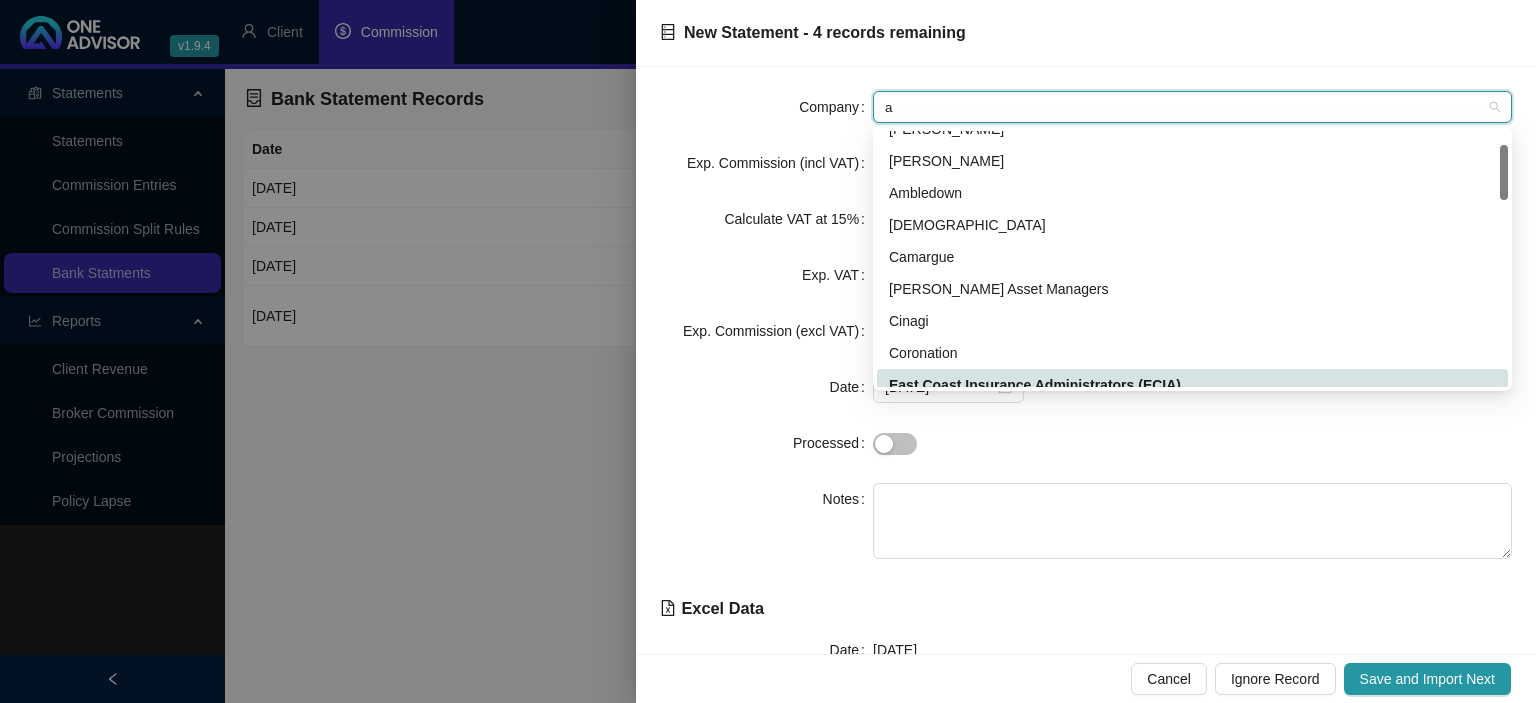type on "ad" 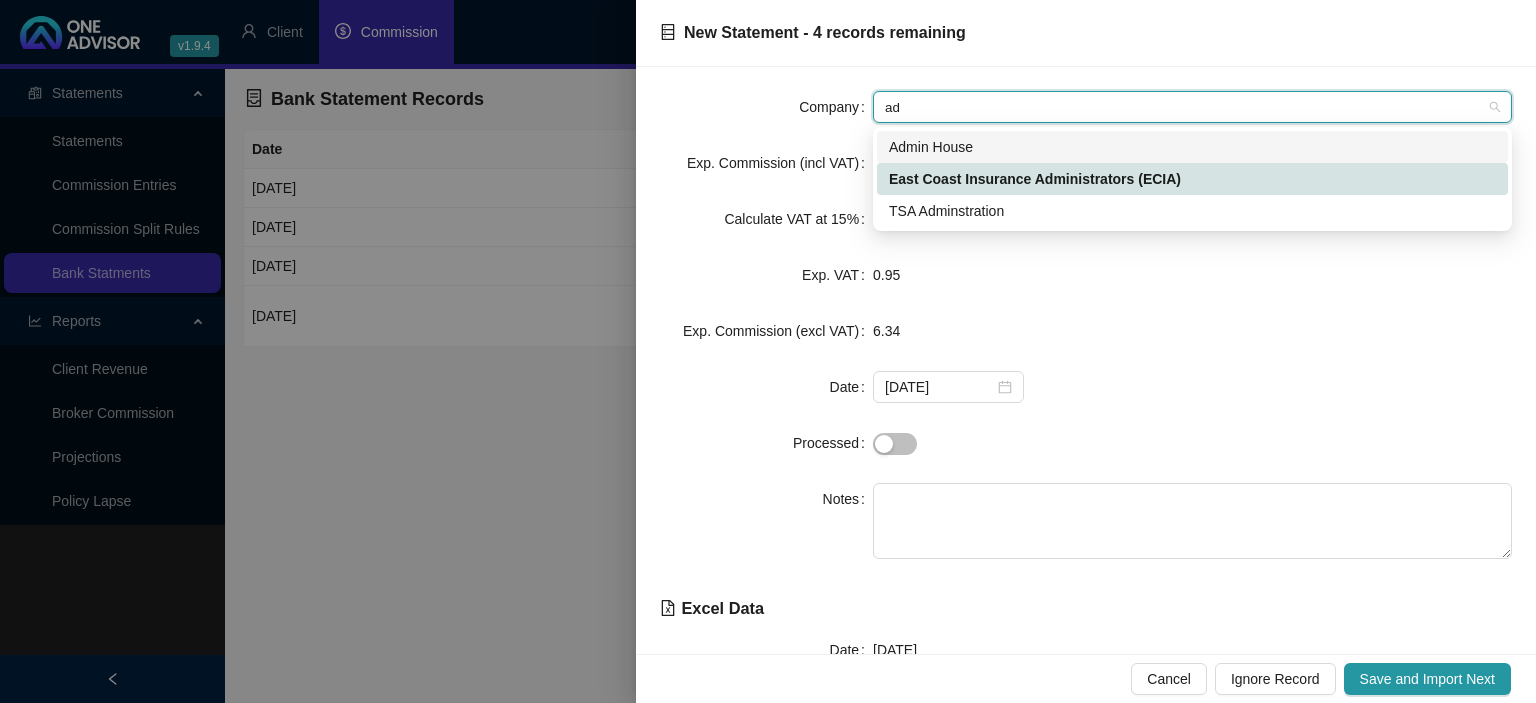click on "Admin House" at bounding box center (1192, 147) 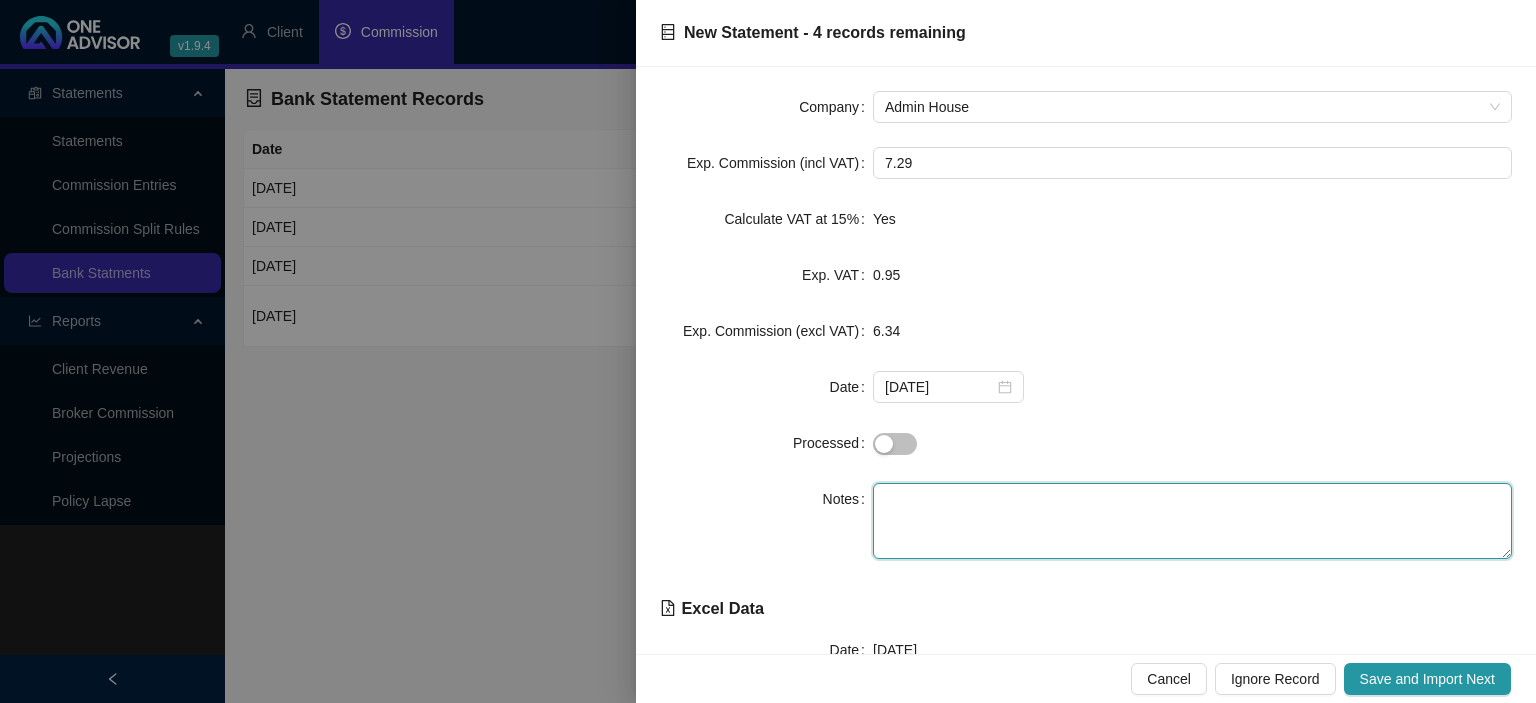 click at bounding box center [1192, 521] 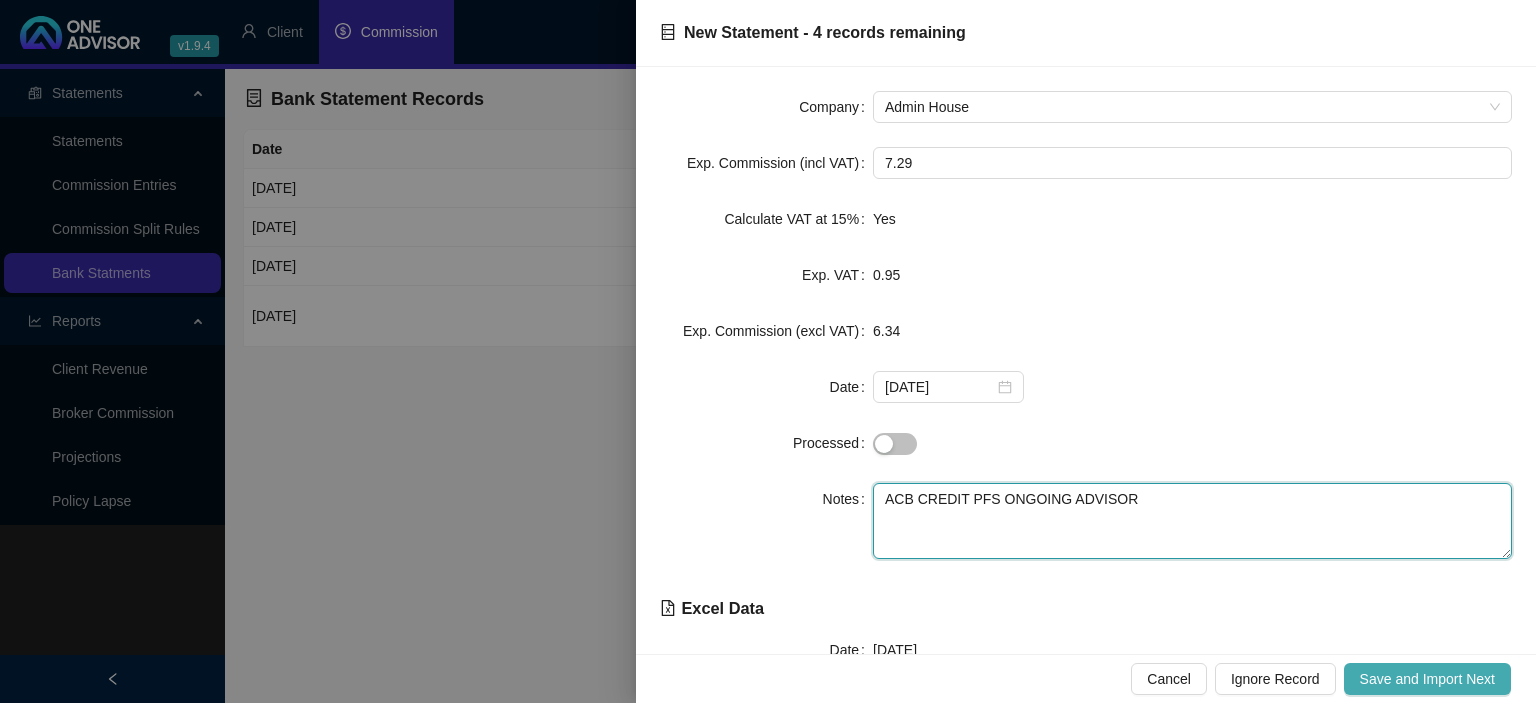 type on "ACB CREDIT PFS ONGOING ADVISOR" 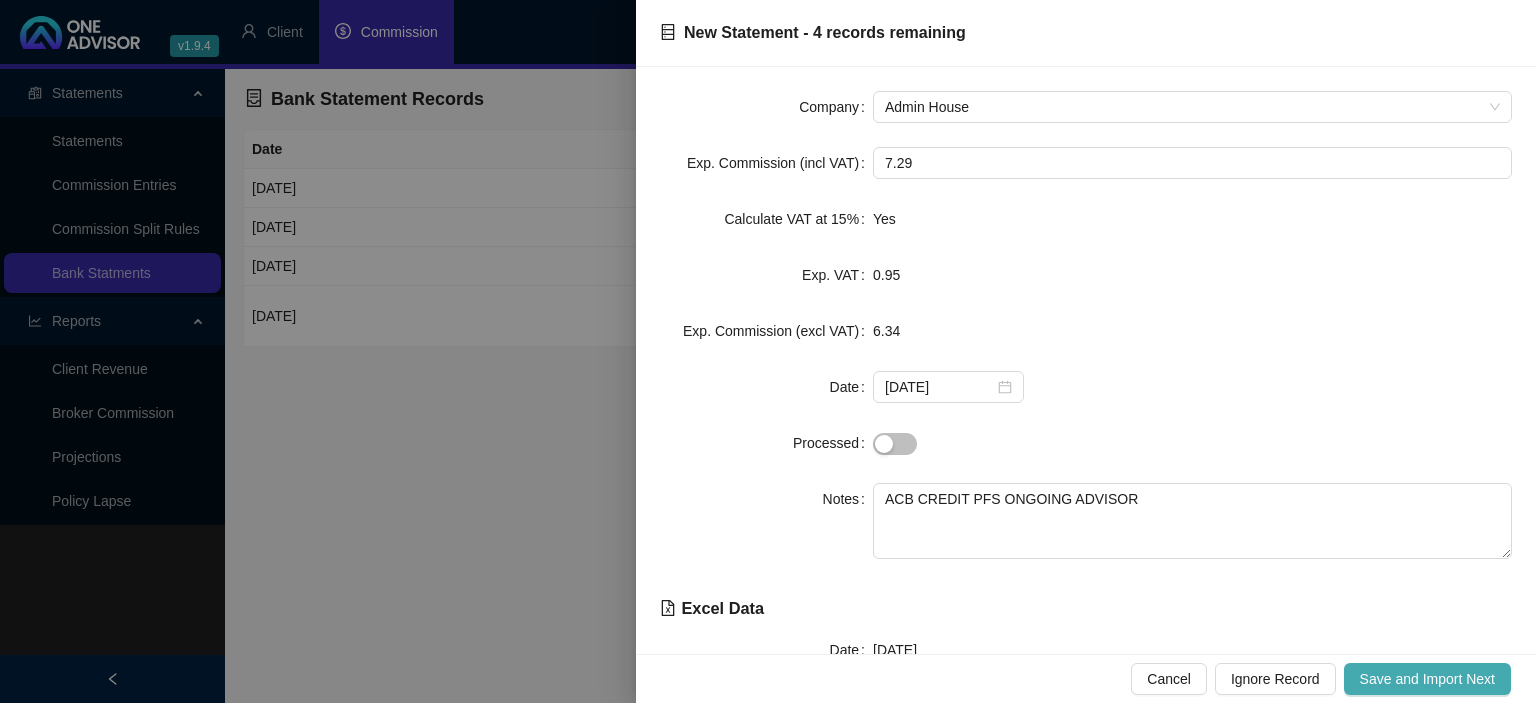 click on "Save and Import Next" at bounding box center (1427, 679) 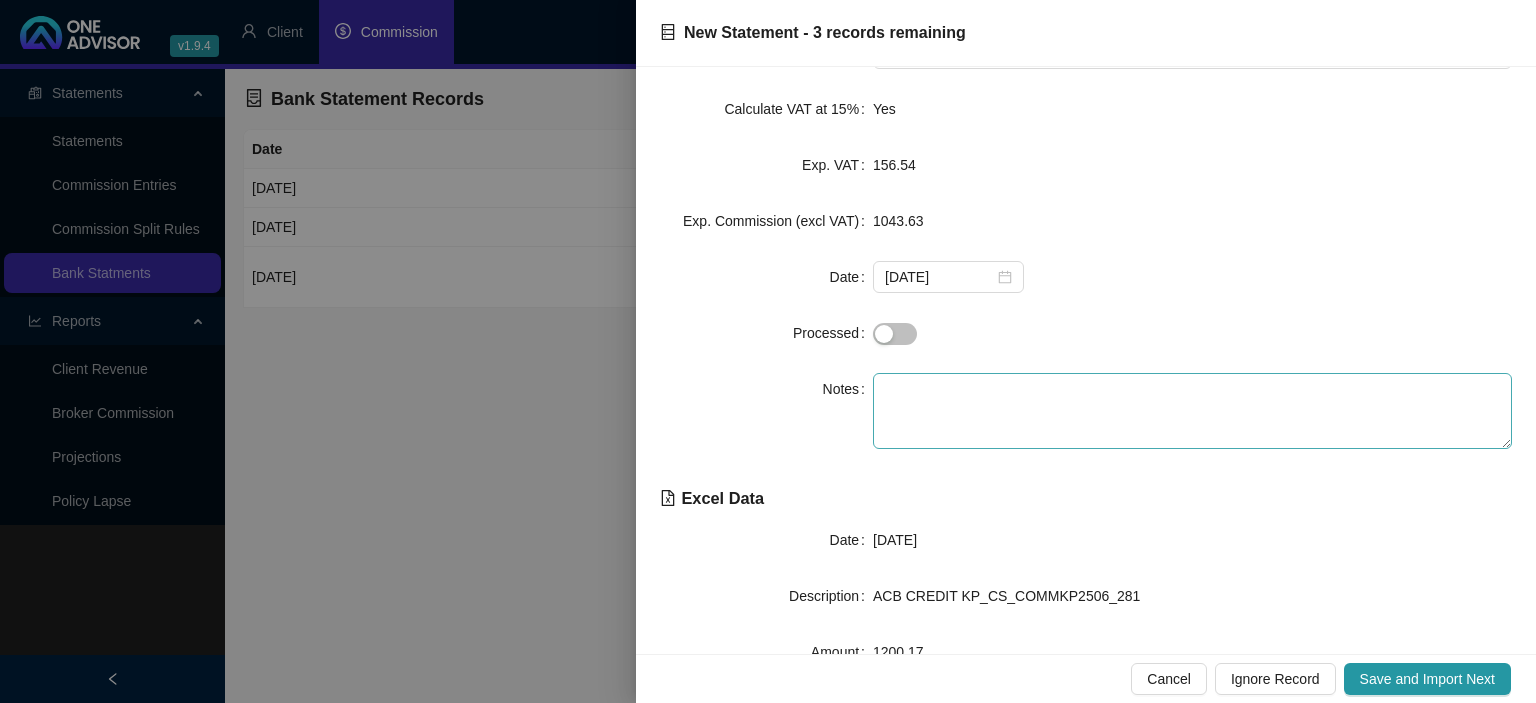 scroll, scrollTop: 0, scrollLeft: 0, axis: both 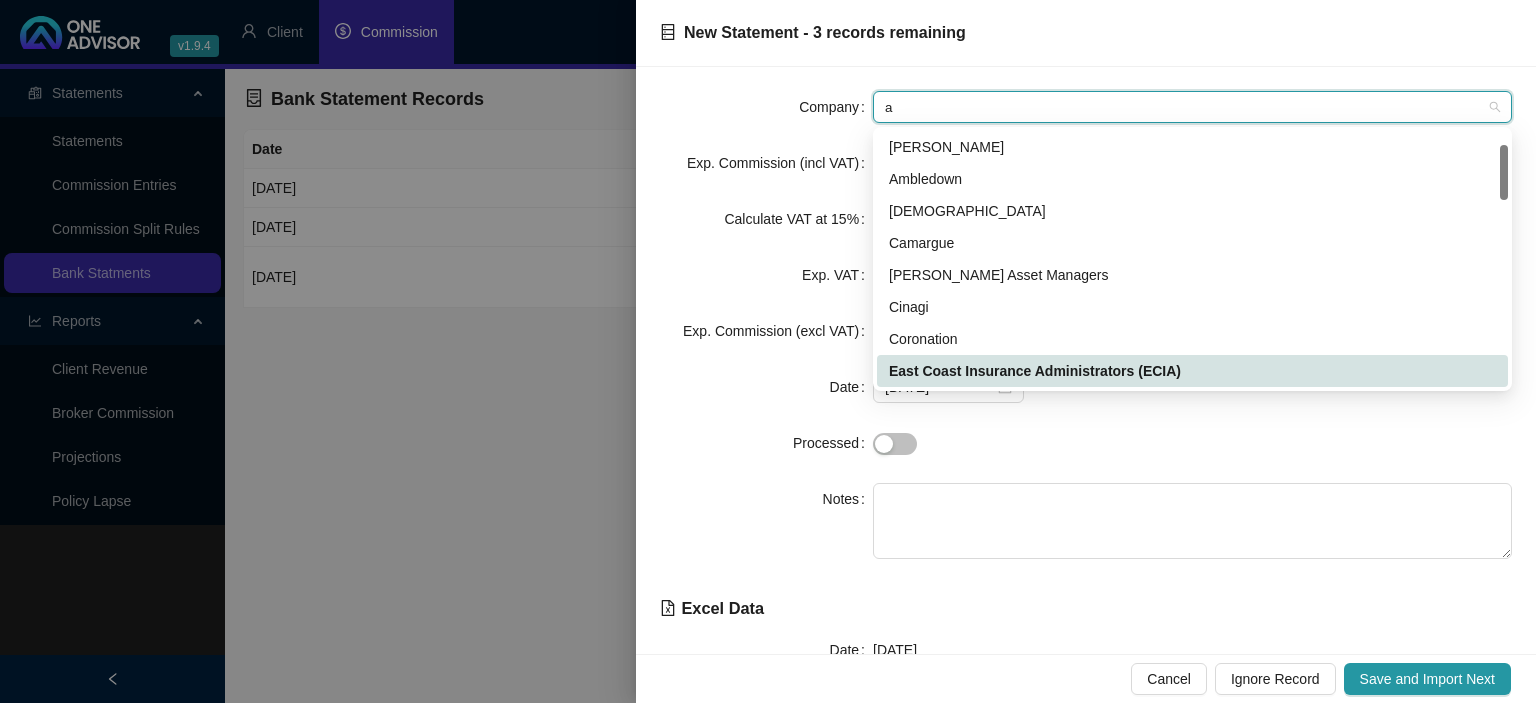 type on "ad" 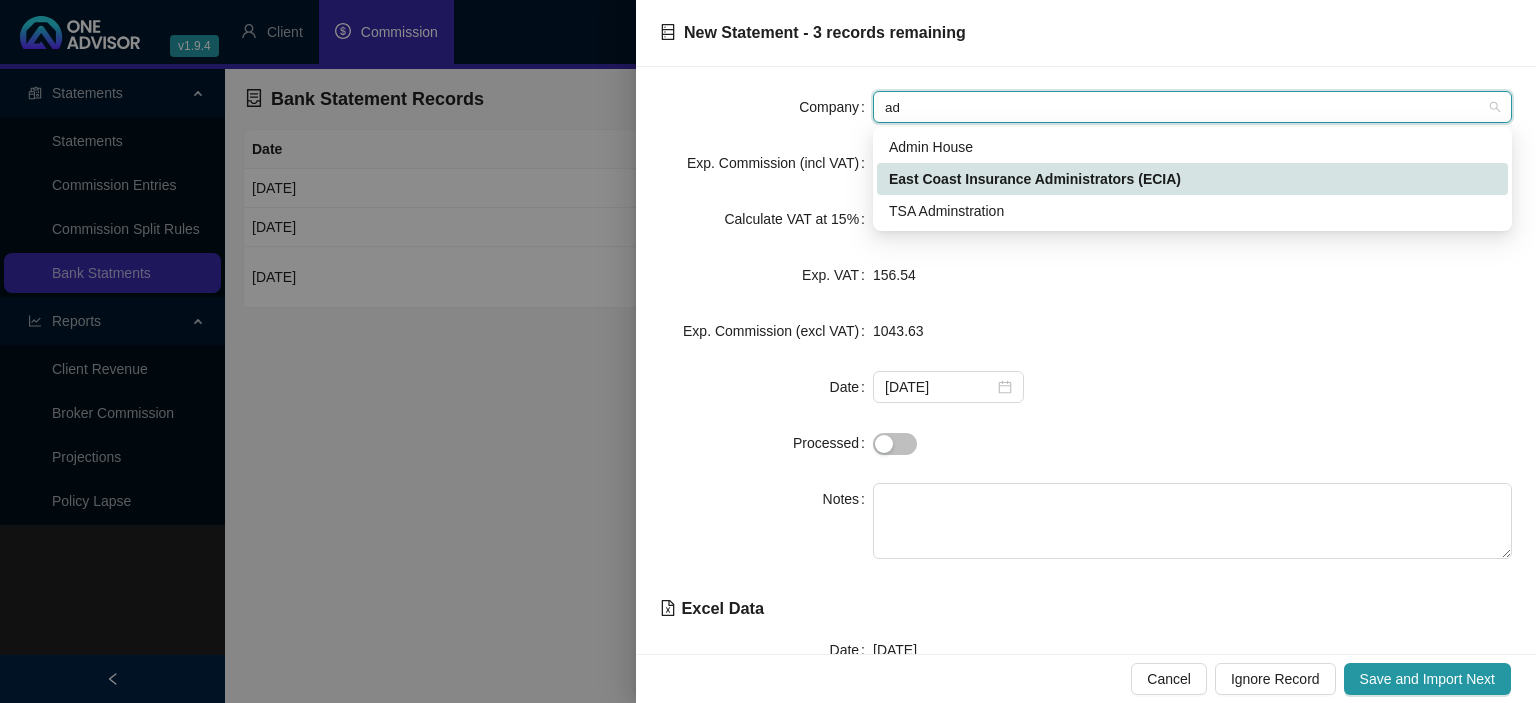 scroll, scrollTop: 0, scrollLeft: 0, axis: both 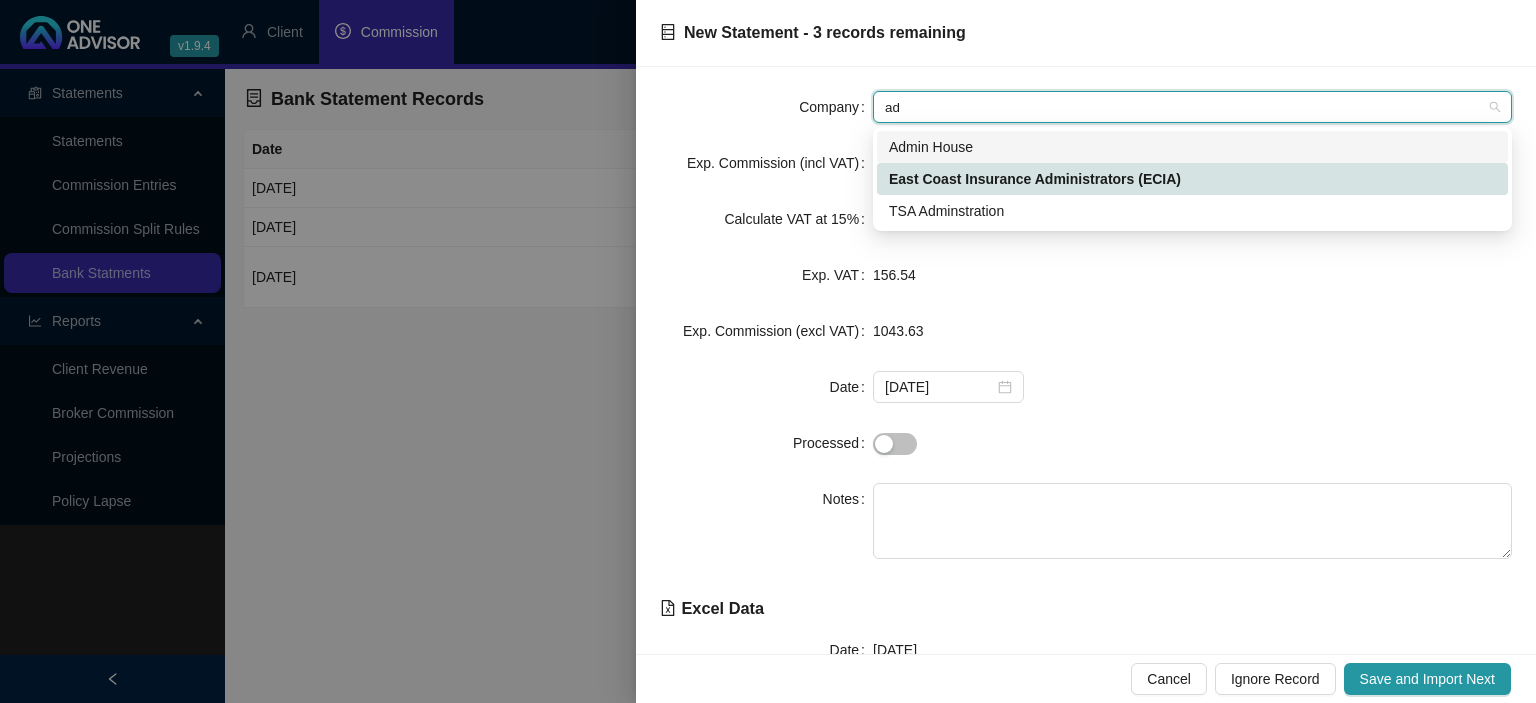 click on "Admin House" at bounding box center [1192, 147] 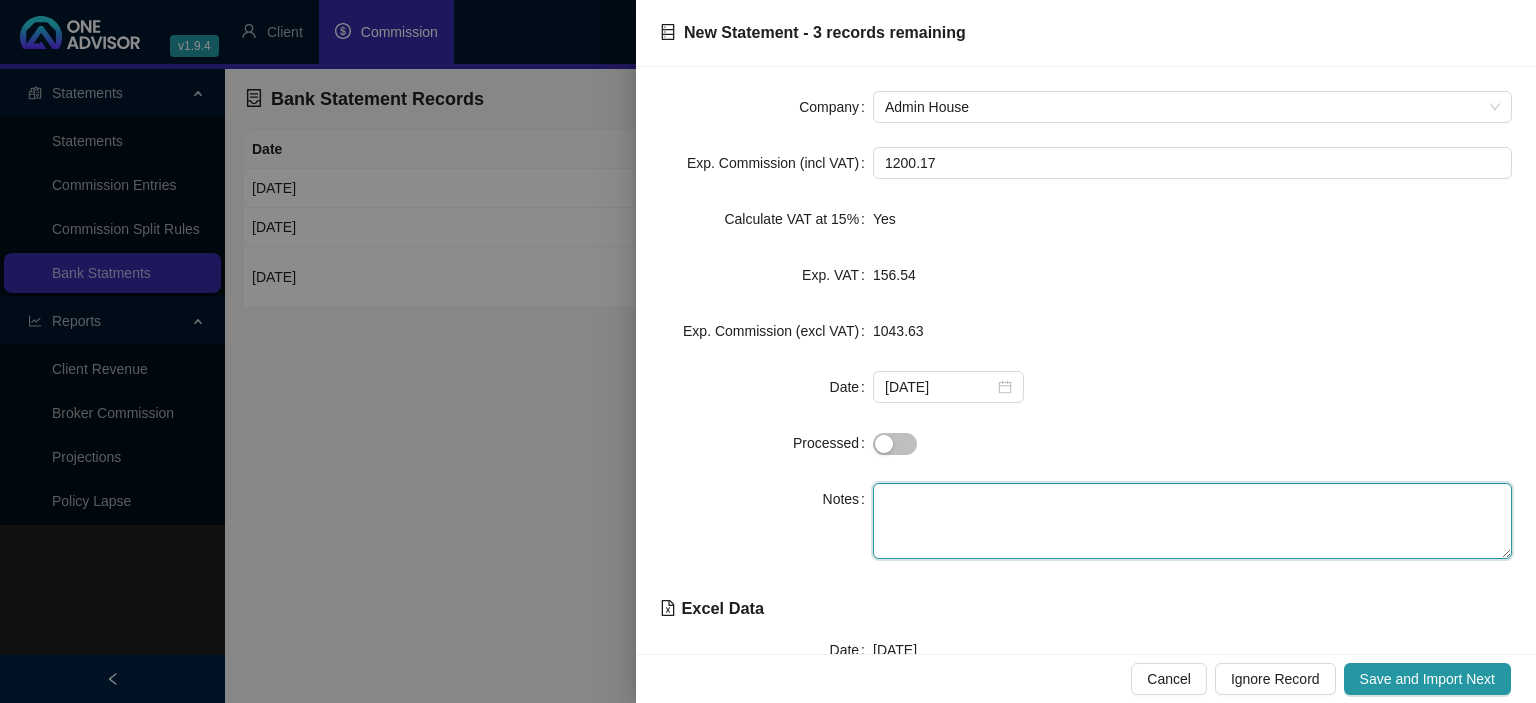 click at bounding box center [1192, 521] 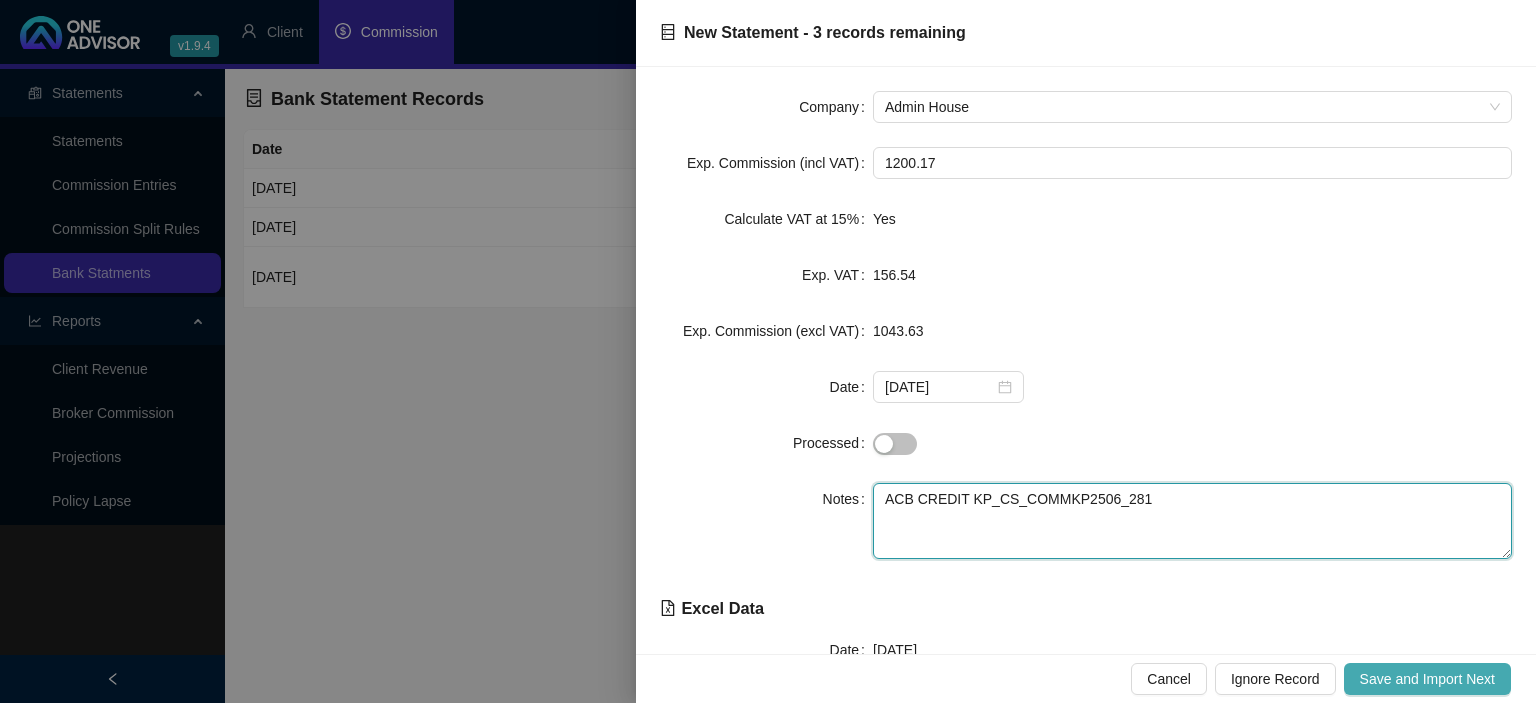 type on "ACB CREDIT KP_CS_COMMKP2506_281" 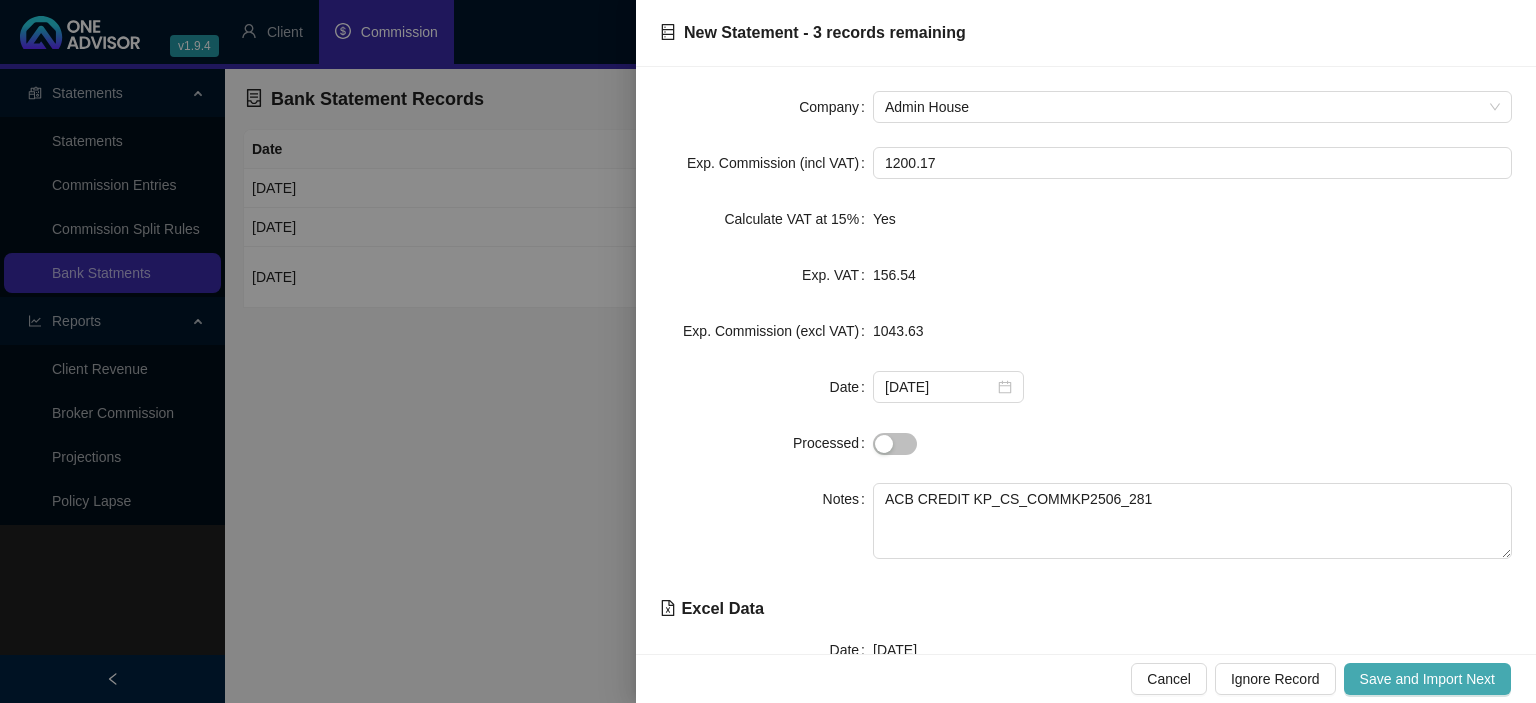 click on "Save and Import Next" at bounding box center (1427, 679) 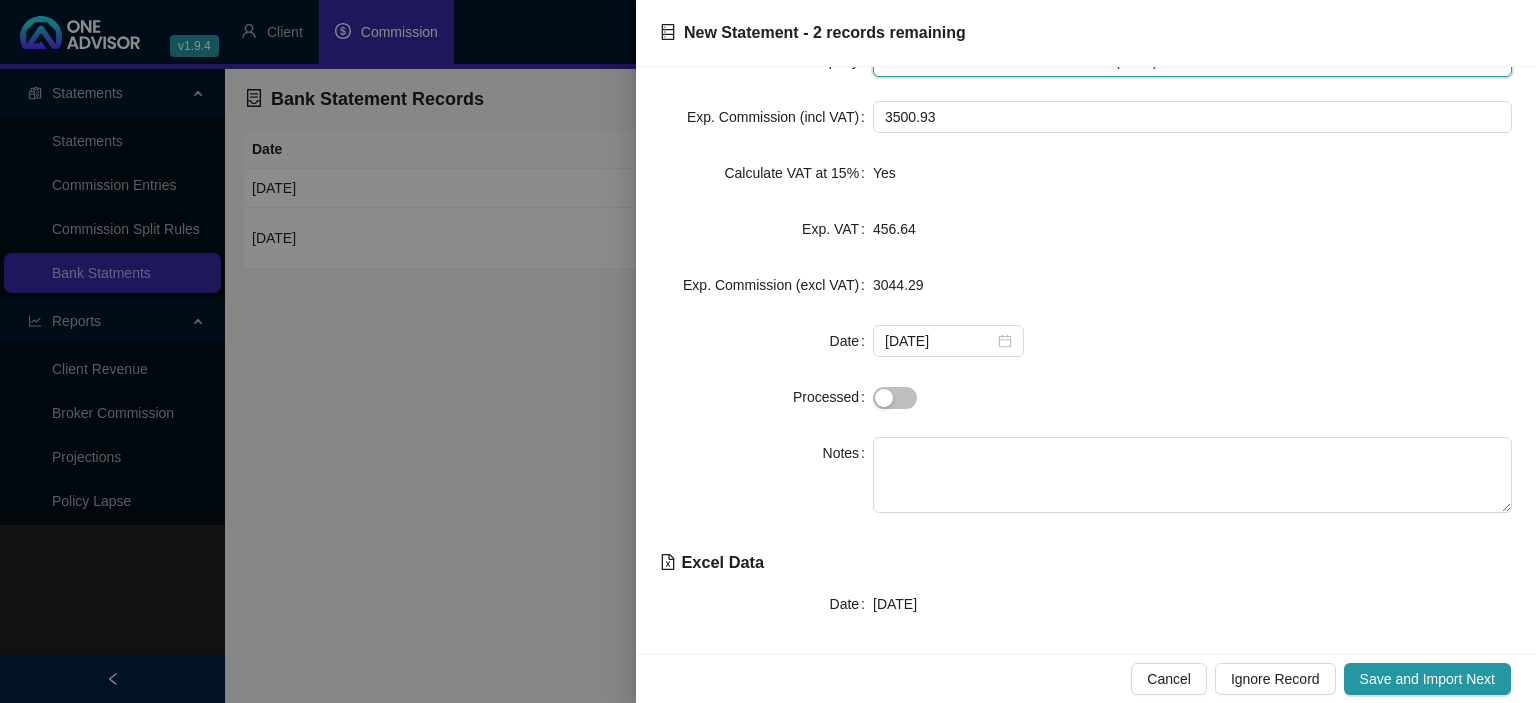 scroll, scrollTop: 0, scrollLeft: 0, axis: both 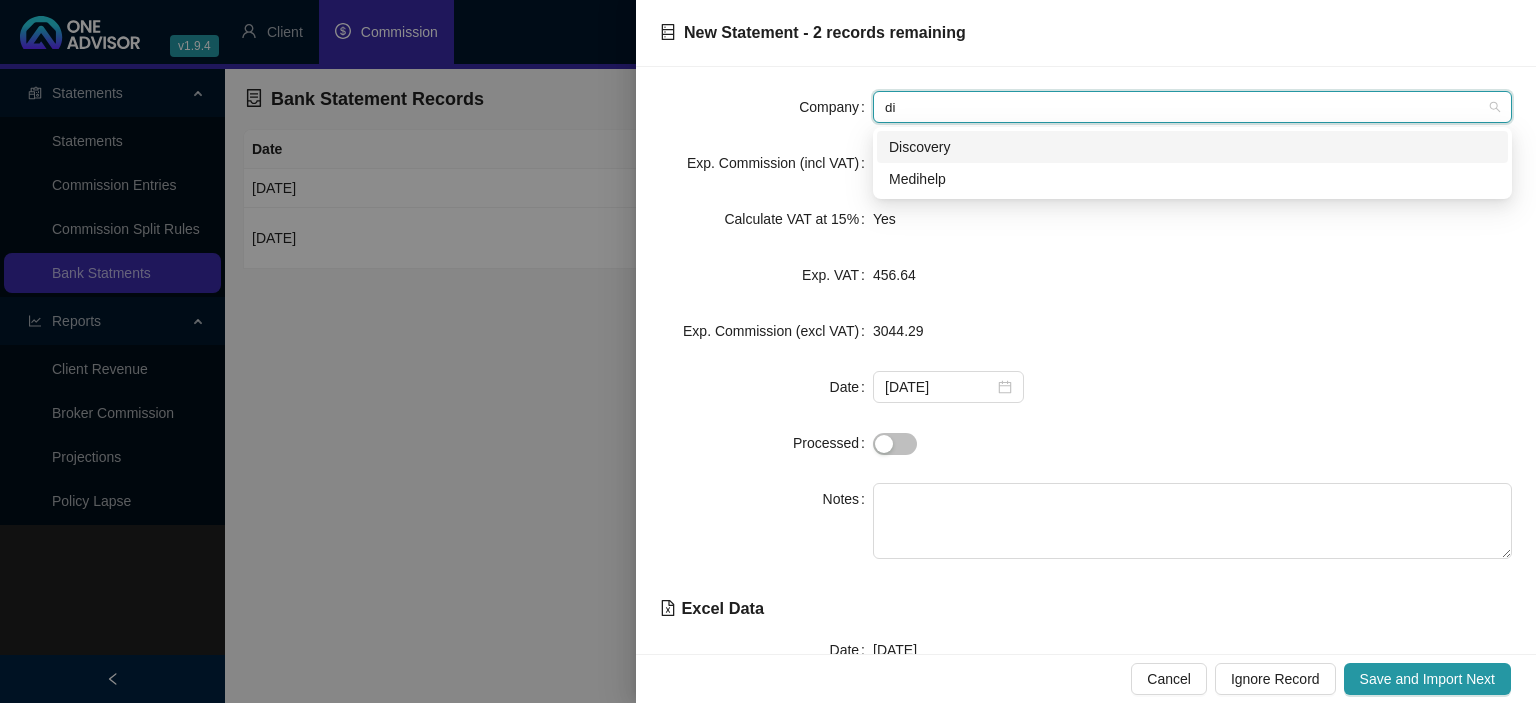 type on "dis" 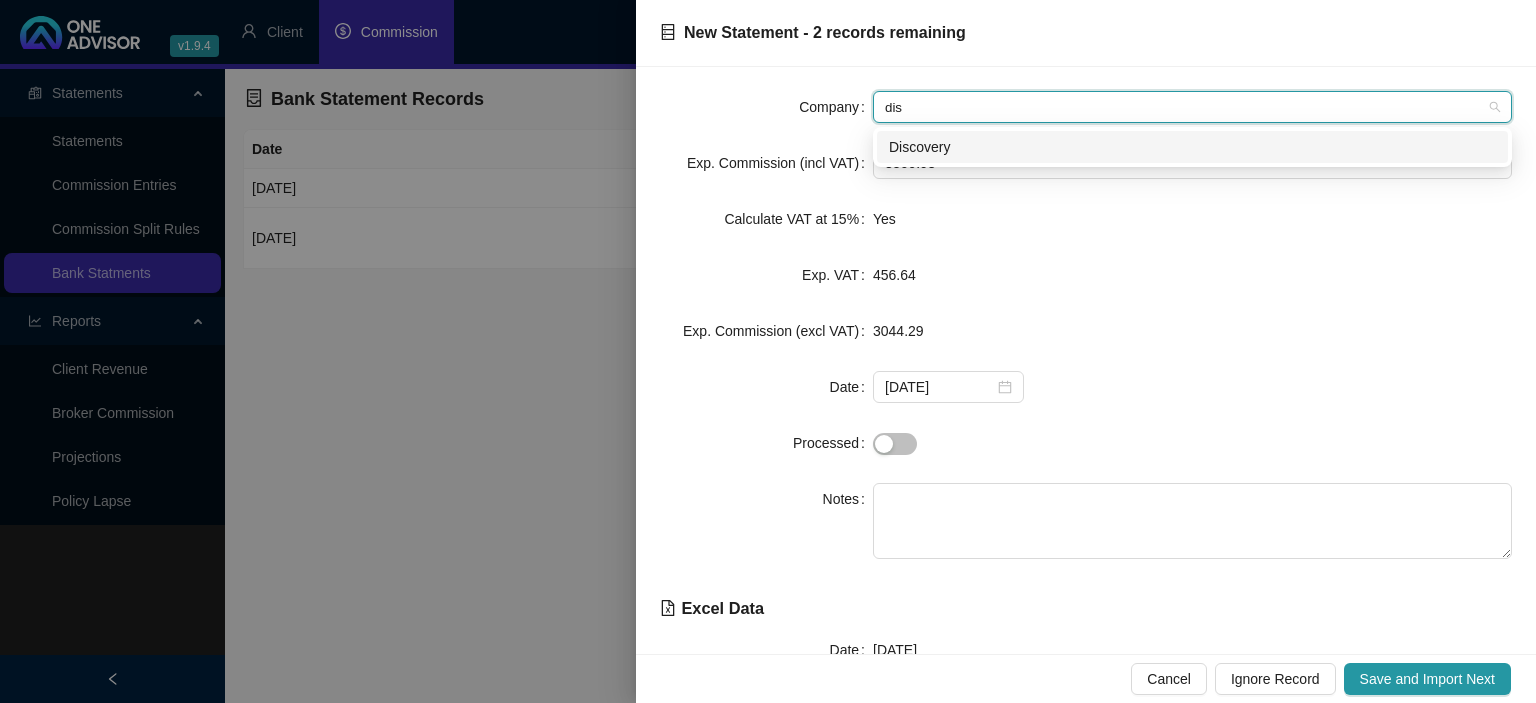 click on "Discovery" at bounding box center [1192, 147] 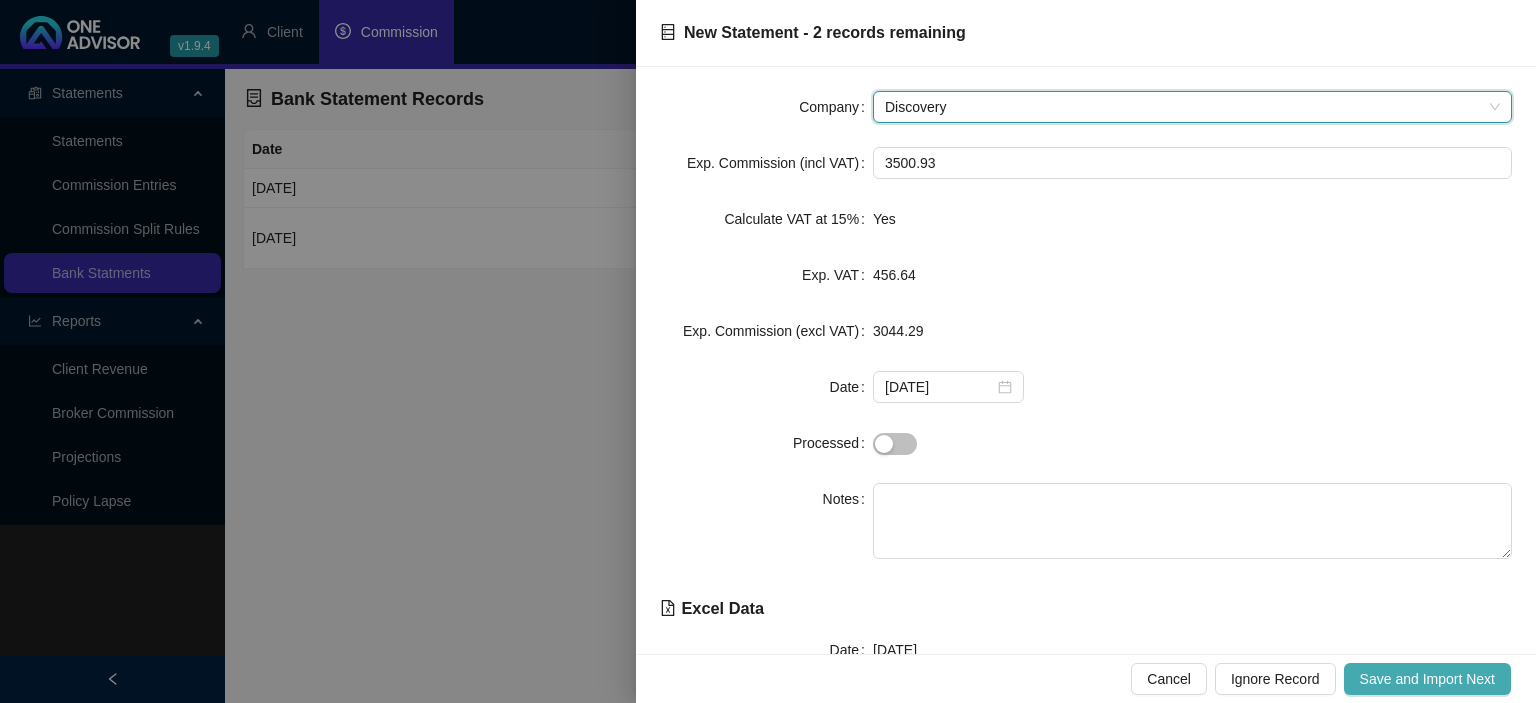 click on "Save and Import Next" at bounding box center (1427, 679) 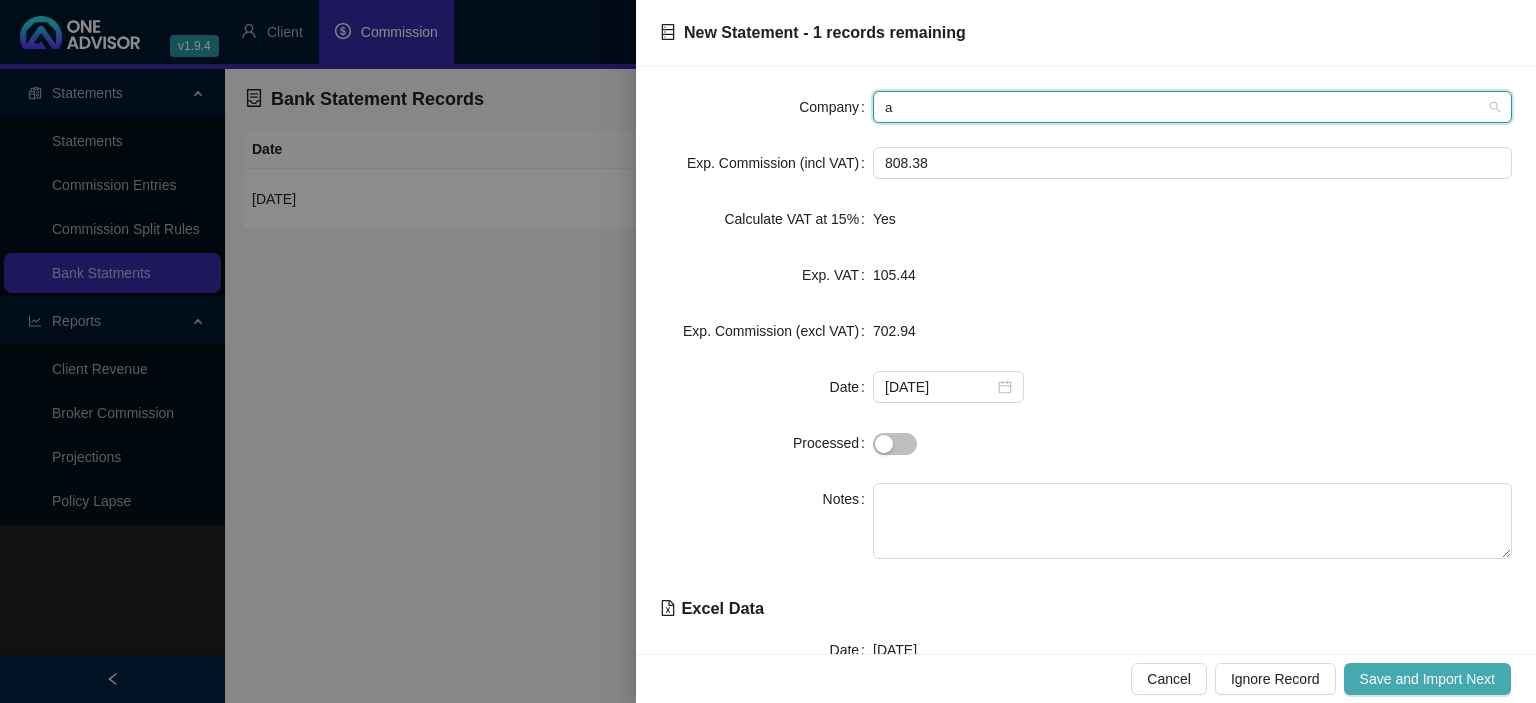 scroll, scrollTop: 192, scrollLeft: 0, axis: vertical 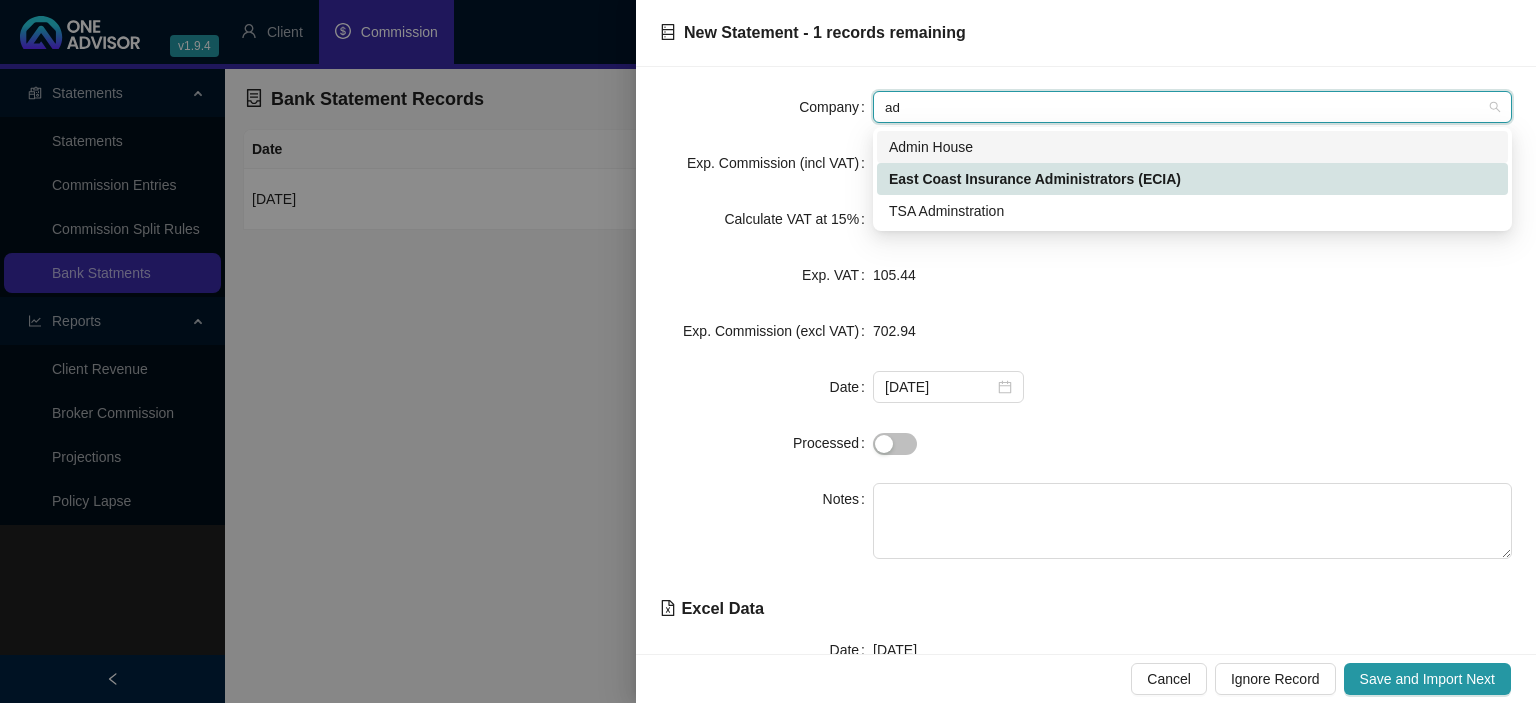 click on "Admin House" at bounding box center (1192, 147) 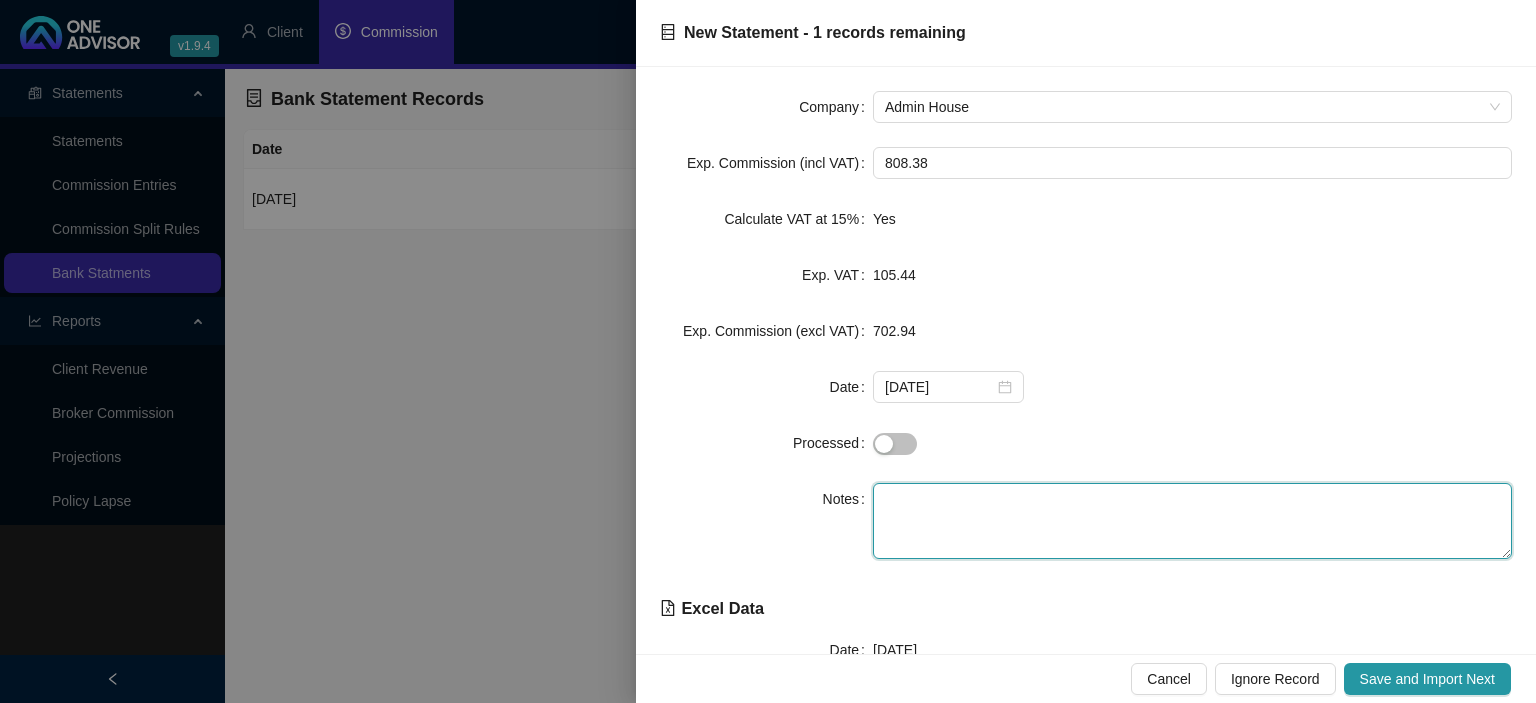 click at bounding box center [1192, 521] 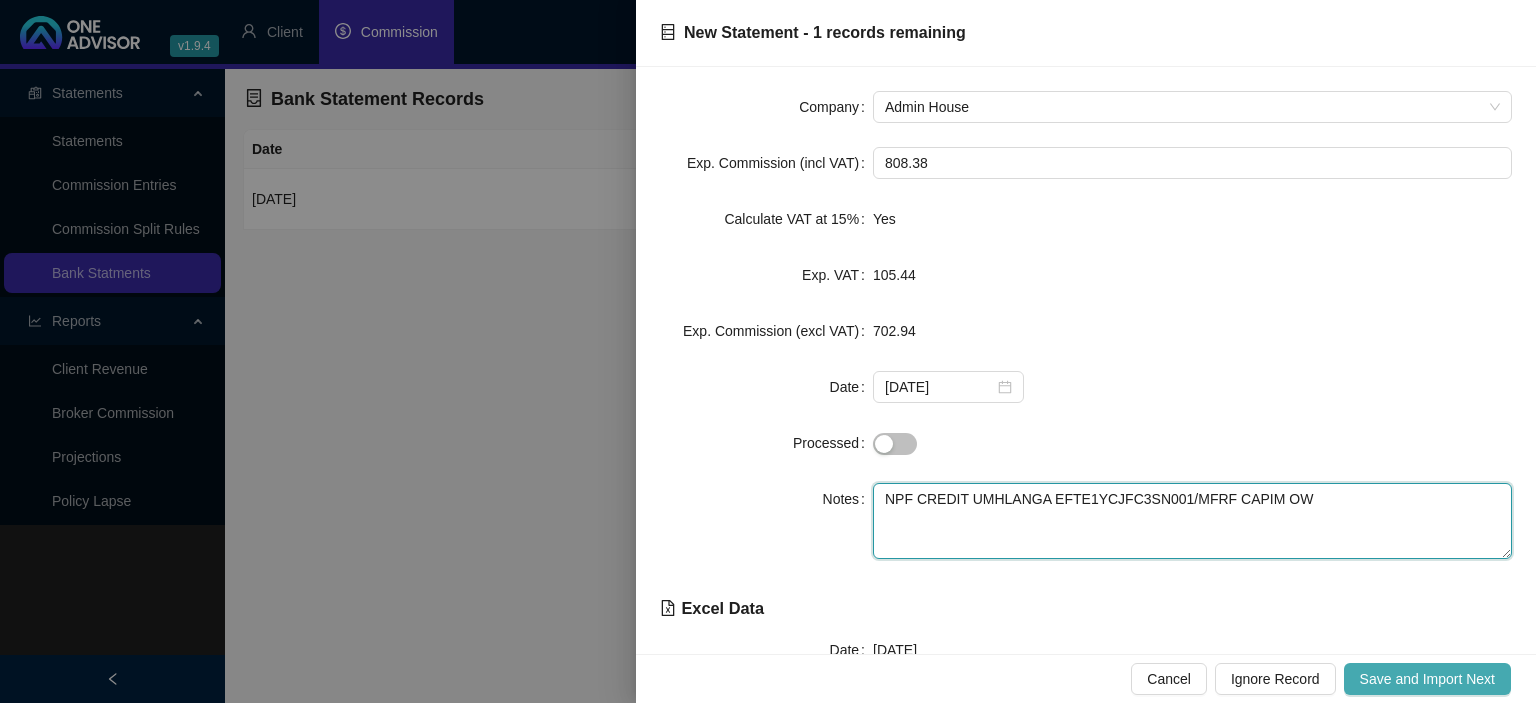 type on "NPF CREDIT UMHLANGA EFTE1YCJFC3SN001/MFRF CAPIM OW" 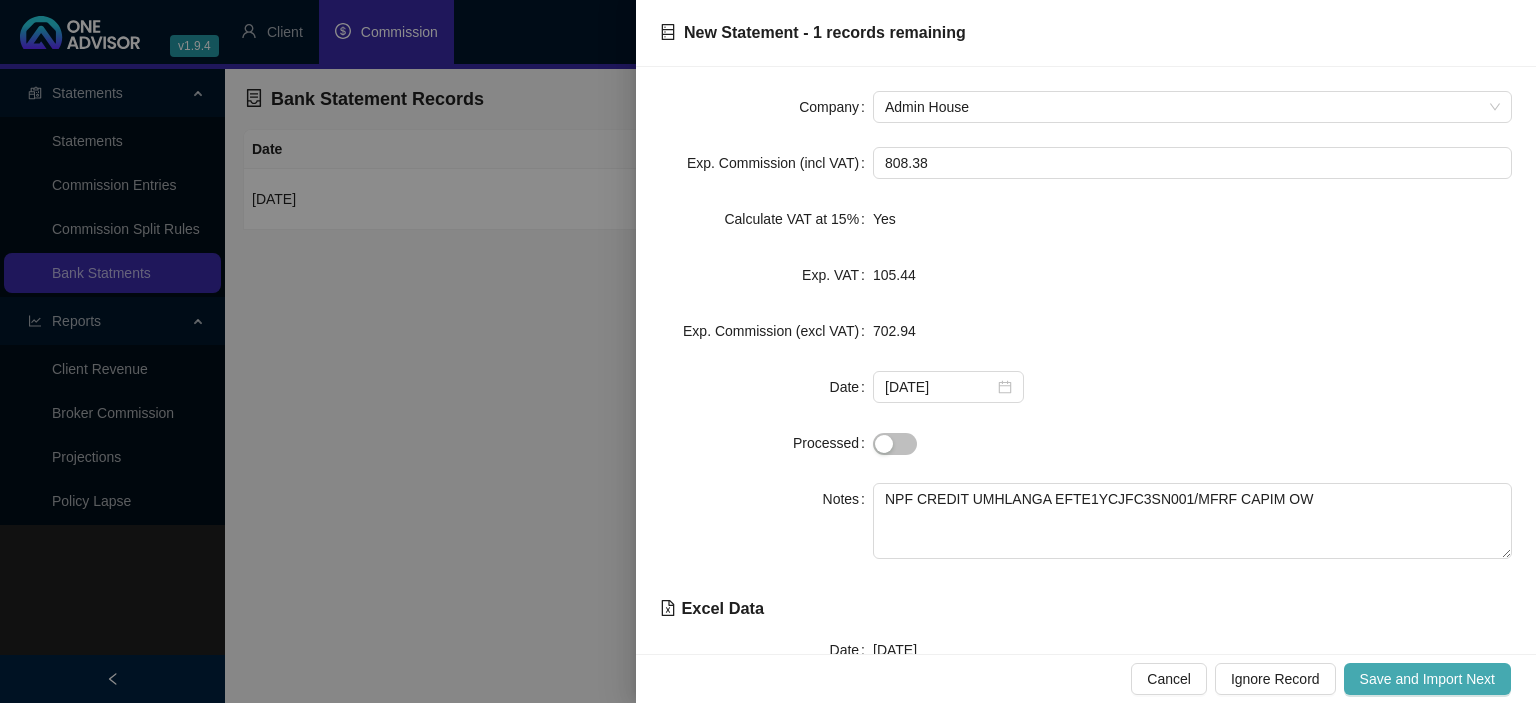 click on "Save and Import Next" at bounding box center [1427, 679] 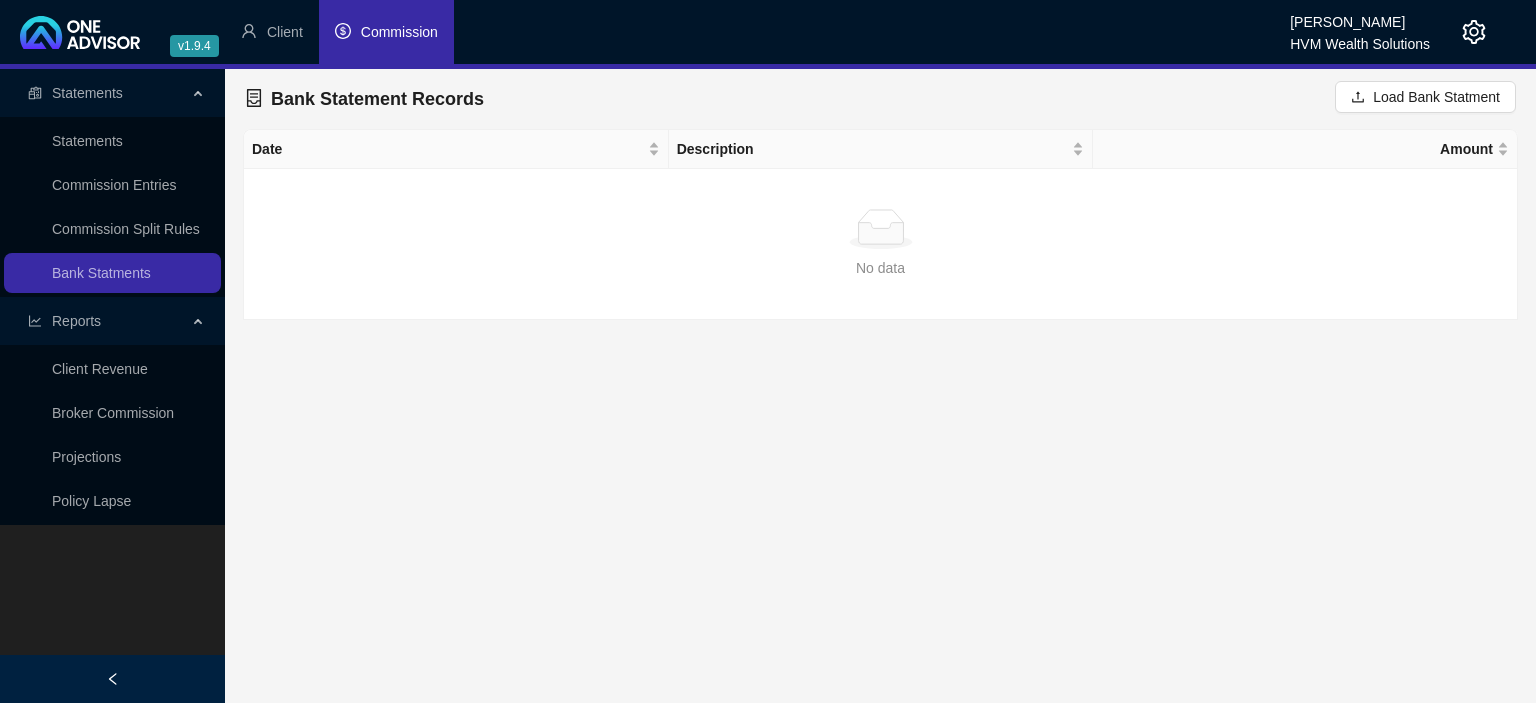 click on "Commission" at bounding box center [386, 32] 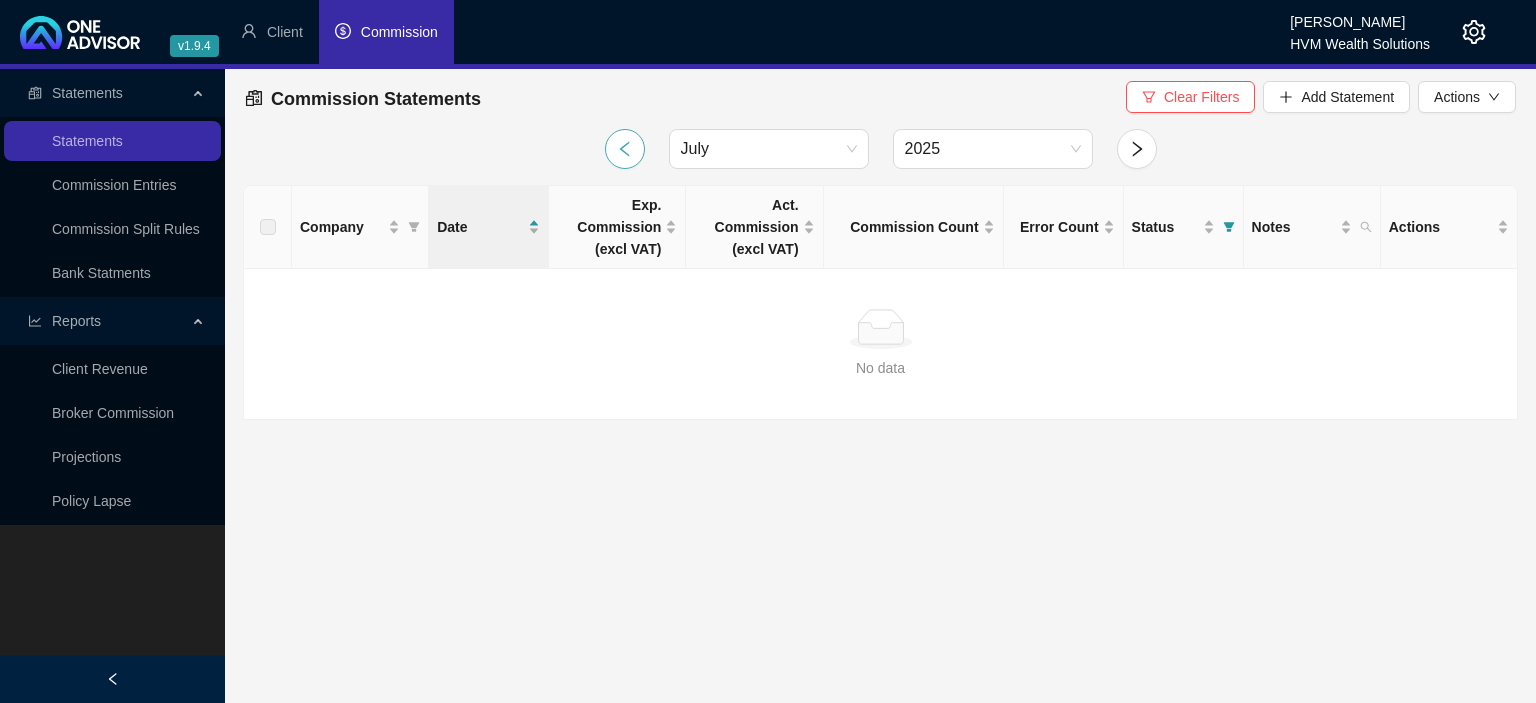click at bounding box center (625, 149) 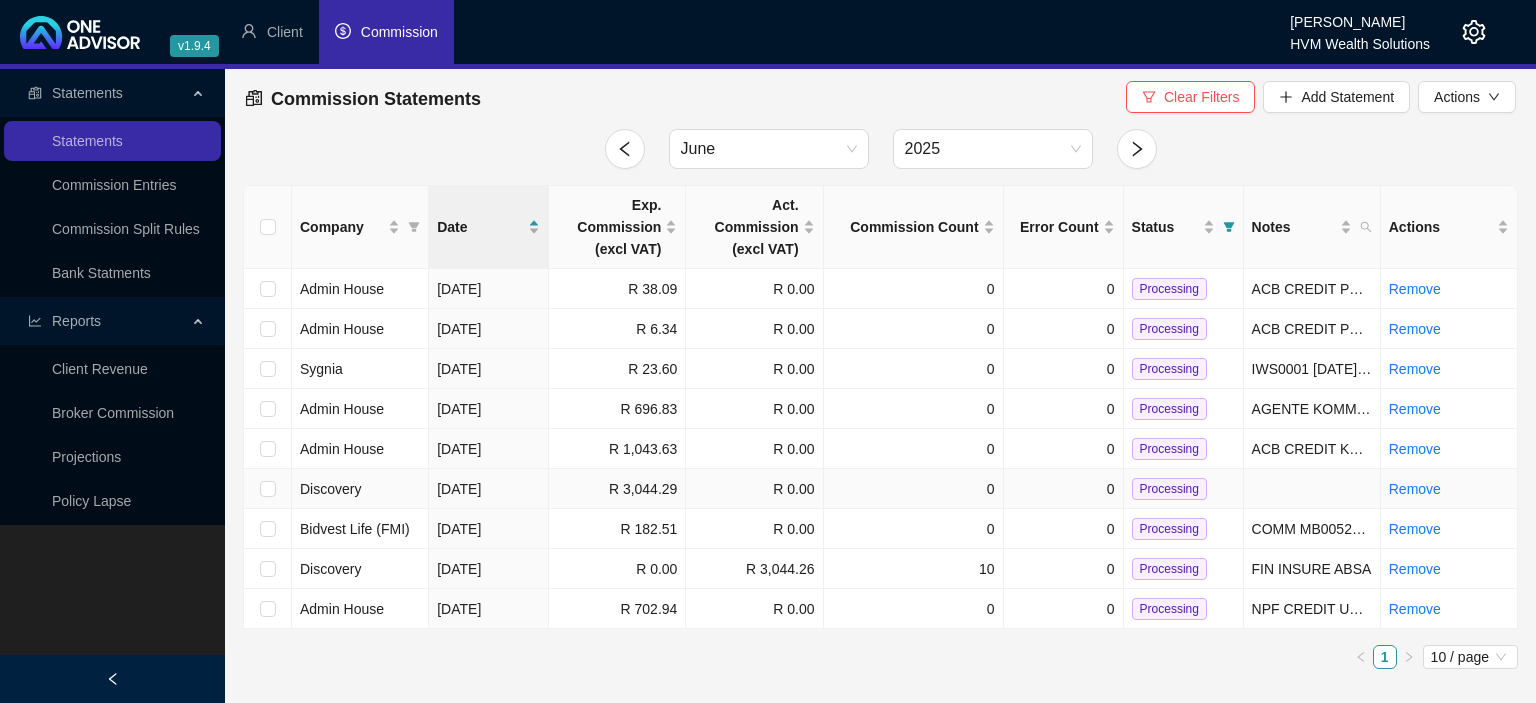 click at bounding box center (268, 489) 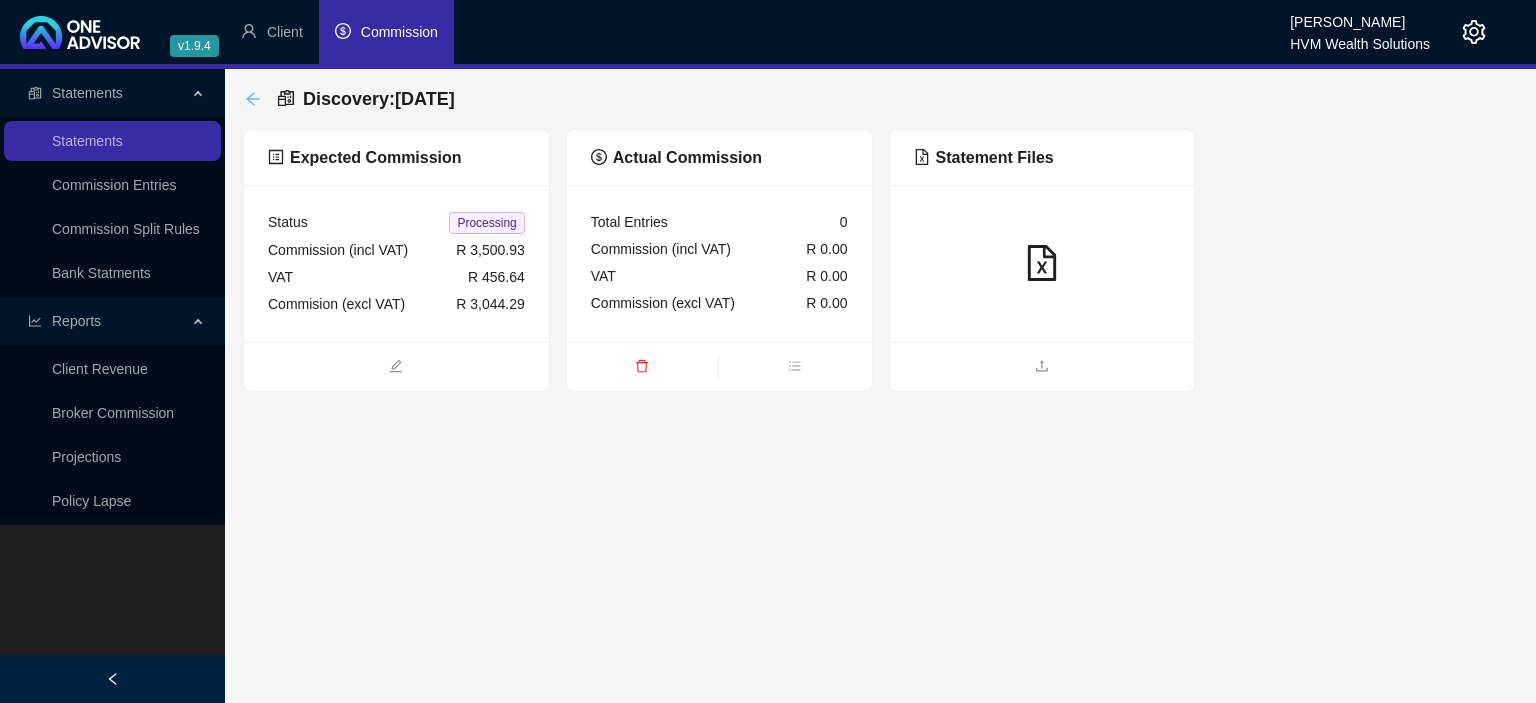 click 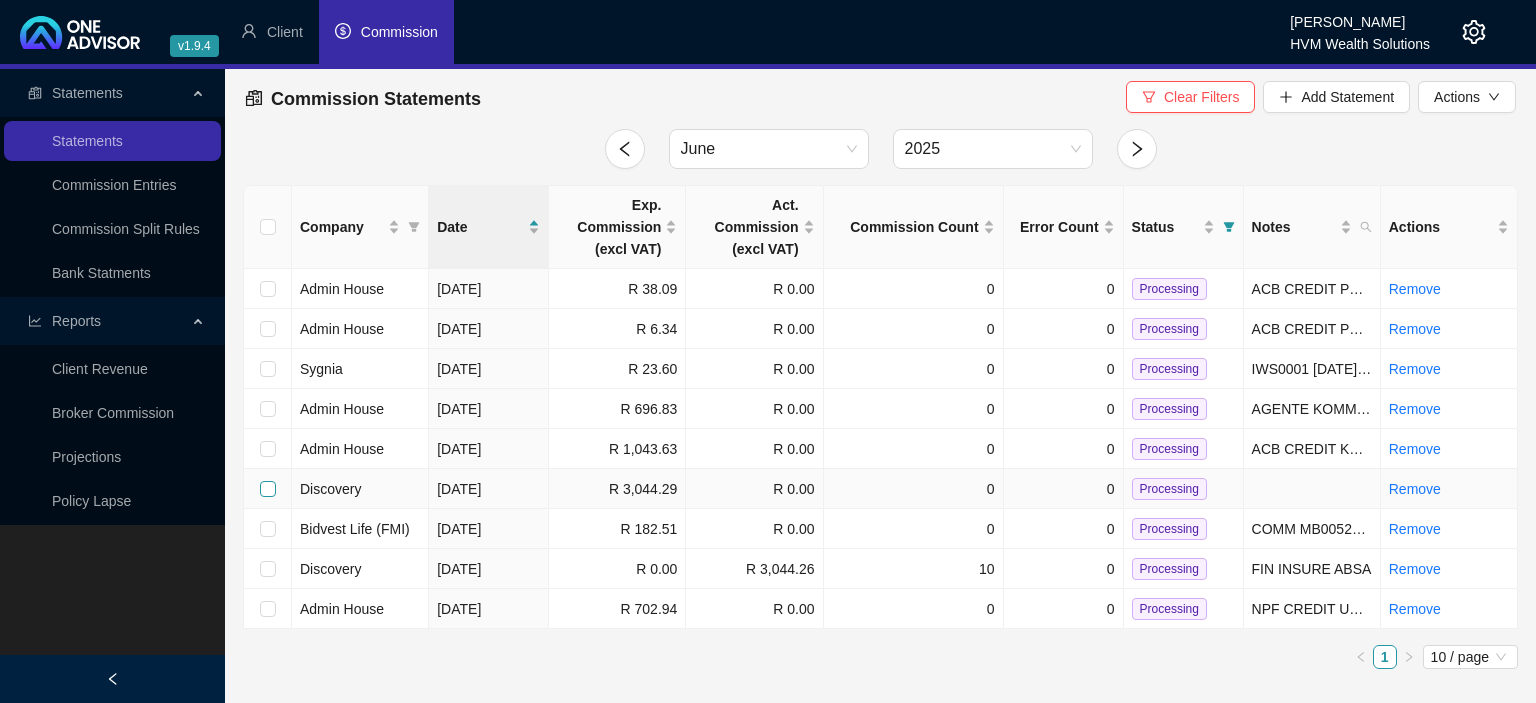 click at bounding box center (268, 489) 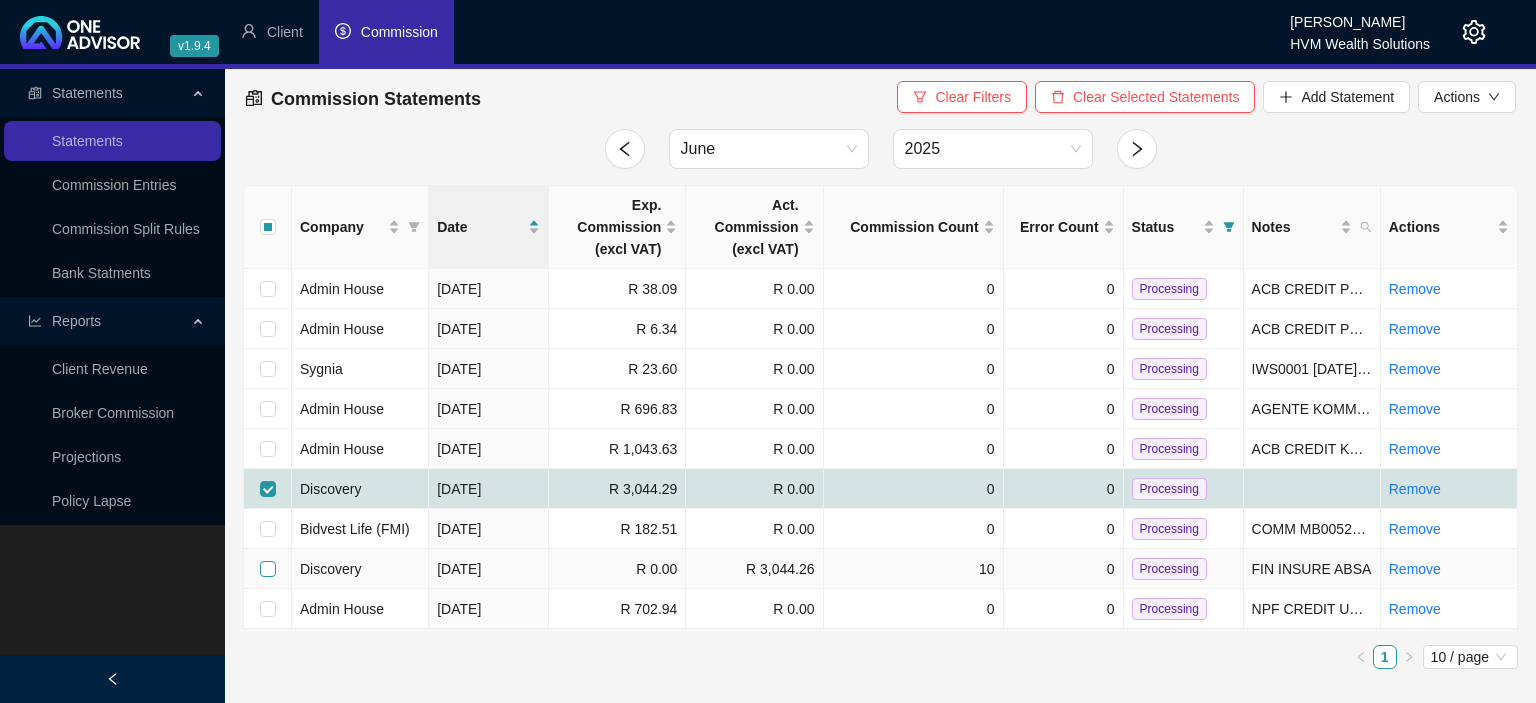 click at bounding box center (268, 569) 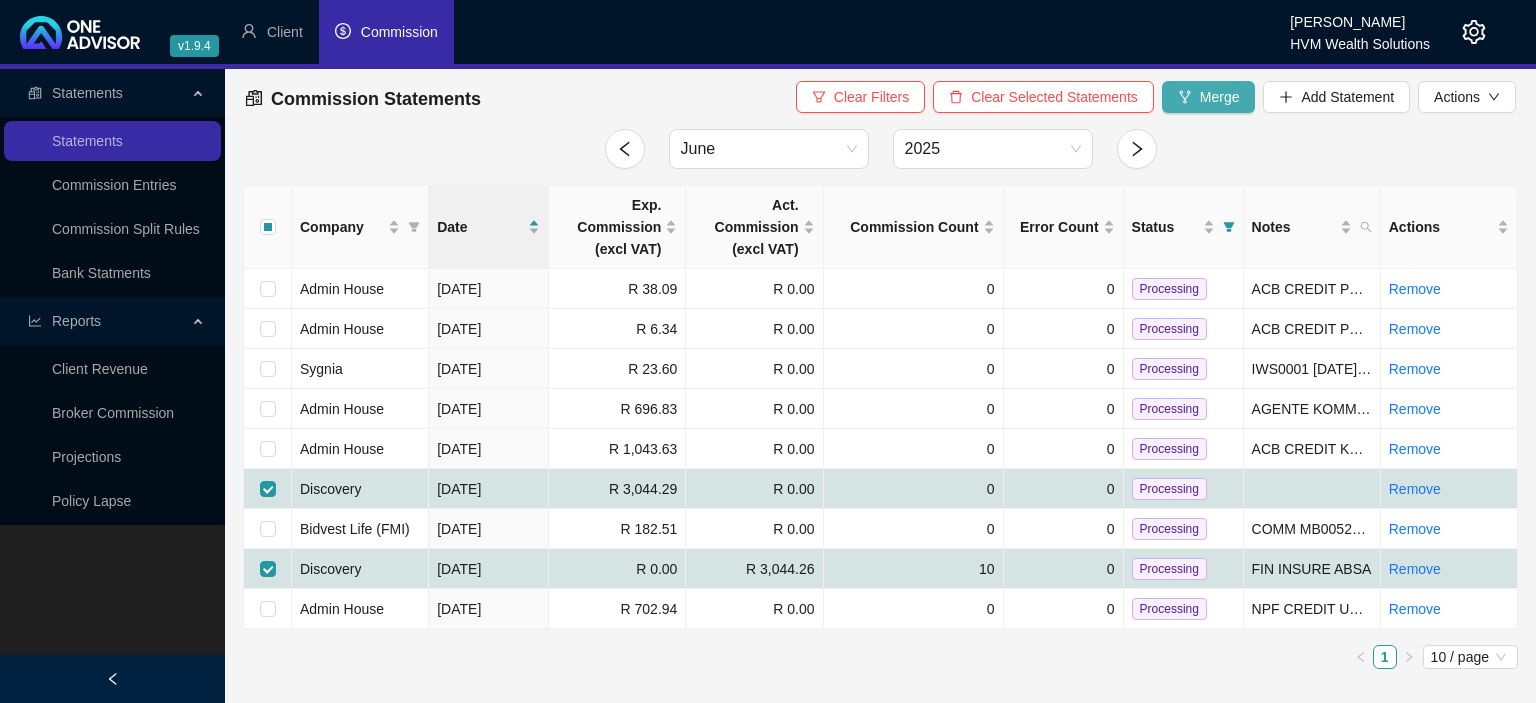 click on "Merge" at bounding box center [1220, 97] 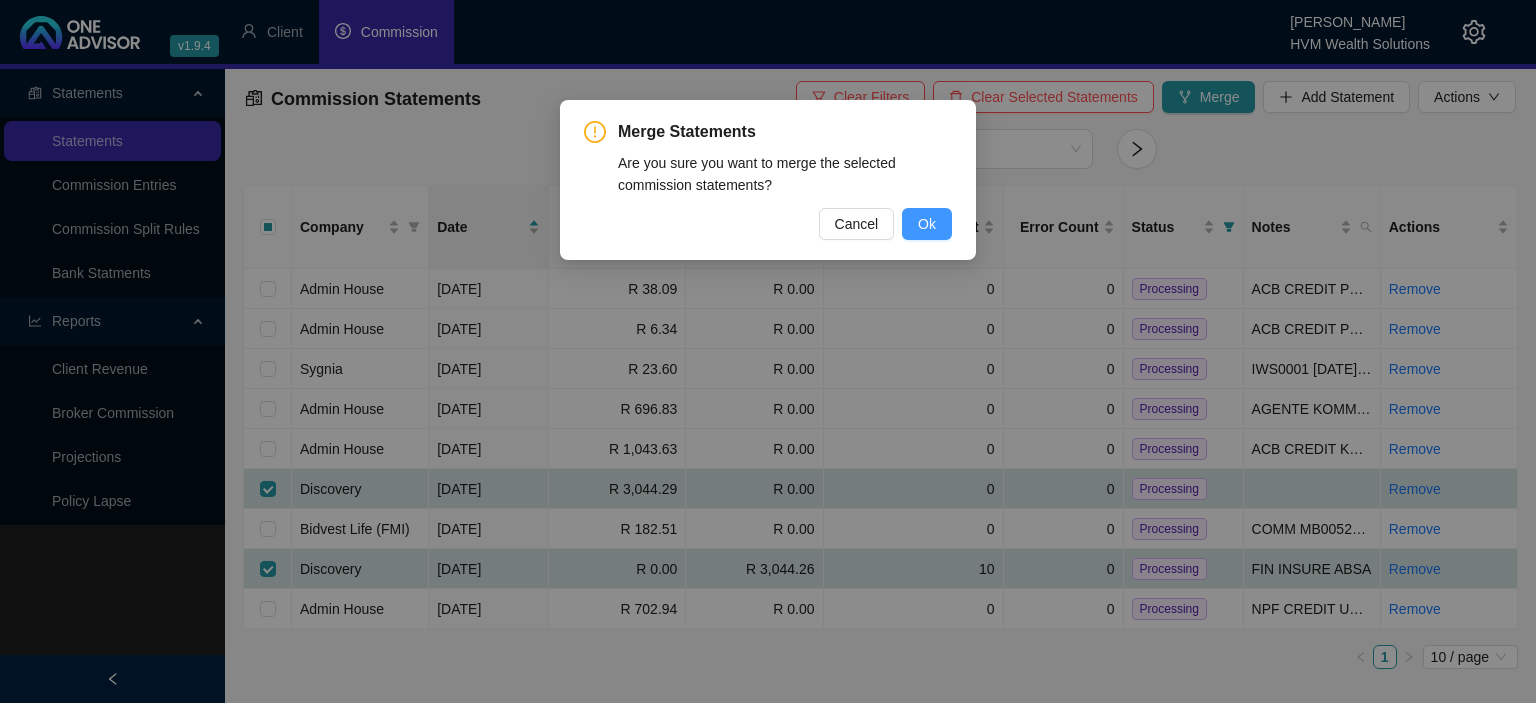 click on "Ok" at bounding box center [927, 224] 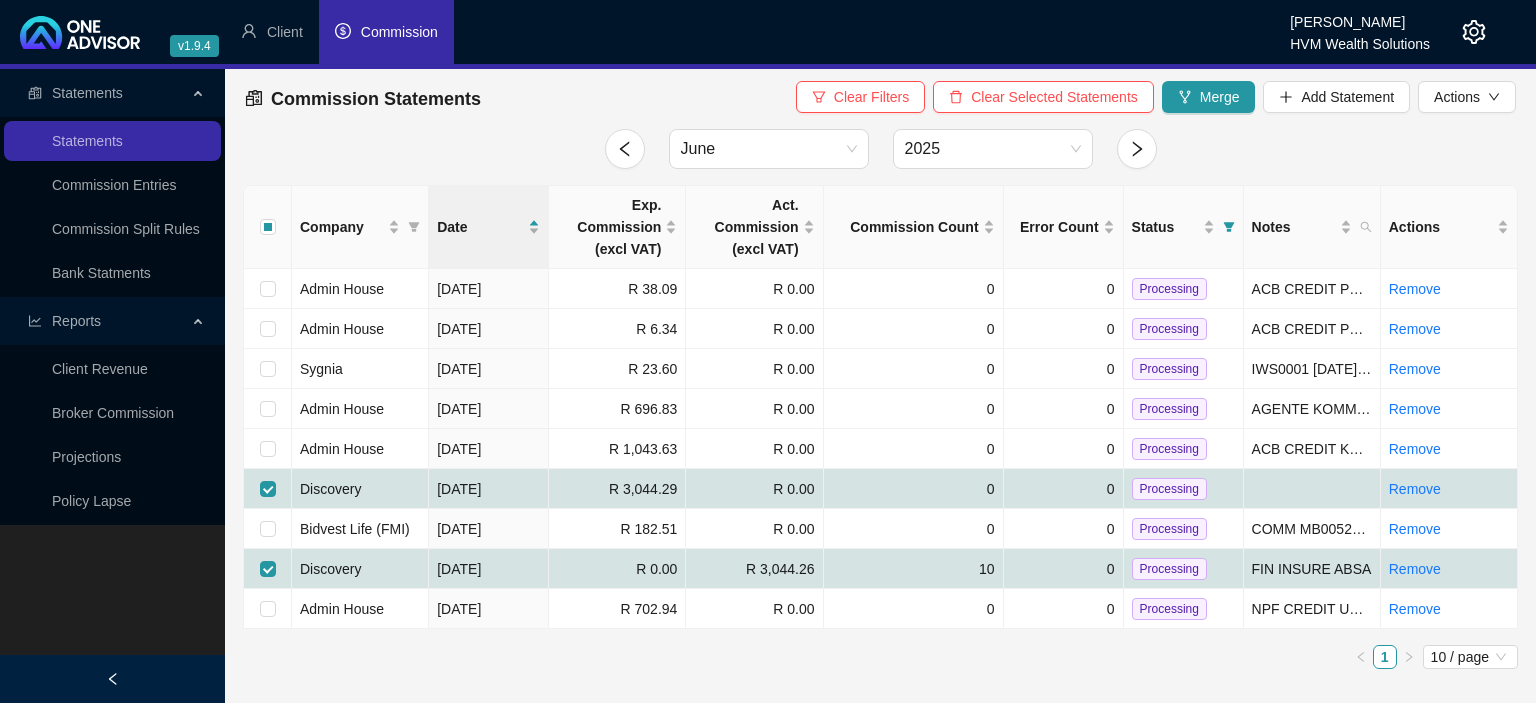 checkbox on "false" 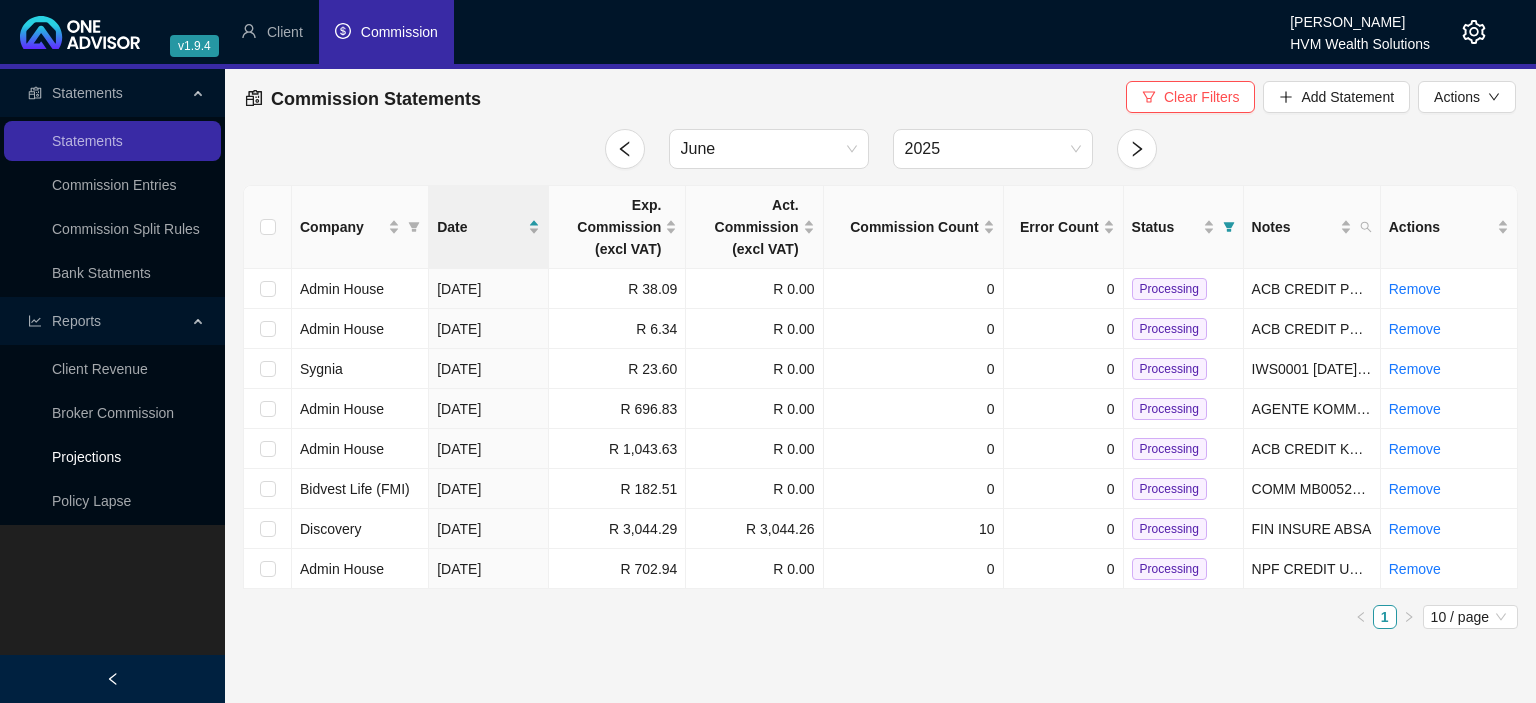 click on "Projections" at bounding box center (86, 457) 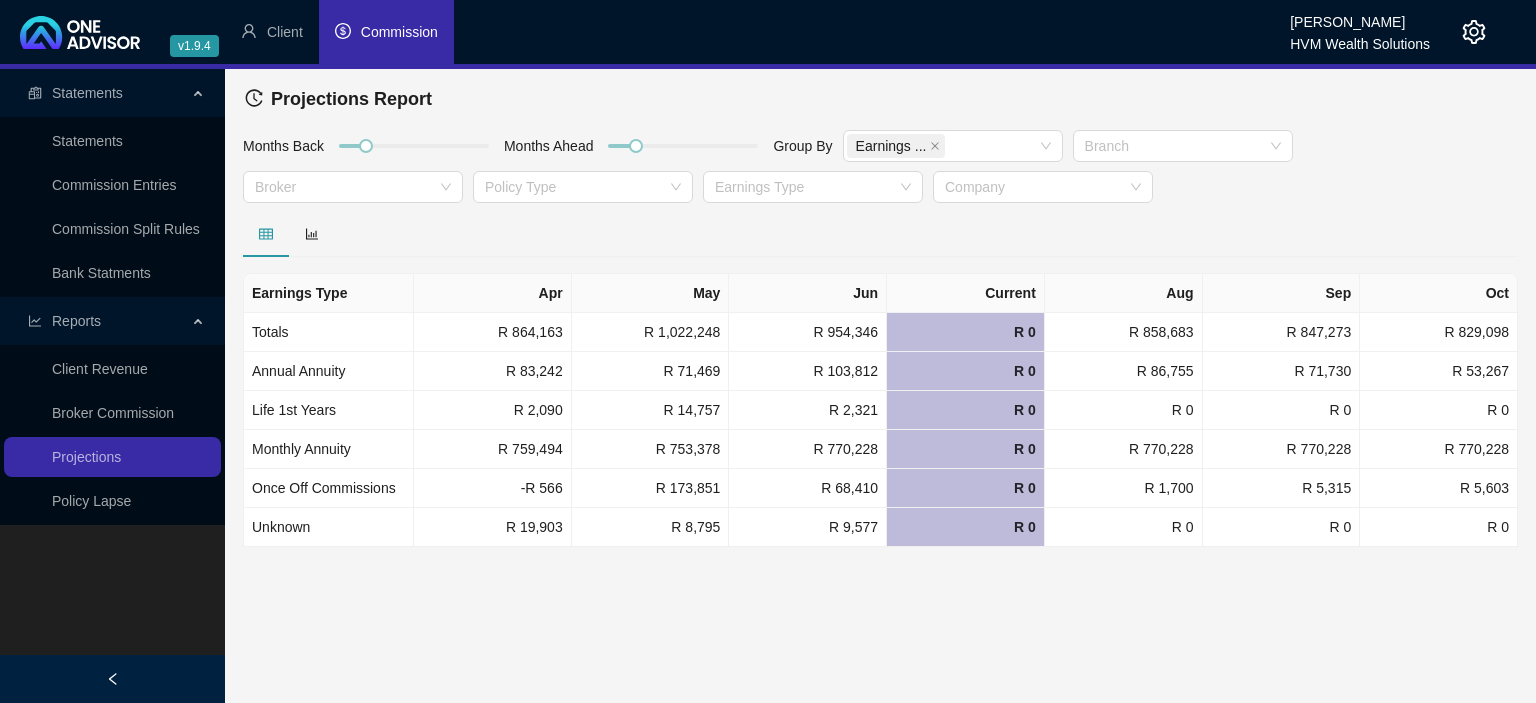 click on "Statements Statements Commission Entries Commission Split Rules Bank Statments Reports Client Revenue Broker Commission Projections Policy Lapse Projections Report Months Back Months Ahead Group By Earnings ...     Branch   Broker   Policy Type   Earnings Type   Company Earnings Type Apr May Jun Current Aug Sep Oct                 Totals R 864,163 R 1,022,248 R 954,346 R 0 R 858,683 R 847,273 R 829,098 Annual Annuity R 83,242 R 71,469 R 103,812 R 0 R 86,755 R 71,730 R 53,267 Life 1st Years R 2,090 R 14,757 R 2,321 R 0 R 0 R 0 R 0 Monthly Annuity R 759,494 R 753,378 R 770,228 R 0 R 770,228 R 770,228 R 770,228 Once Off Commissions -R 566 R 173,851 R 68,410 R 0 R 1,700 R 5,315 R 5,603 Unknown R 19,903 R 8,795 R 9,577 R 0 R 0 R 0 R 0" at bounding box center [768, 386] 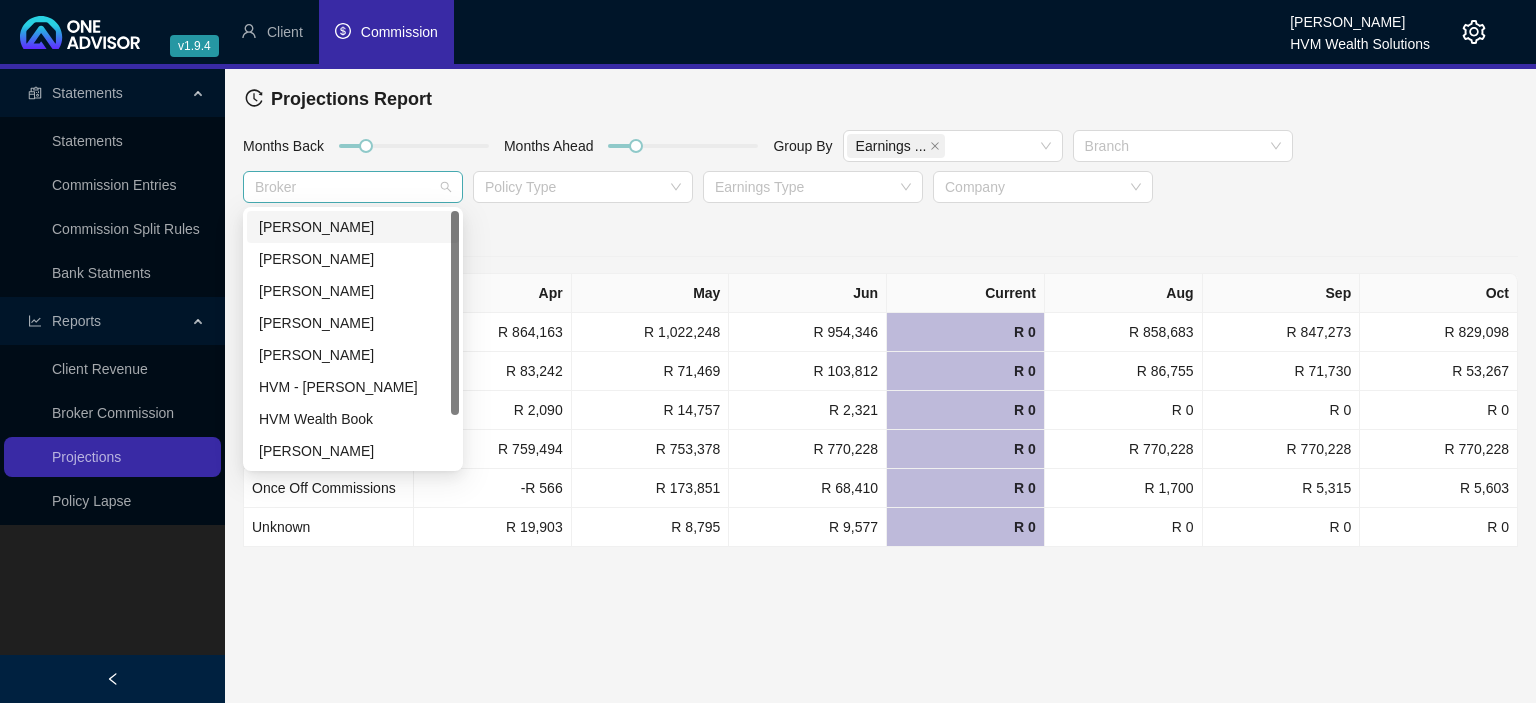 click at bounding box center (342, 187) 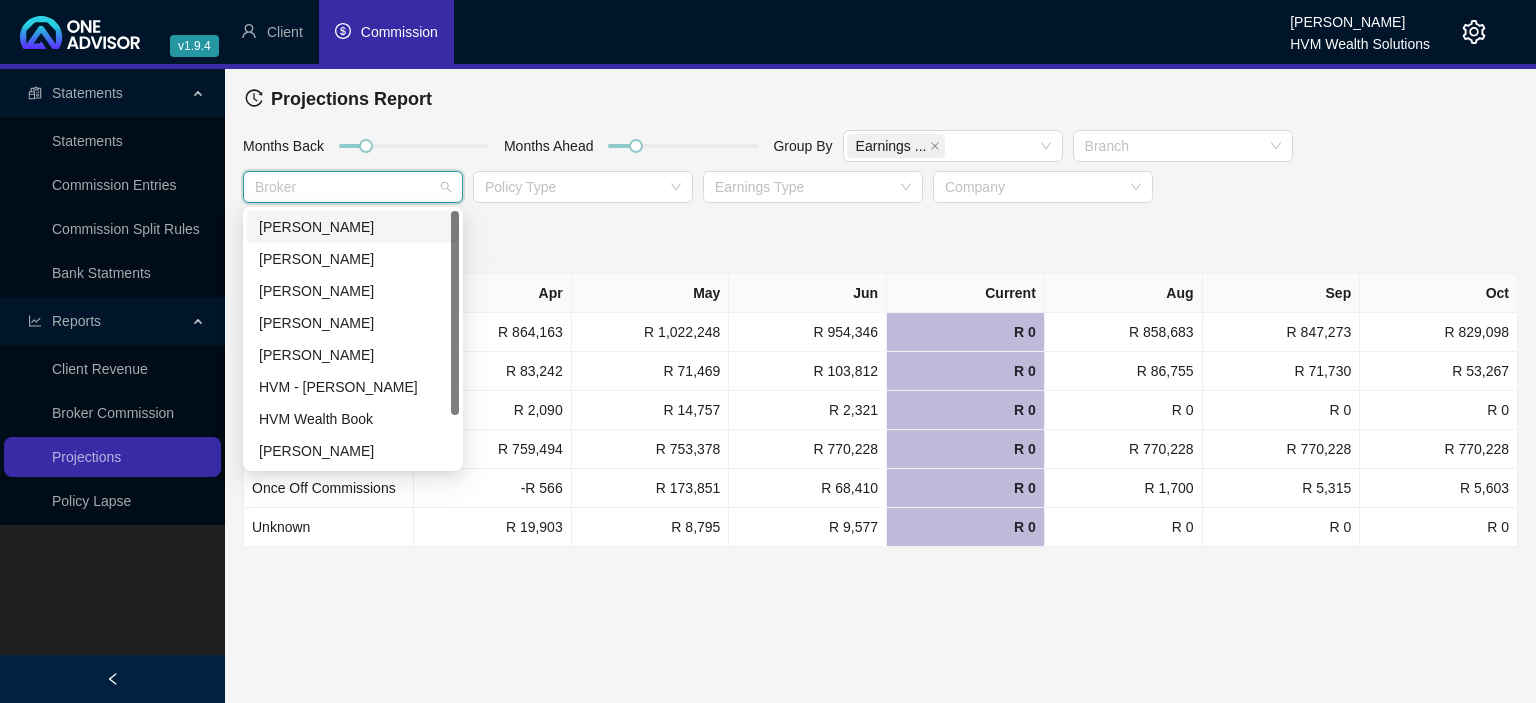 click on "[PERSON_NAME]" at bounding box center [353, 227] 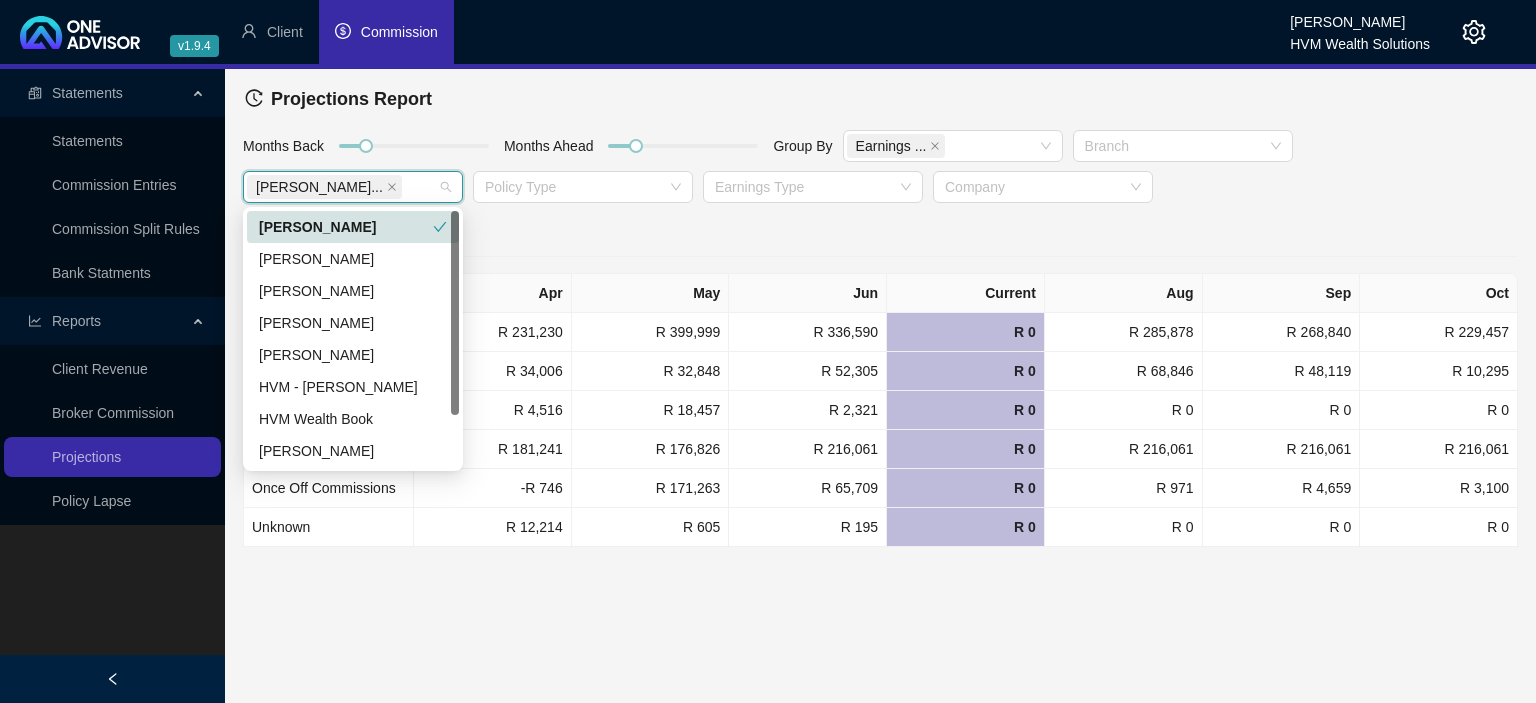 click on "Earnings Type" at bounding box center (813, 191) 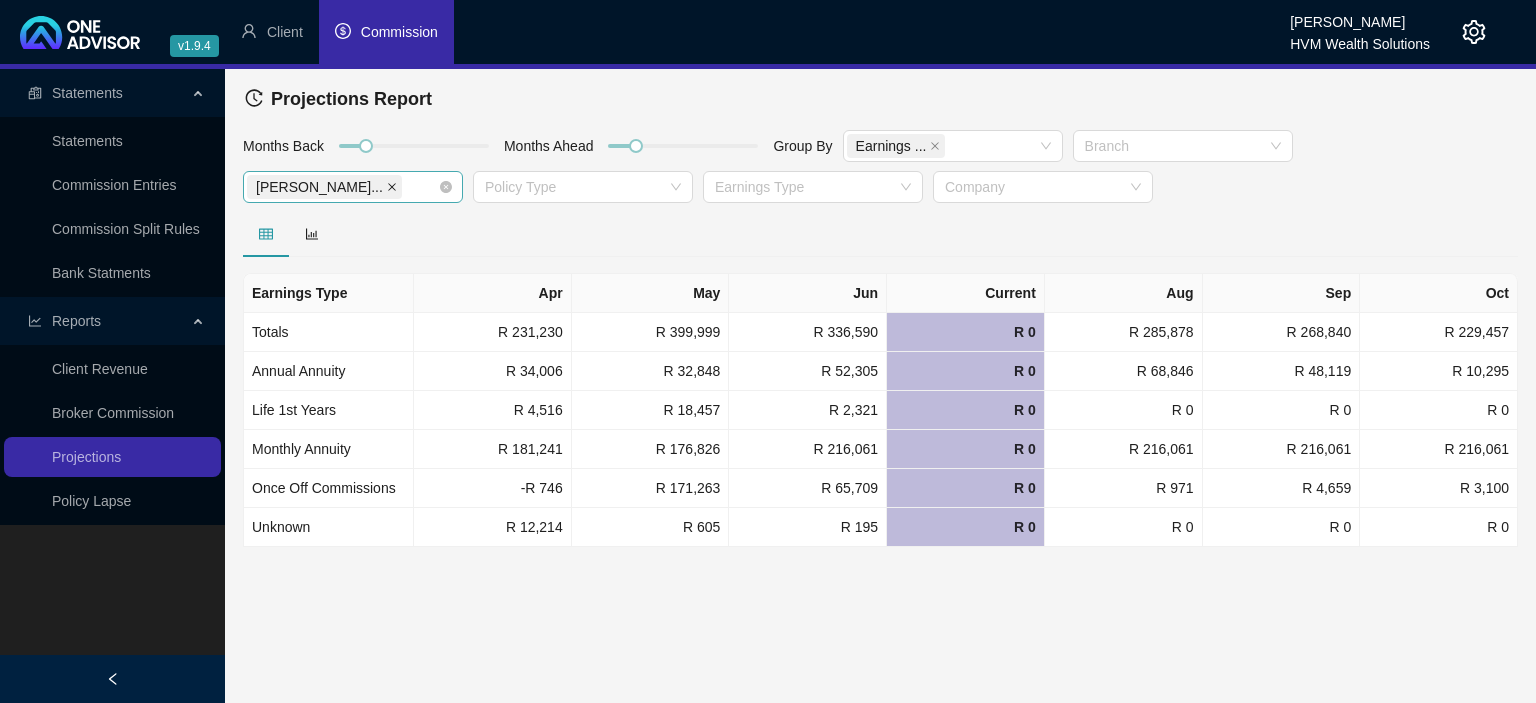 click 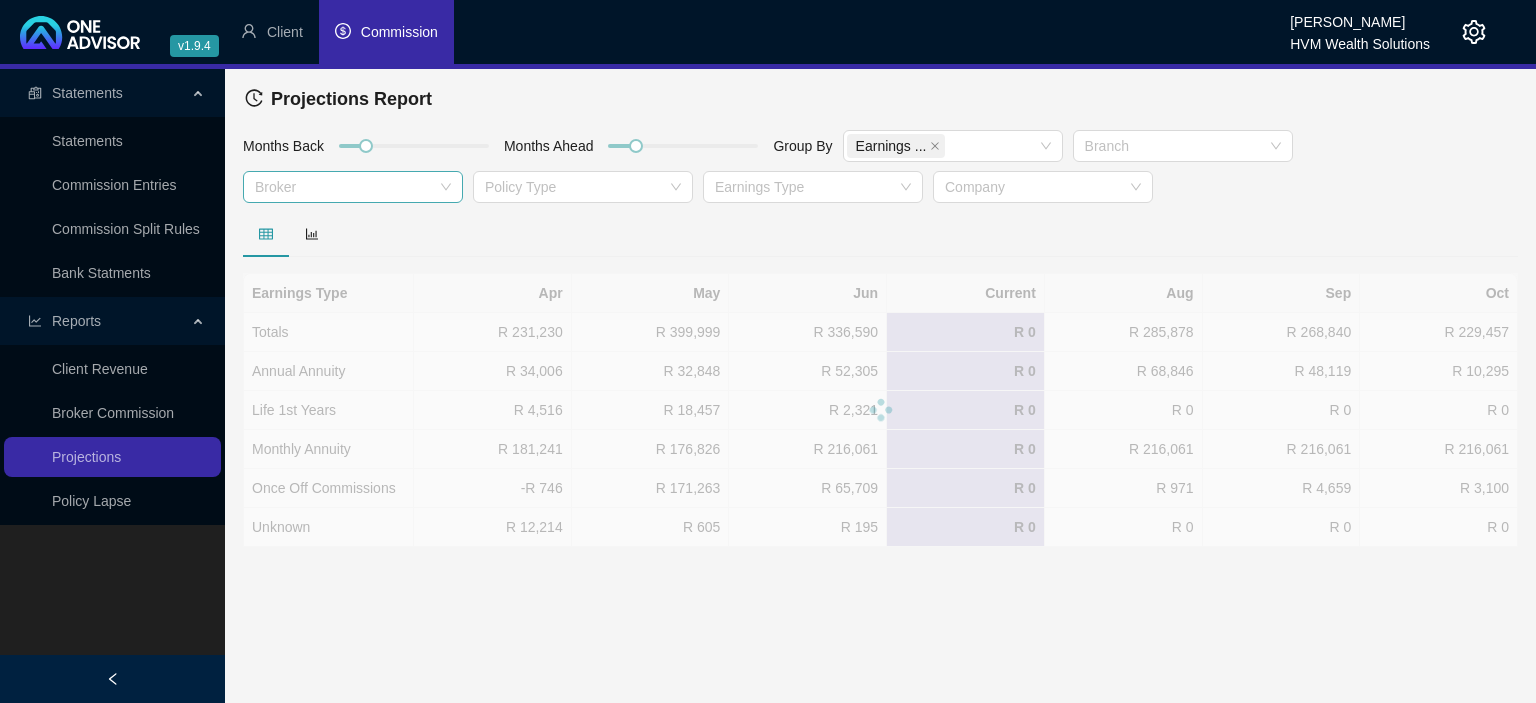 click at bounding box center [342, 187] 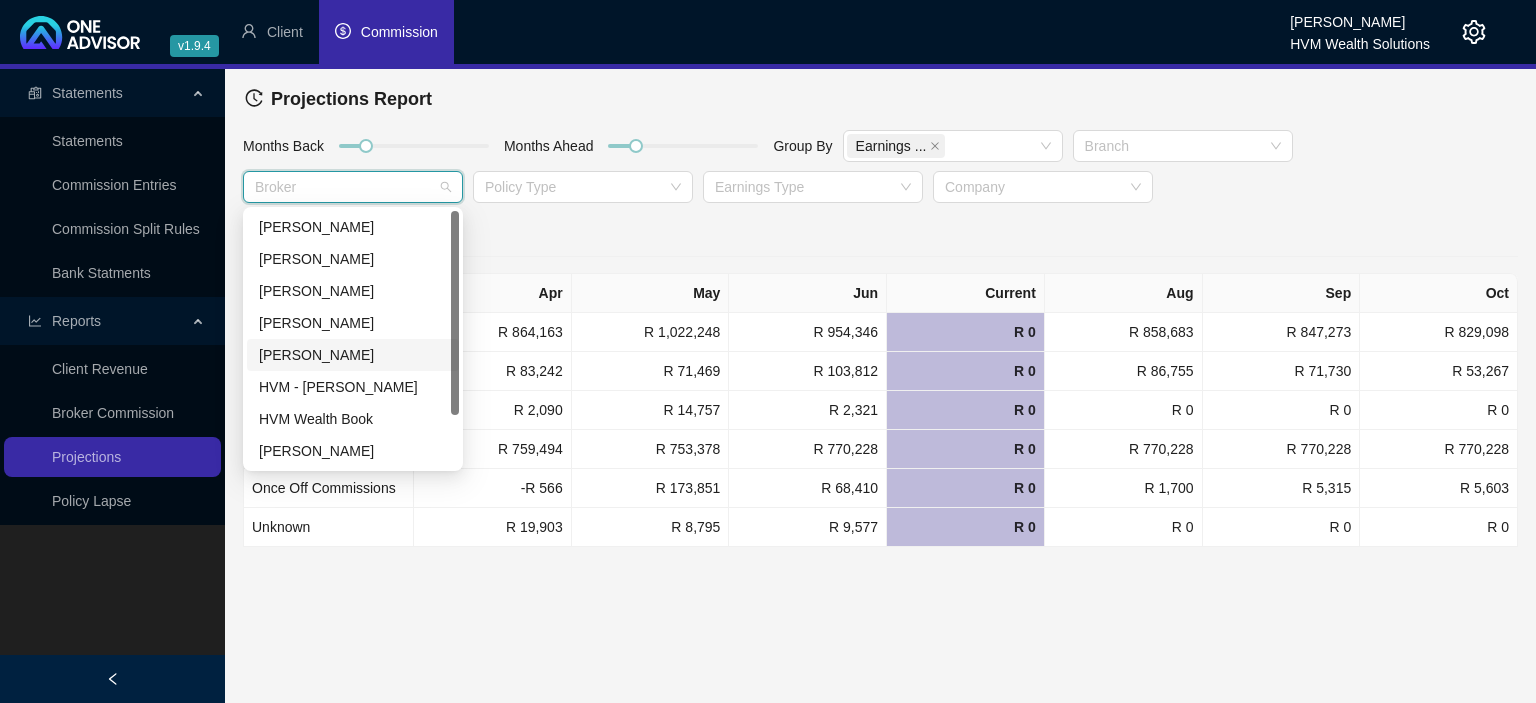 click on "[PERSON_NAME]" at bounding box center [353, 355] 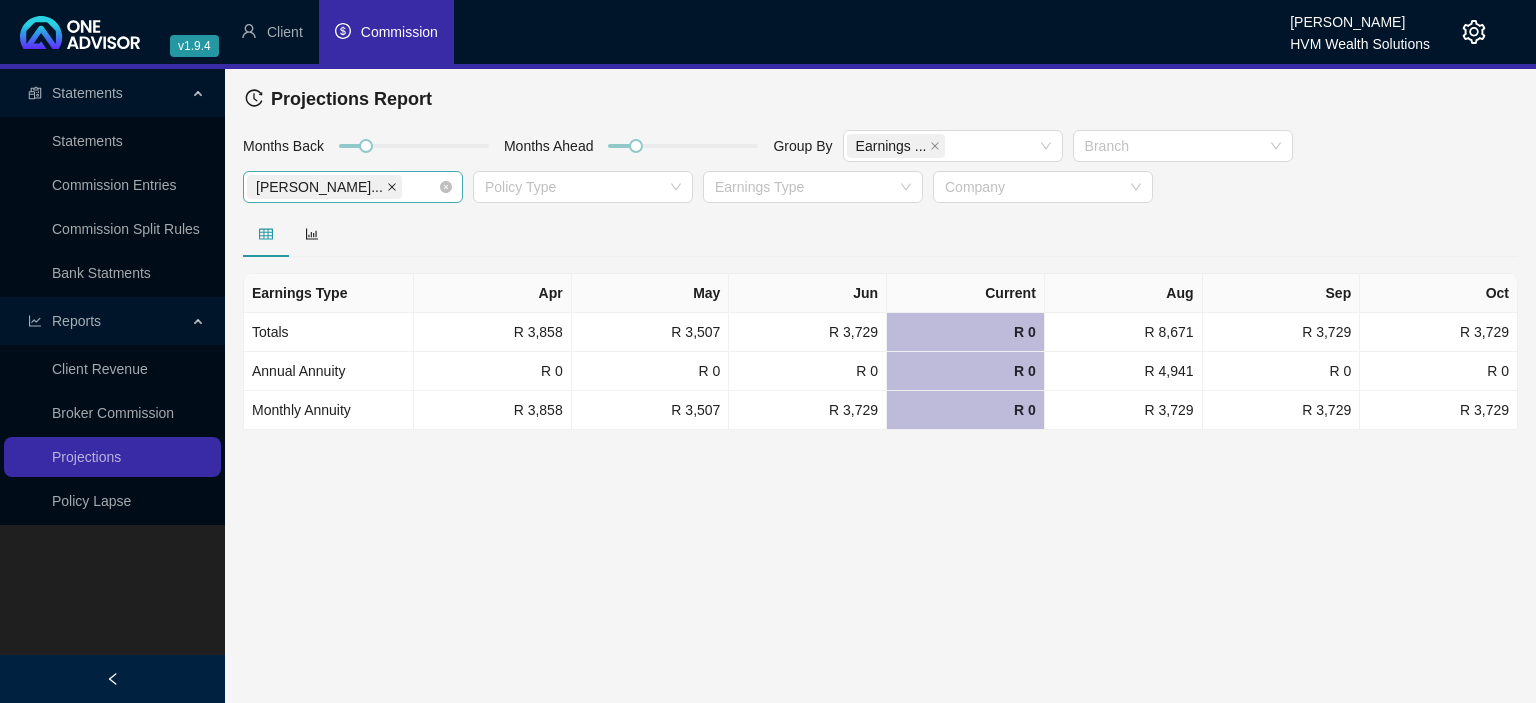 click 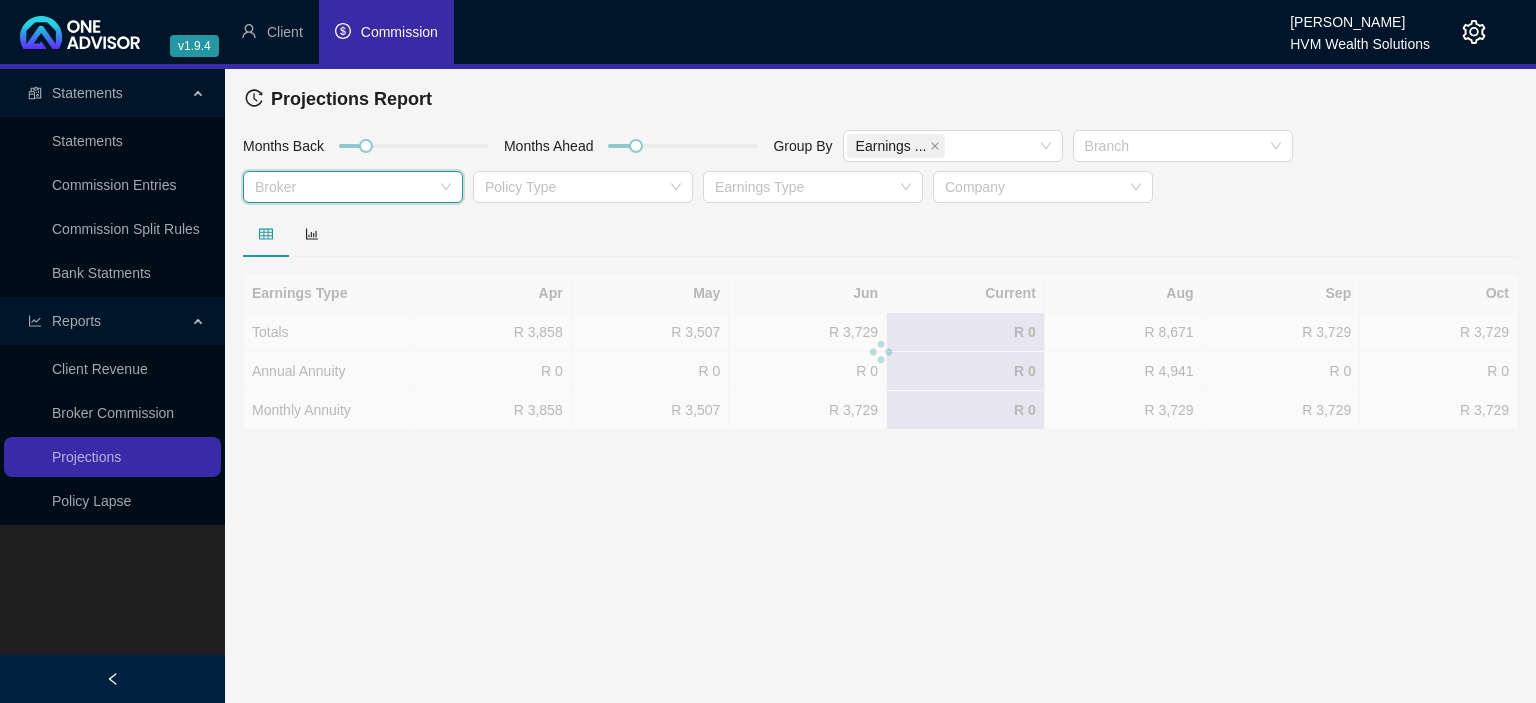 click at bounding box center (342, 187) 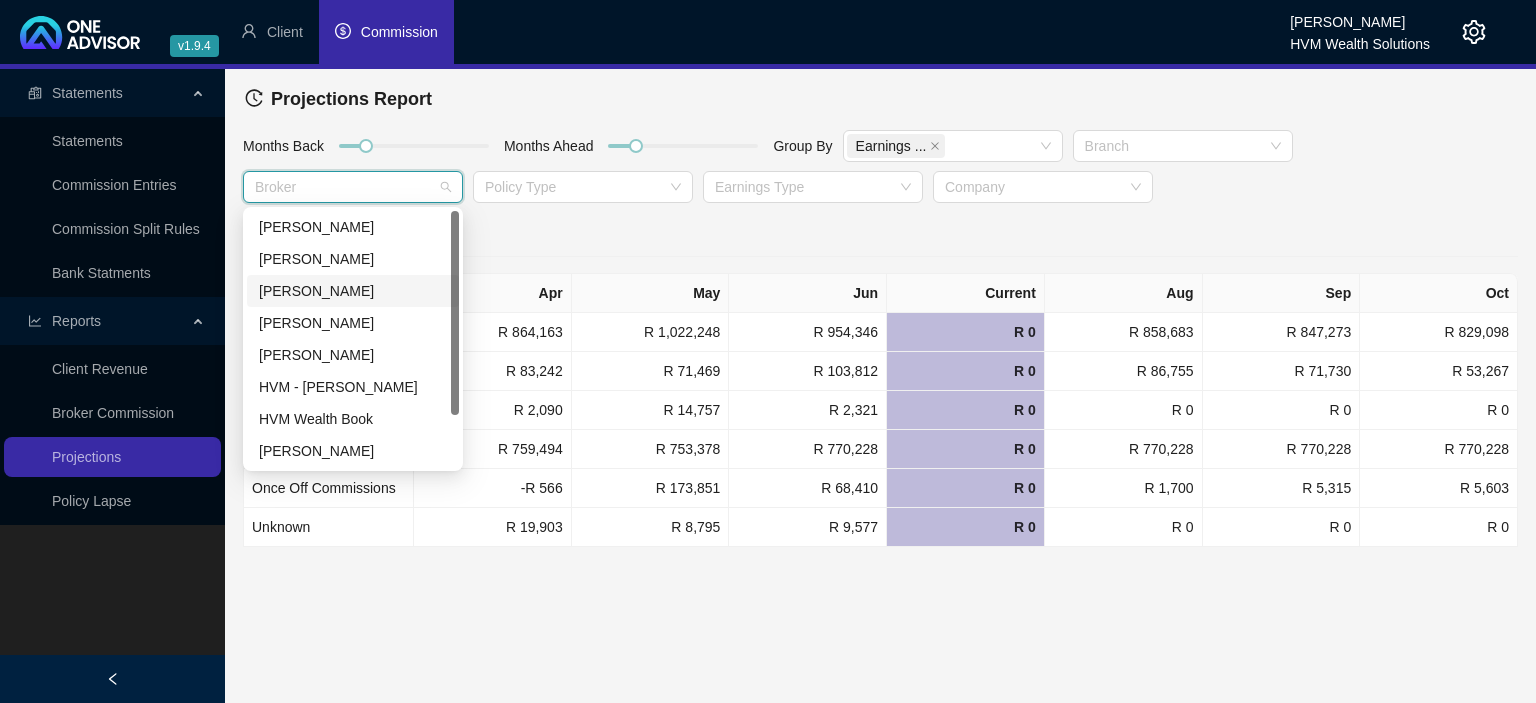 click on "[PERSON_NAME]" at bounding box center [353, 291] 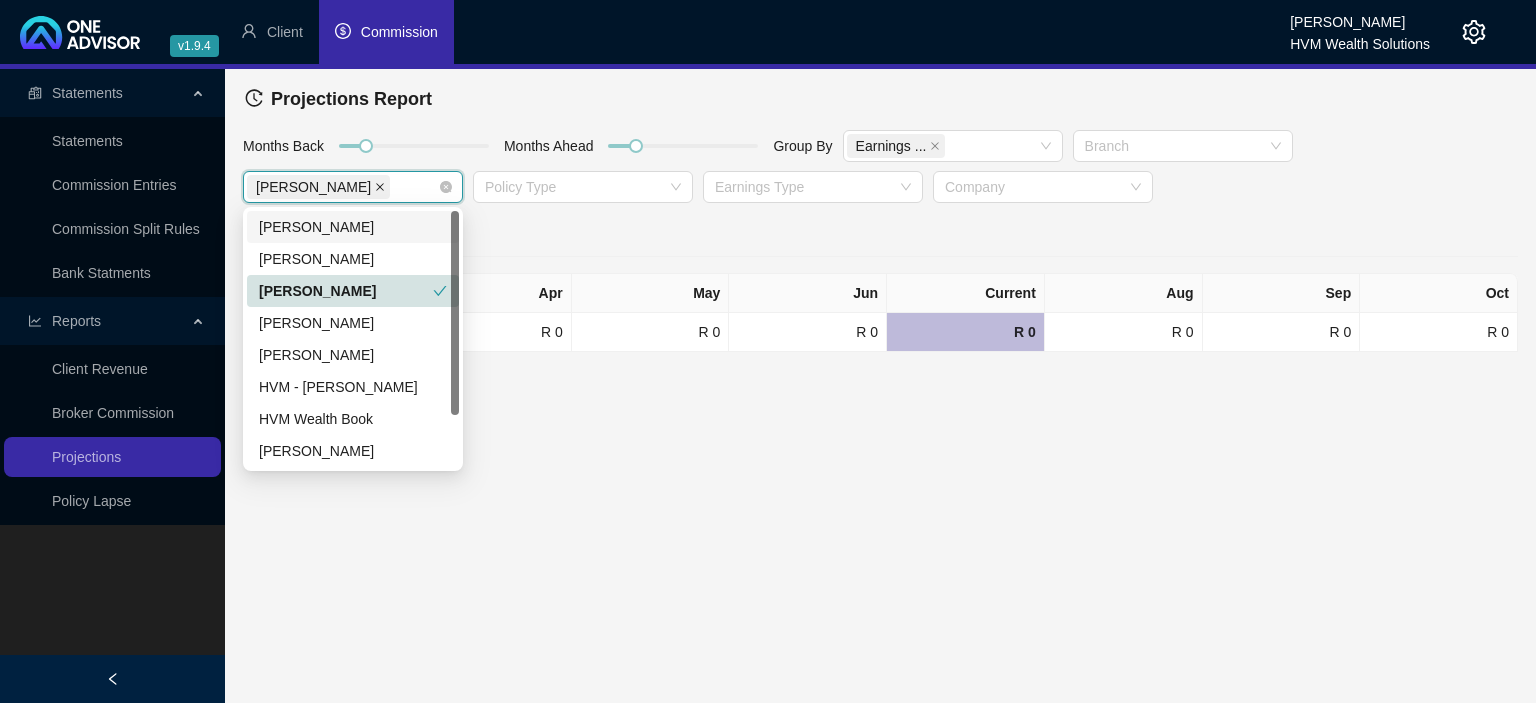 click 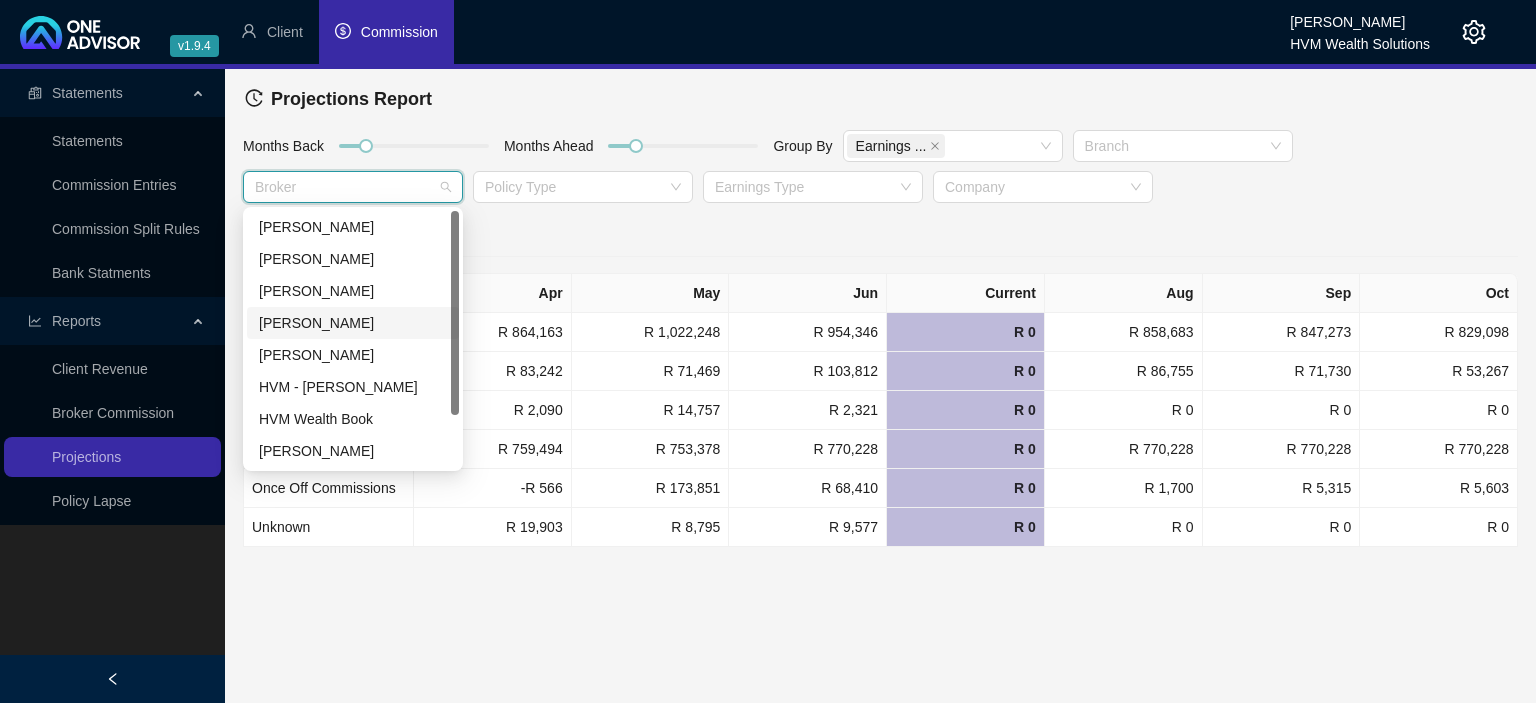 click on "[PERSON_NAME]" at bounding box center [353, 323] 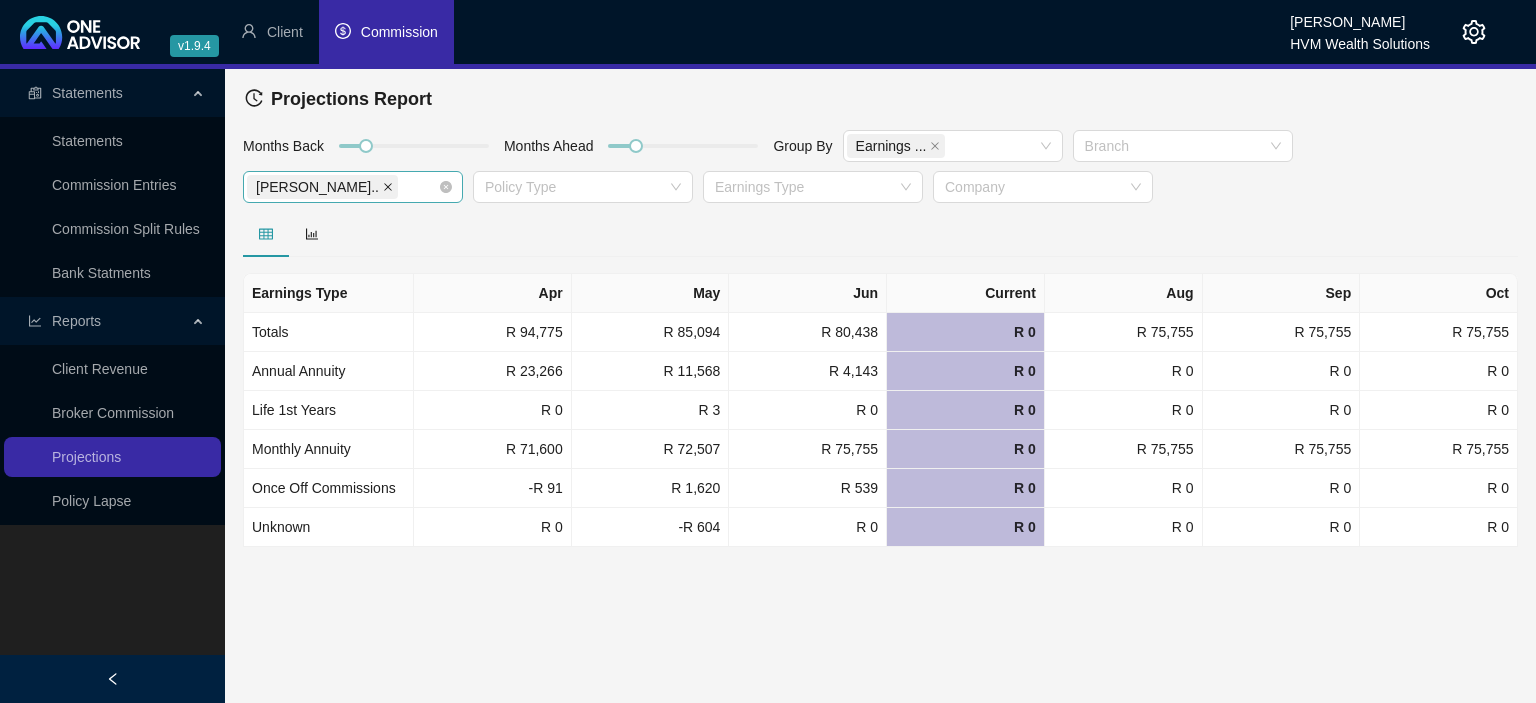 click at bounding box center (388, 187) 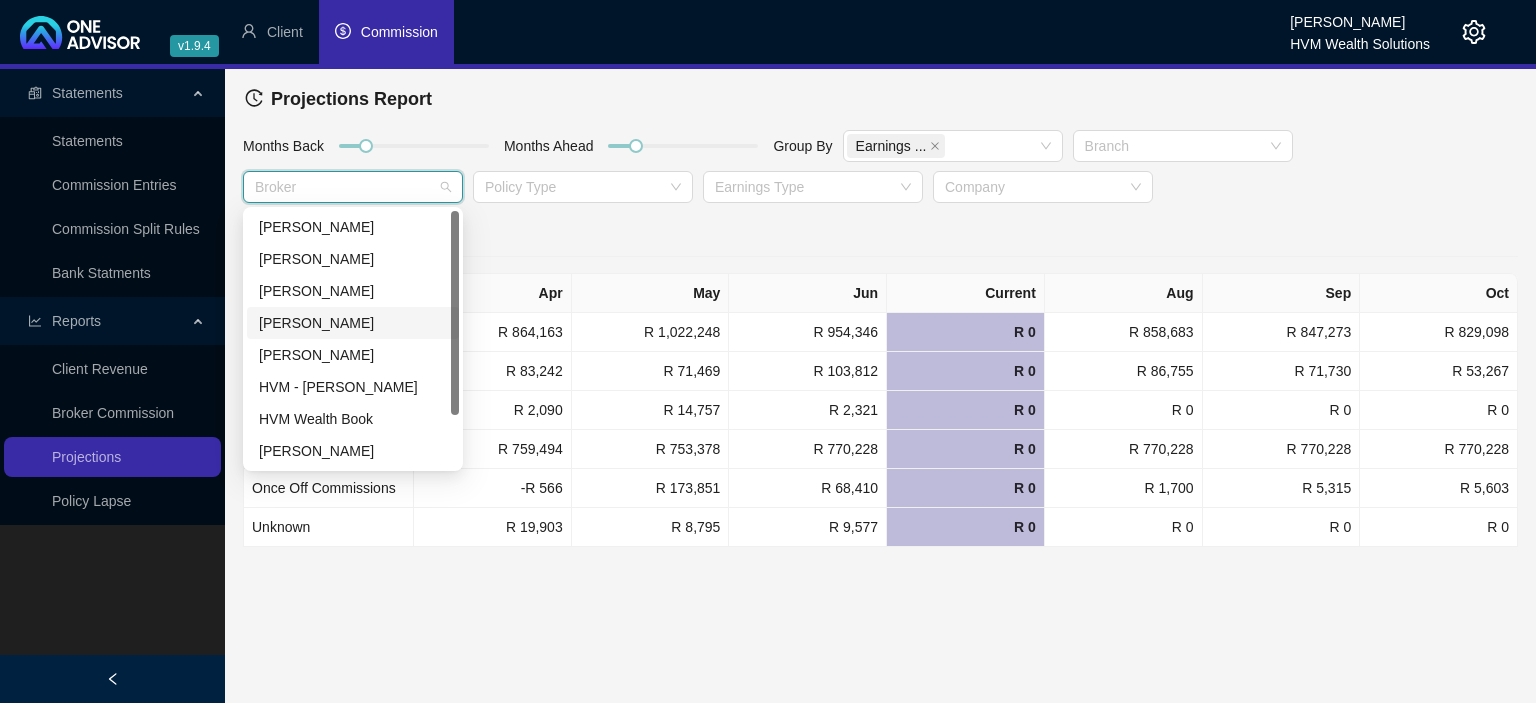 click at bounding box center (342, 187) 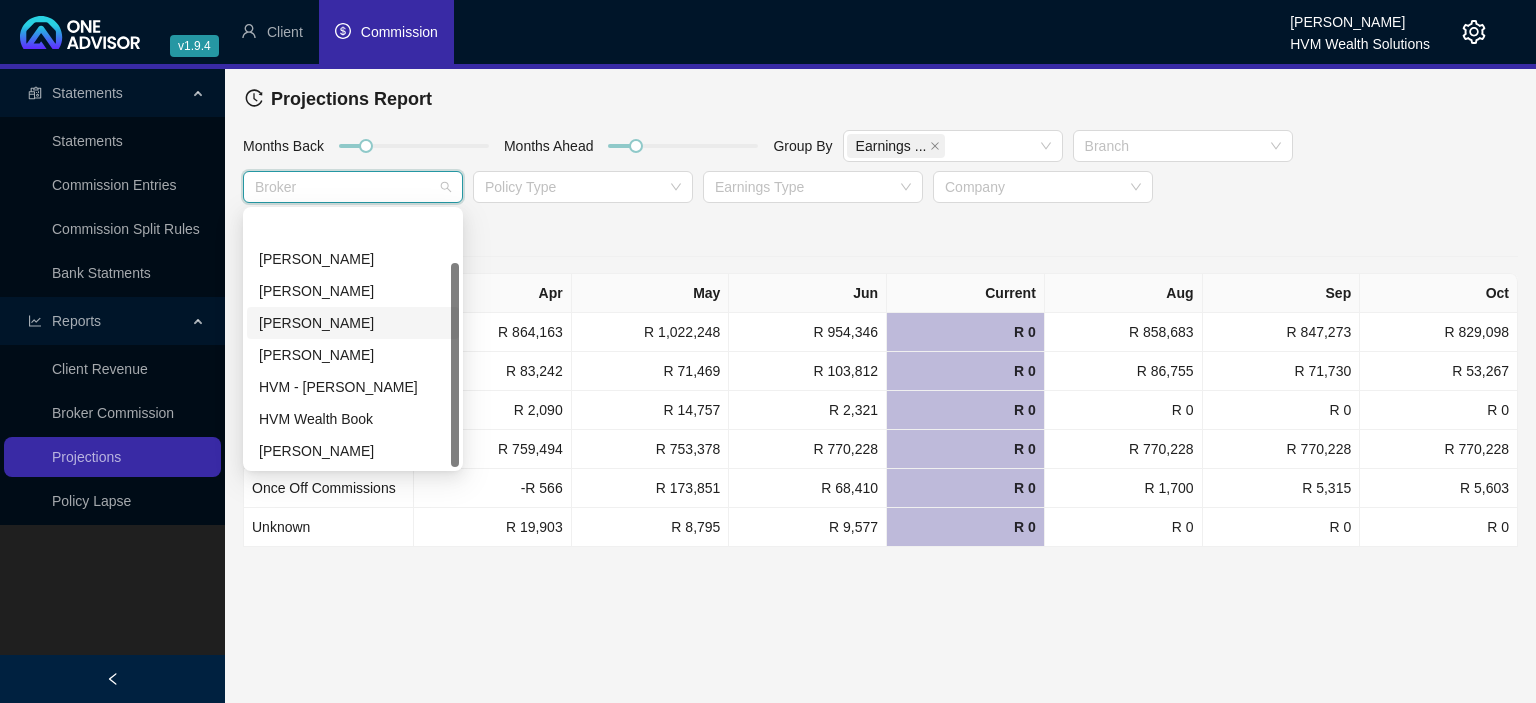 scroll, scrollTop: 64, scrollLeft: 0, axis: vertical 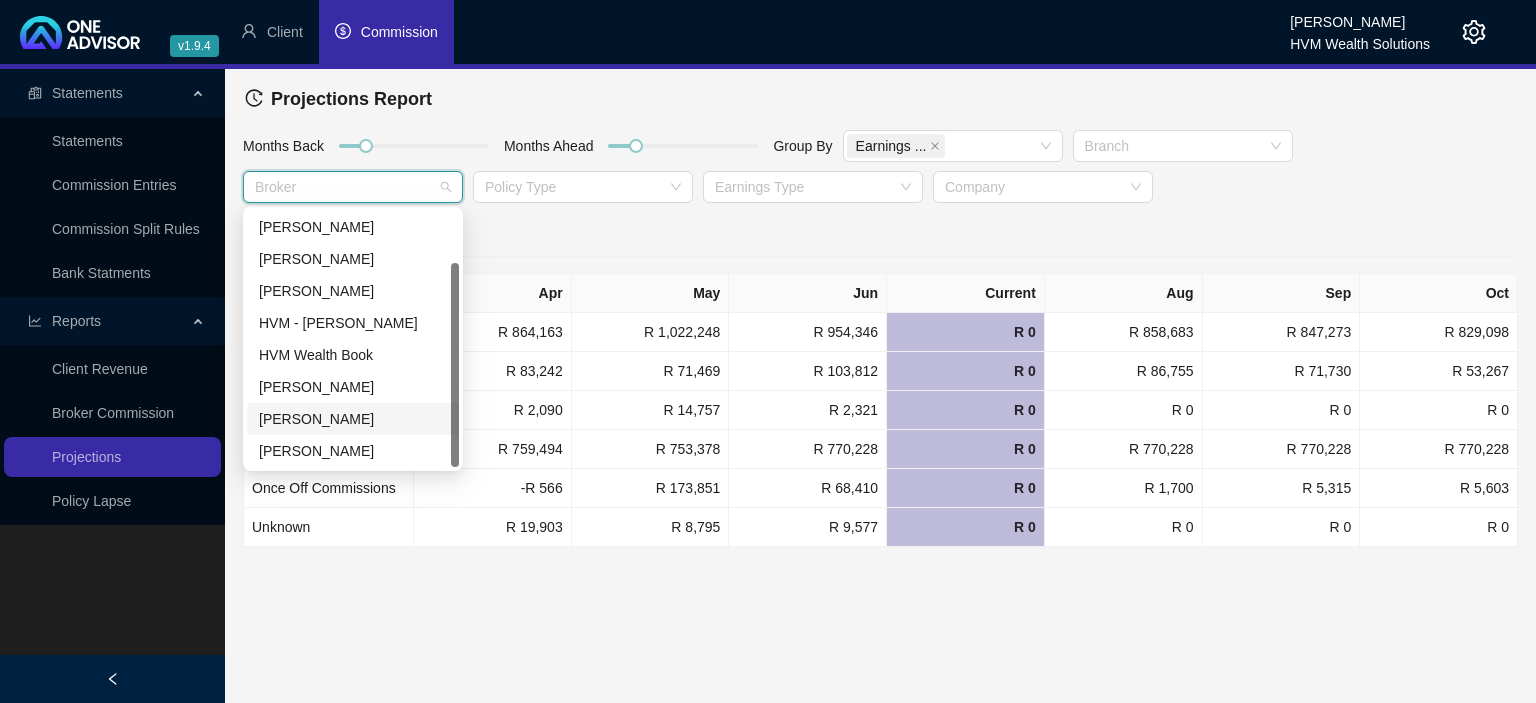 click on "[PERSON_NAME]" at bounding box center (353, 419) 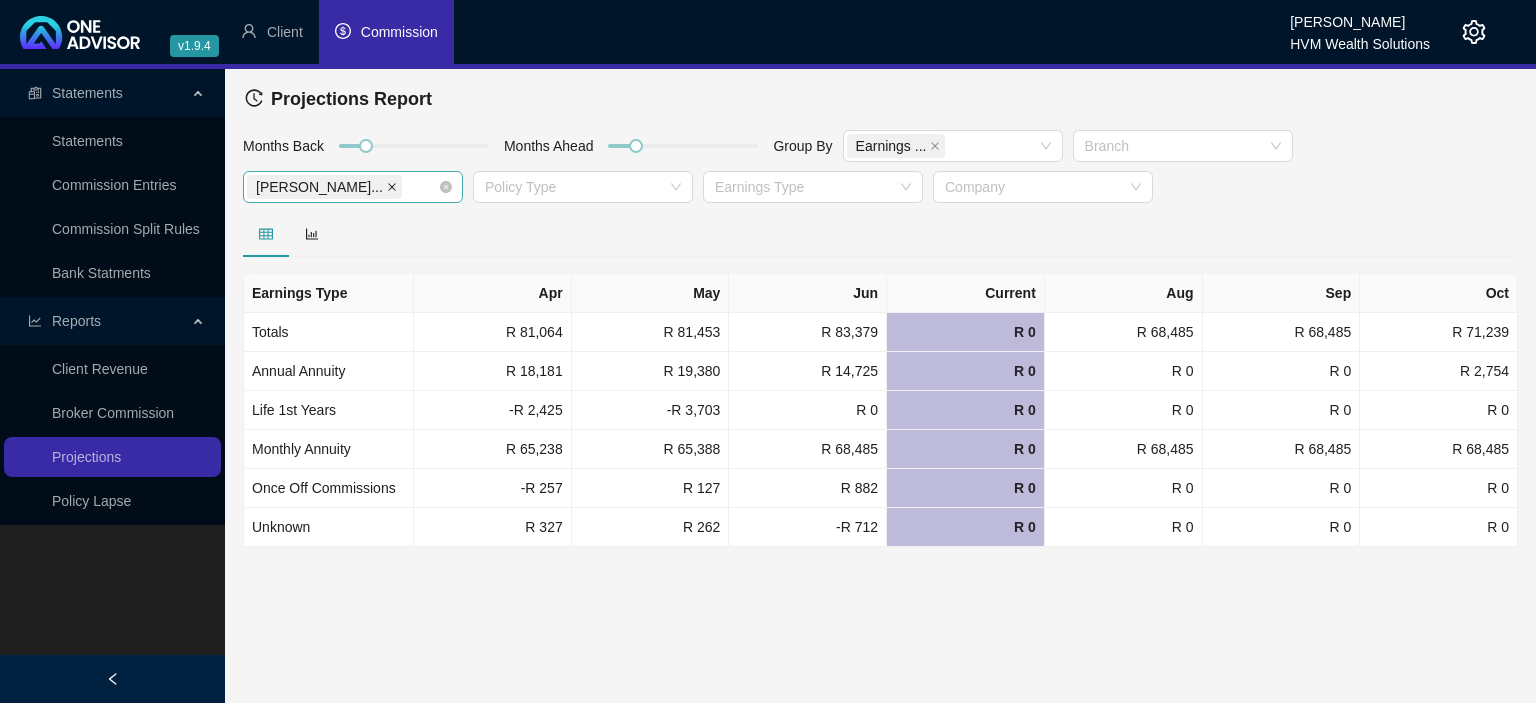 click at bounding box center (392, 187) 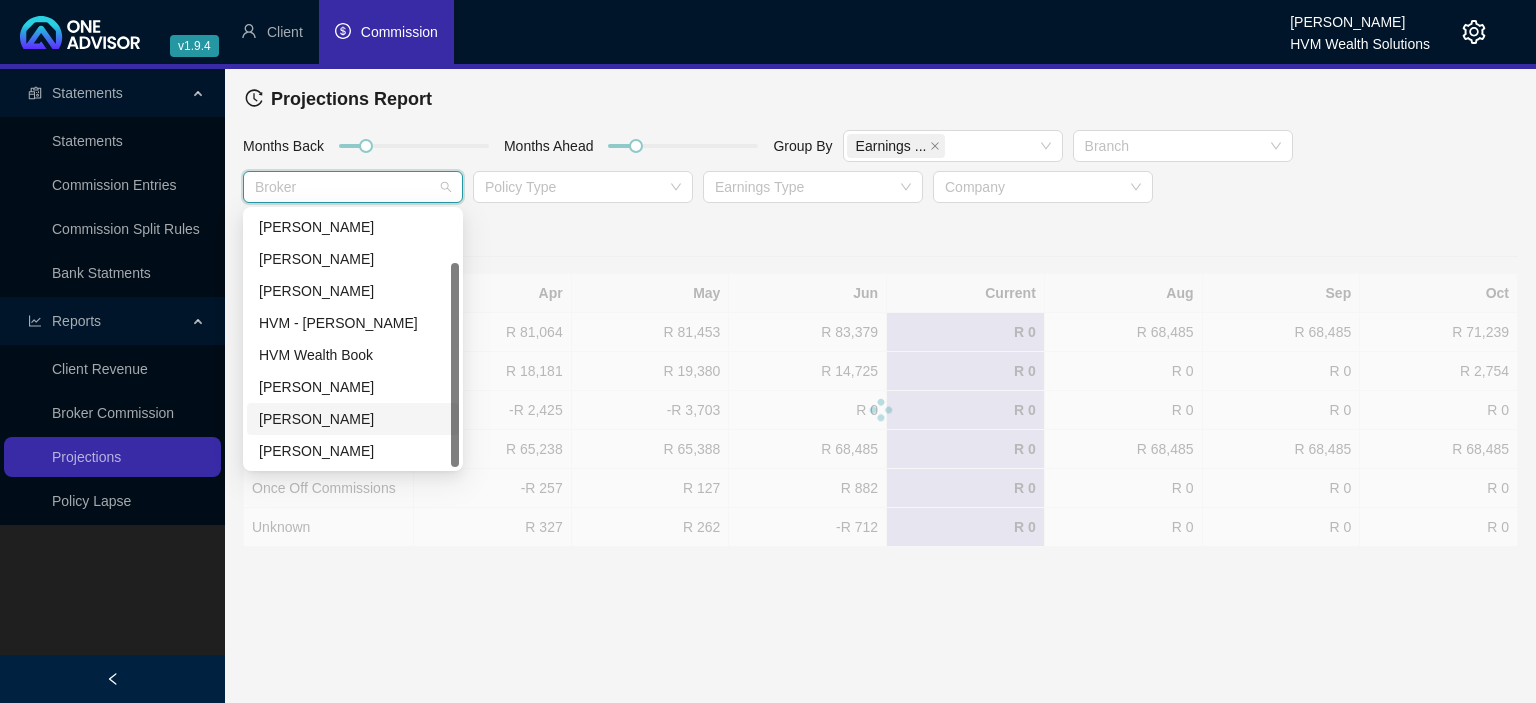 scroll, scrollTop: 64, scrollLeft: 0, axis: vertical 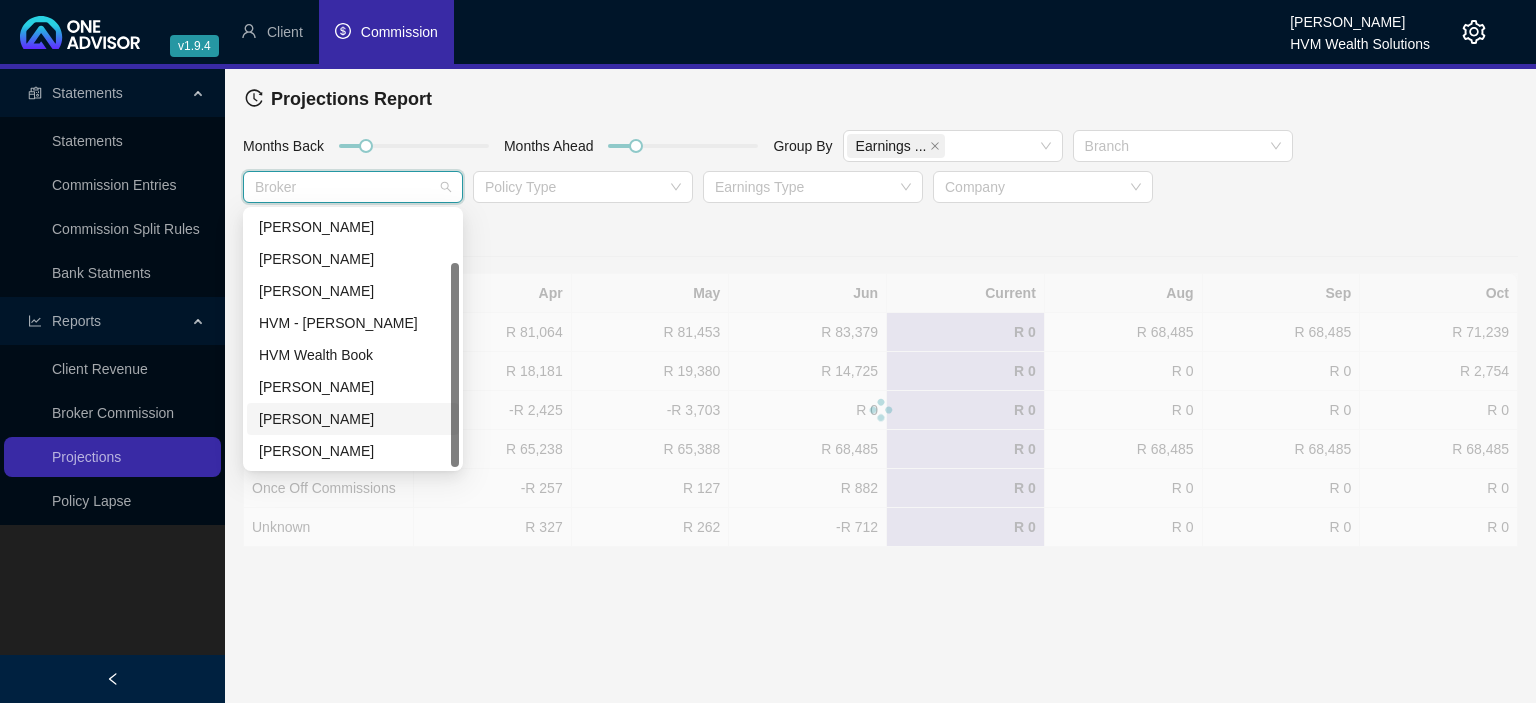 click at bounding box center [342, 187] 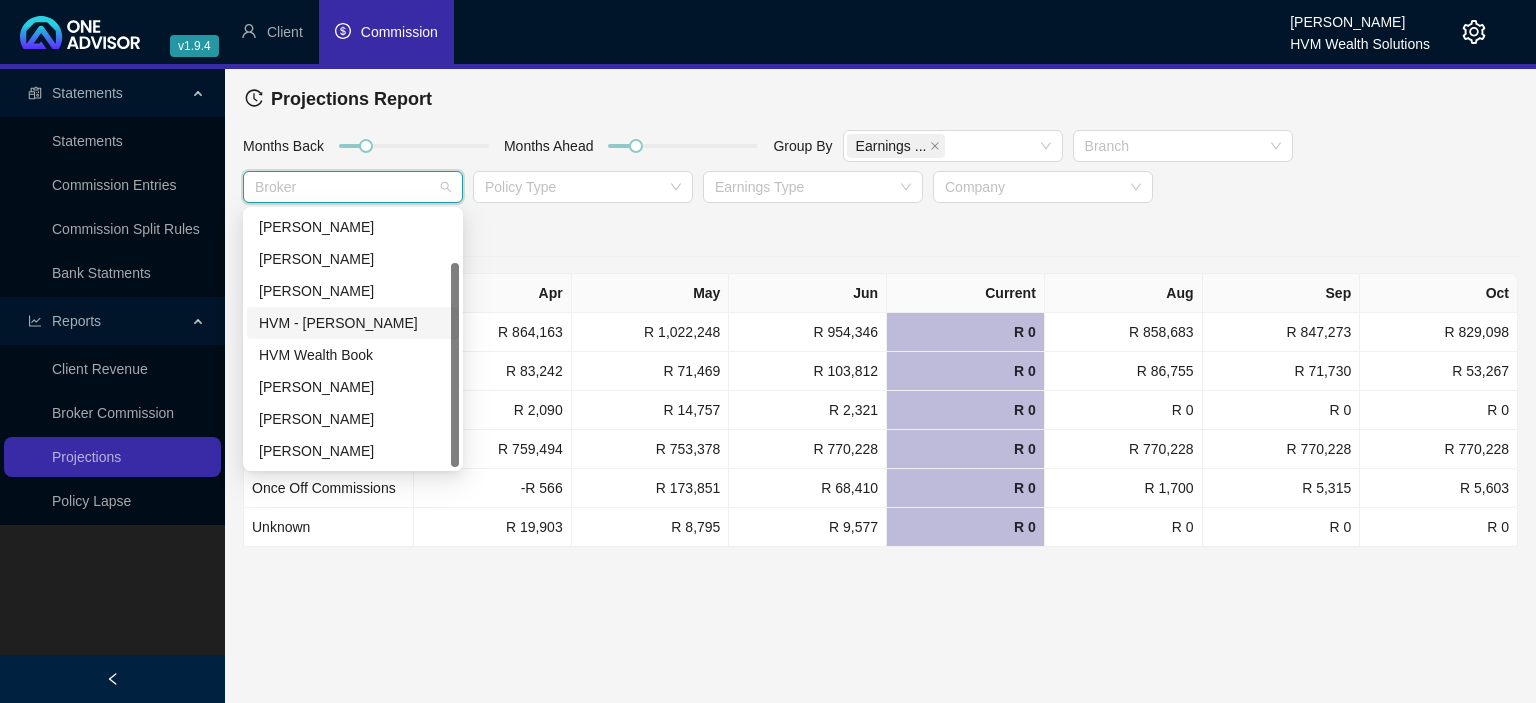 click on "HVM - [PERSON_NAME]" at bounding box center (353, 323) 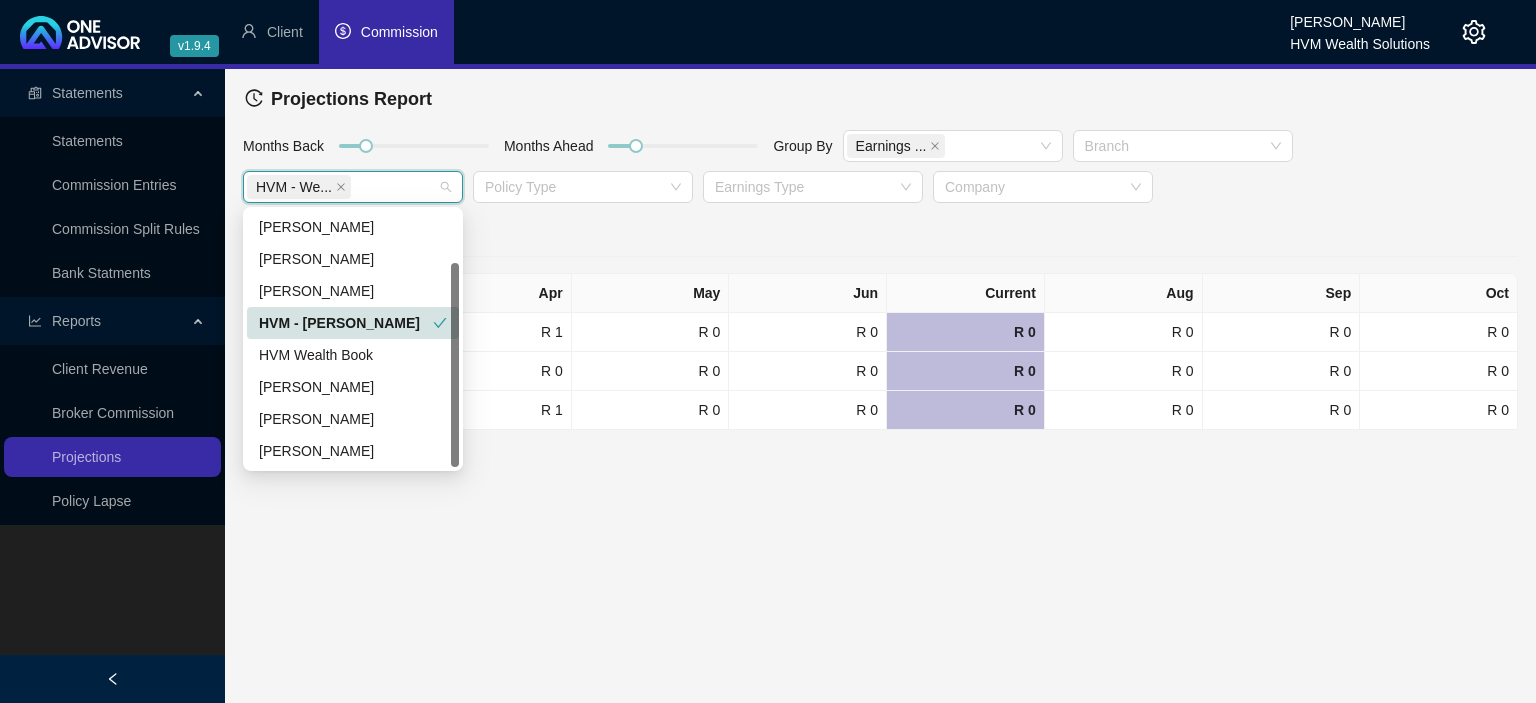 click 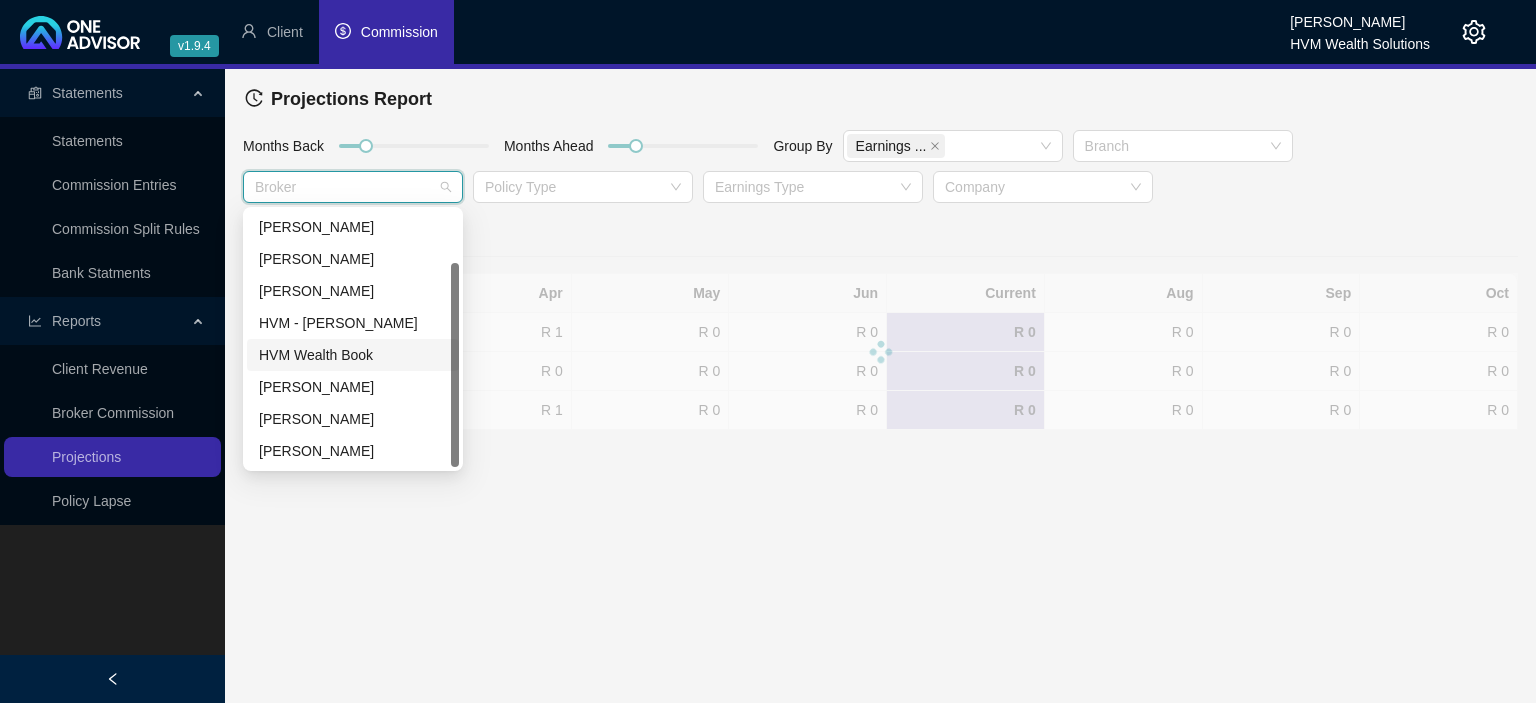 click on "HVM Wealth Book" at bounding box center [353, 355] 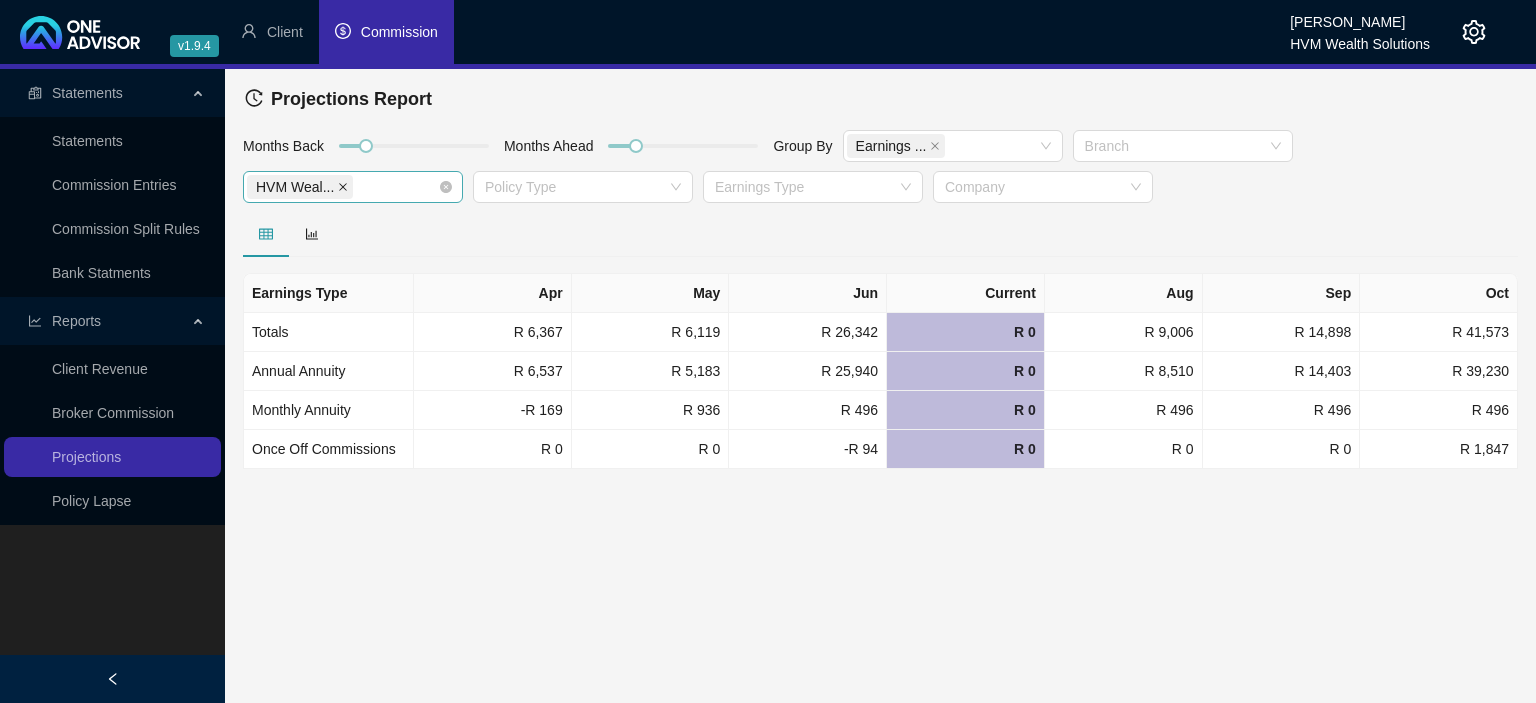 click at bounding box center (343, 187) 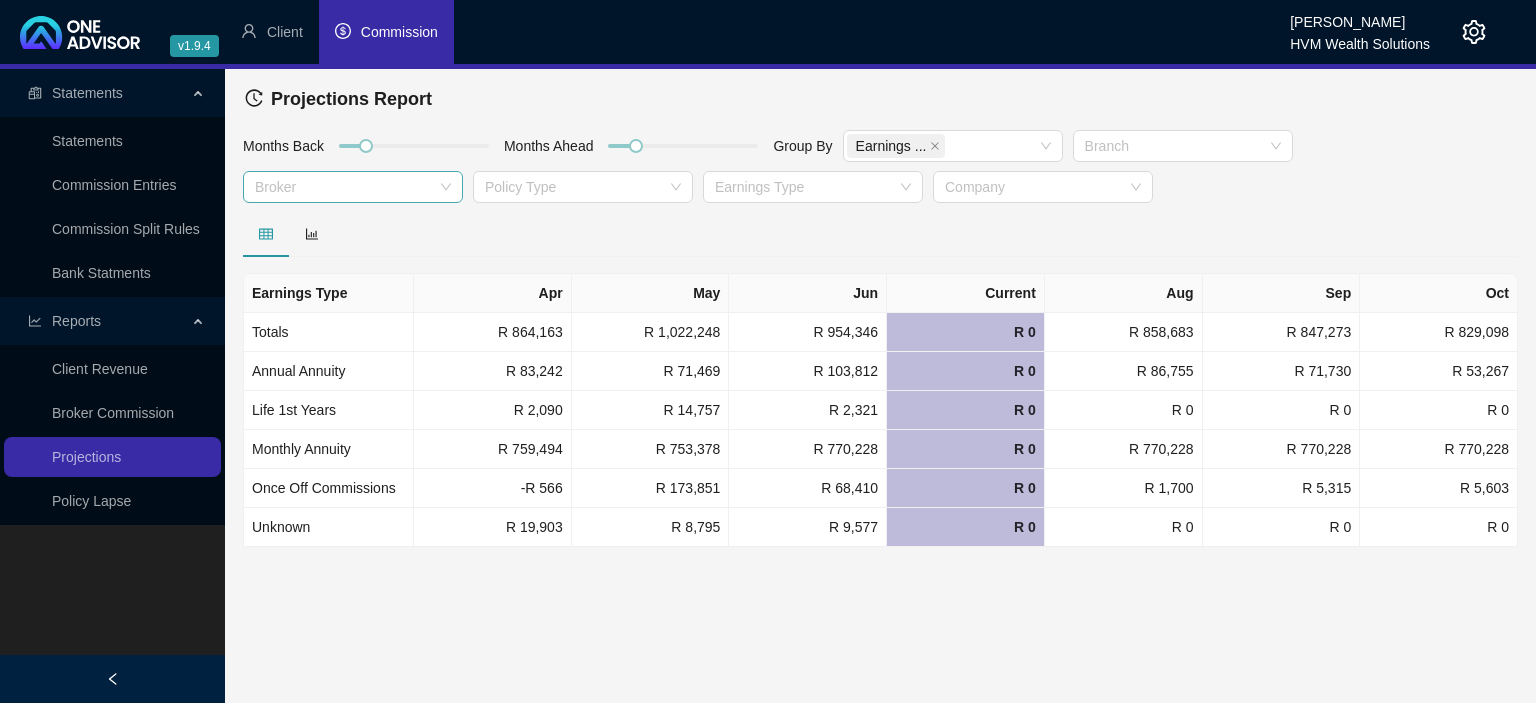 click at bounding box center (342, 187) 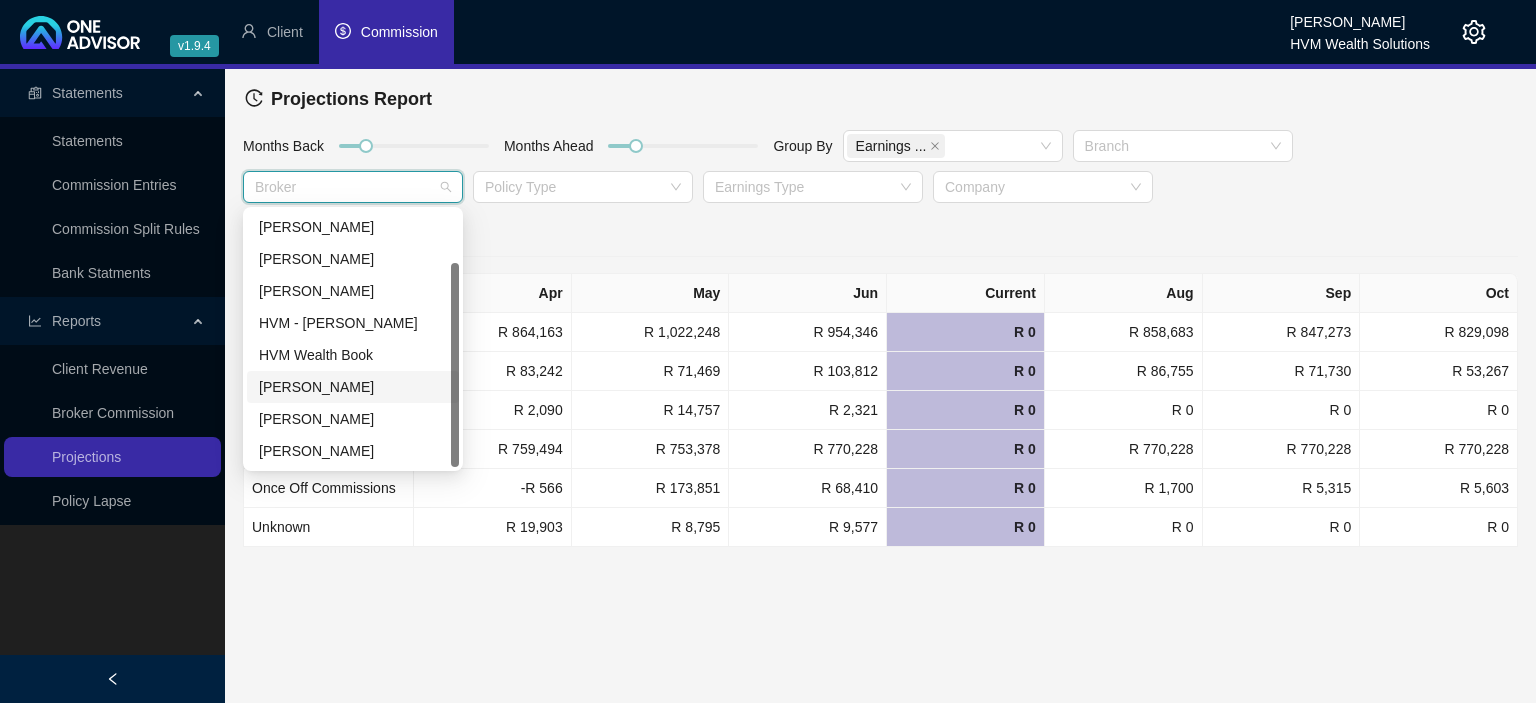 click on "[PERSON_NAME]" at bounding box center (353, 387) 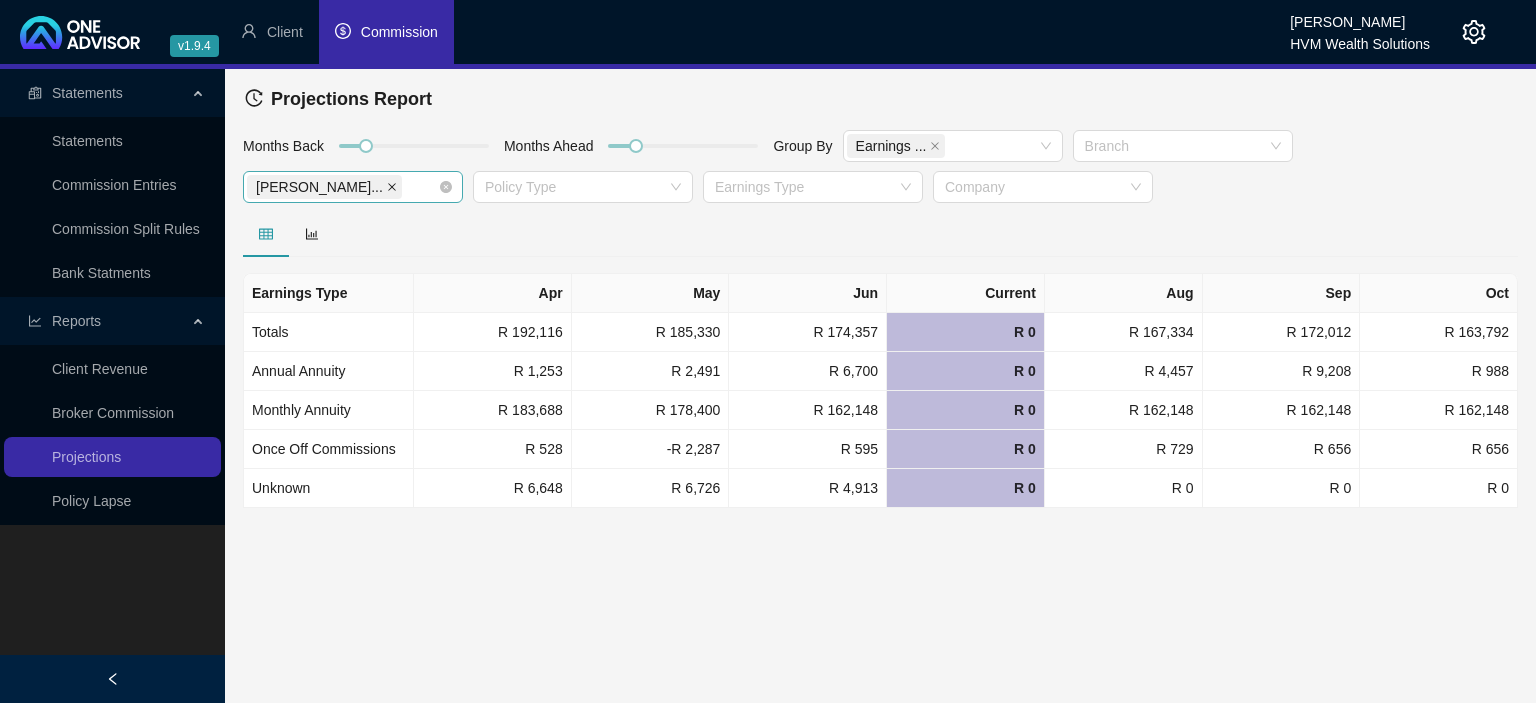 click 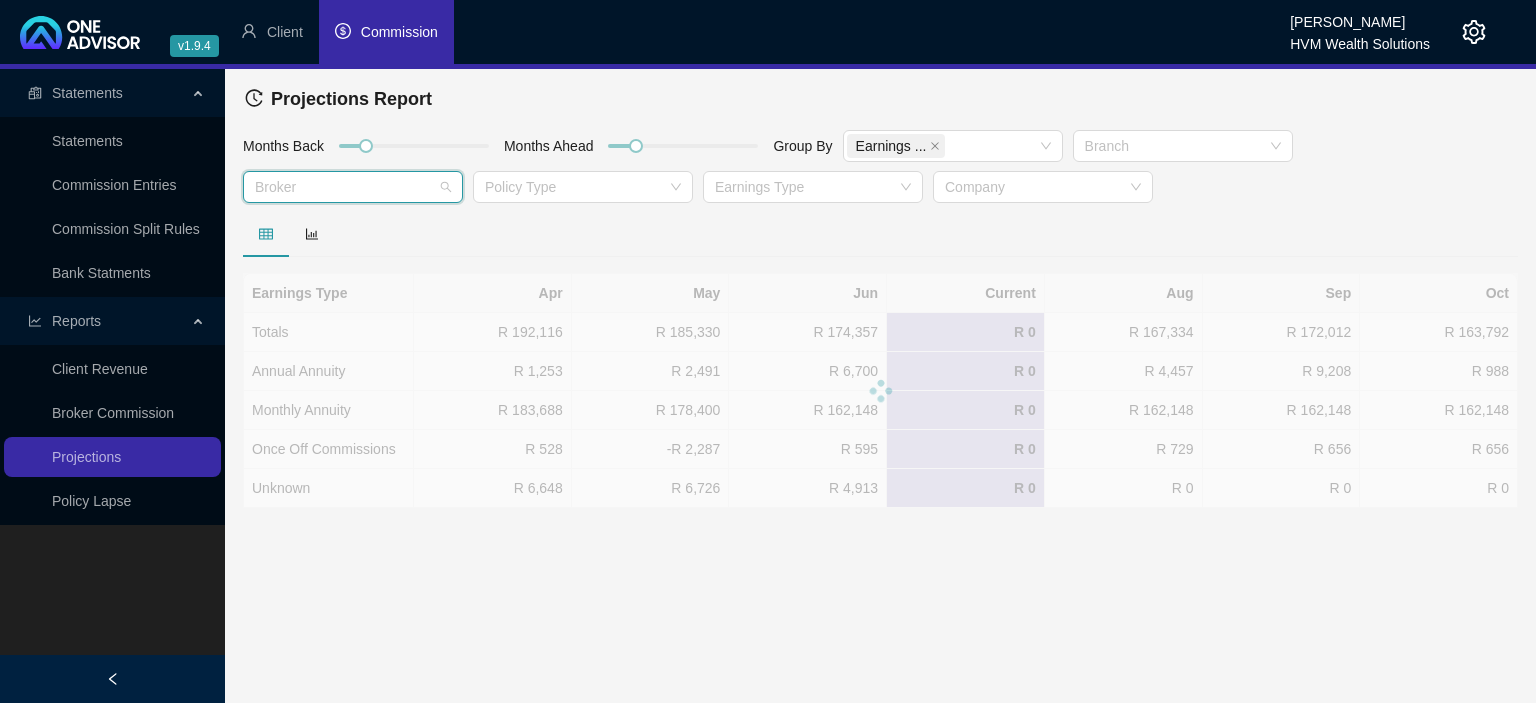 scroll, scrollTop: 64, scrollLeft: 0, axis: vertical 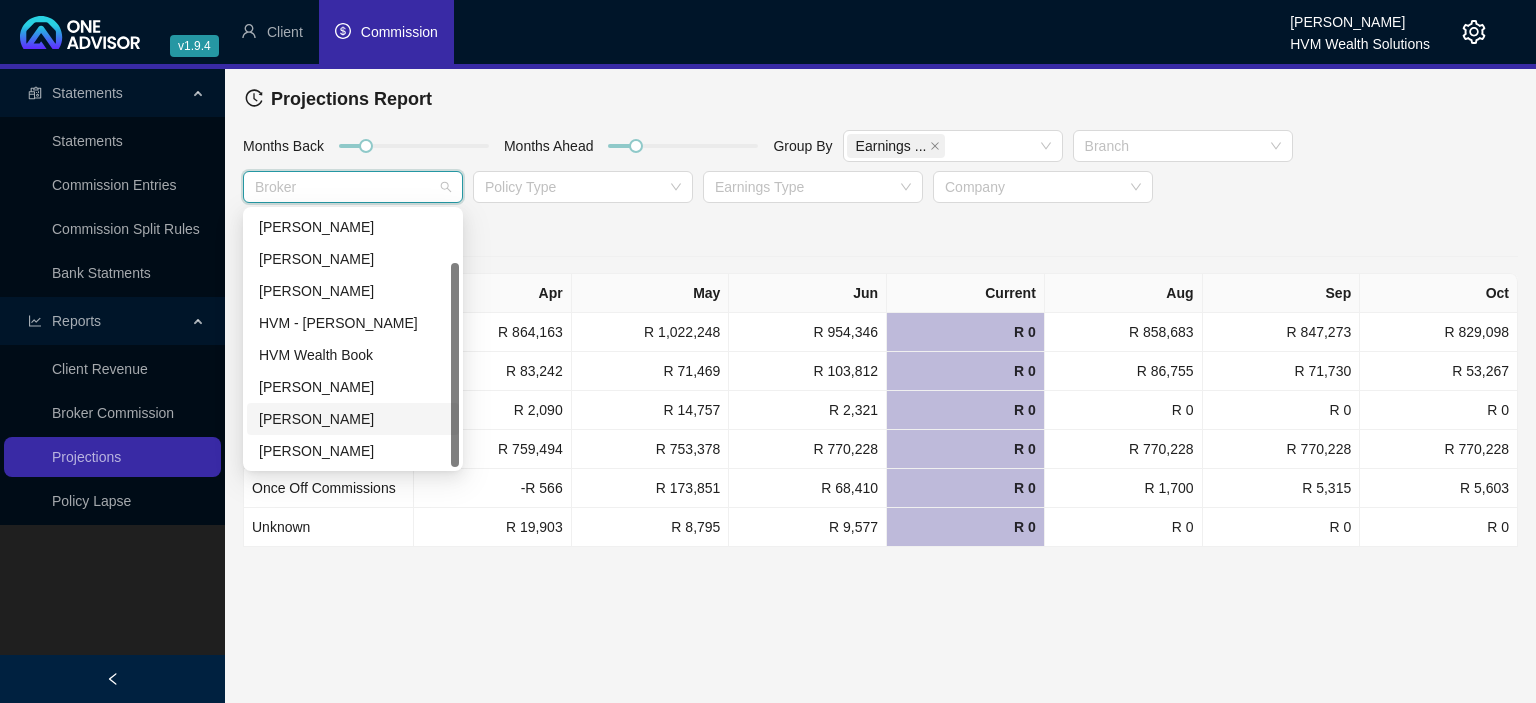 click on "[PERSON_NAME]" at bounding box center (353, 419) 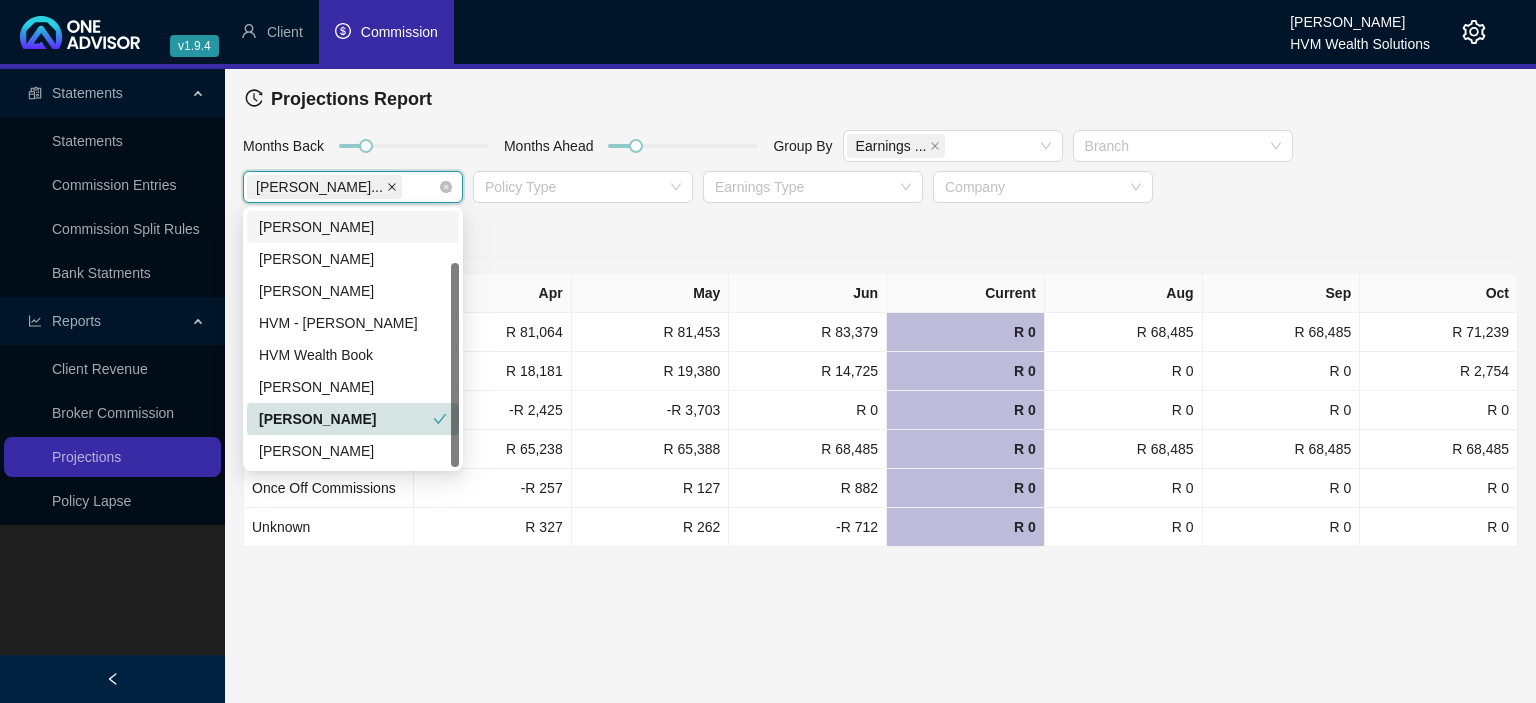 click 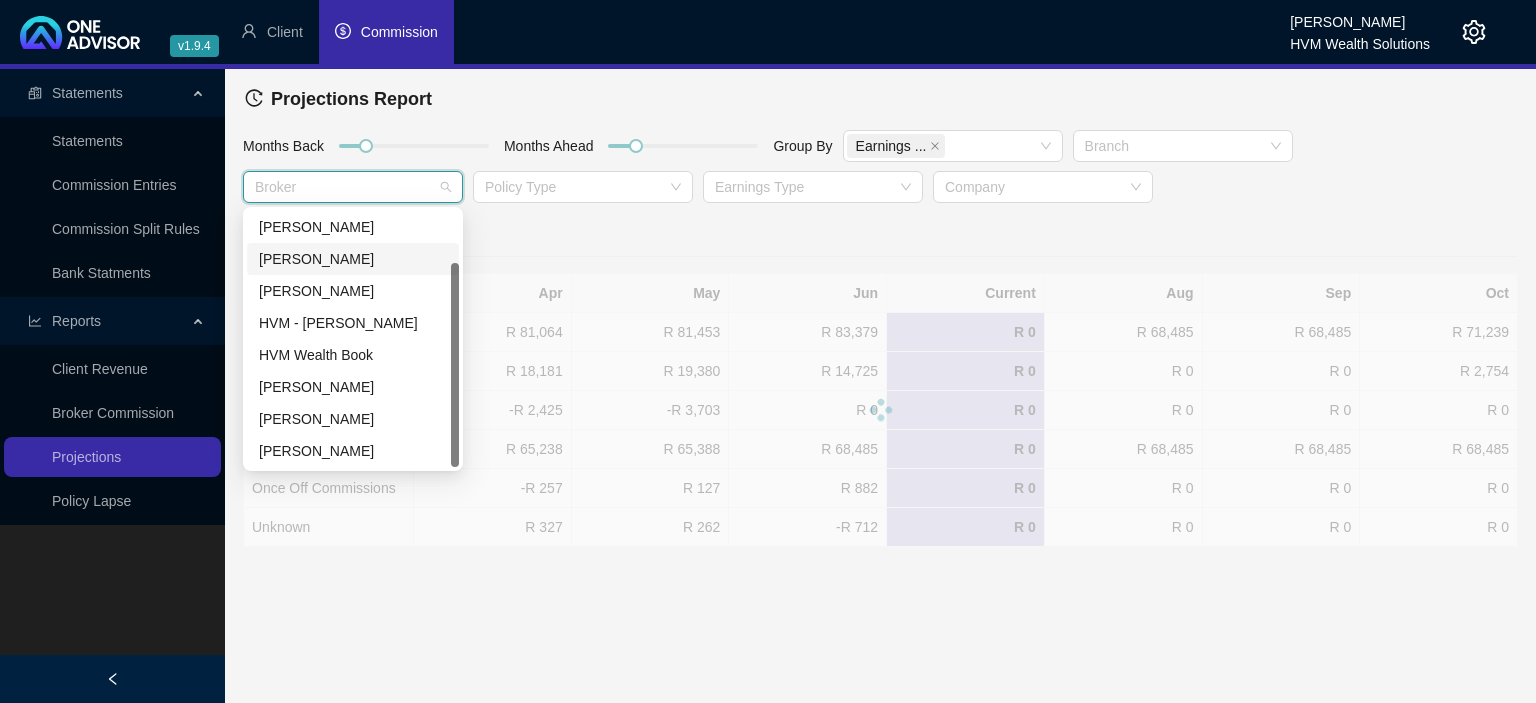 scroll, scrollTop: 0, scrollLeft: 0, axis: both 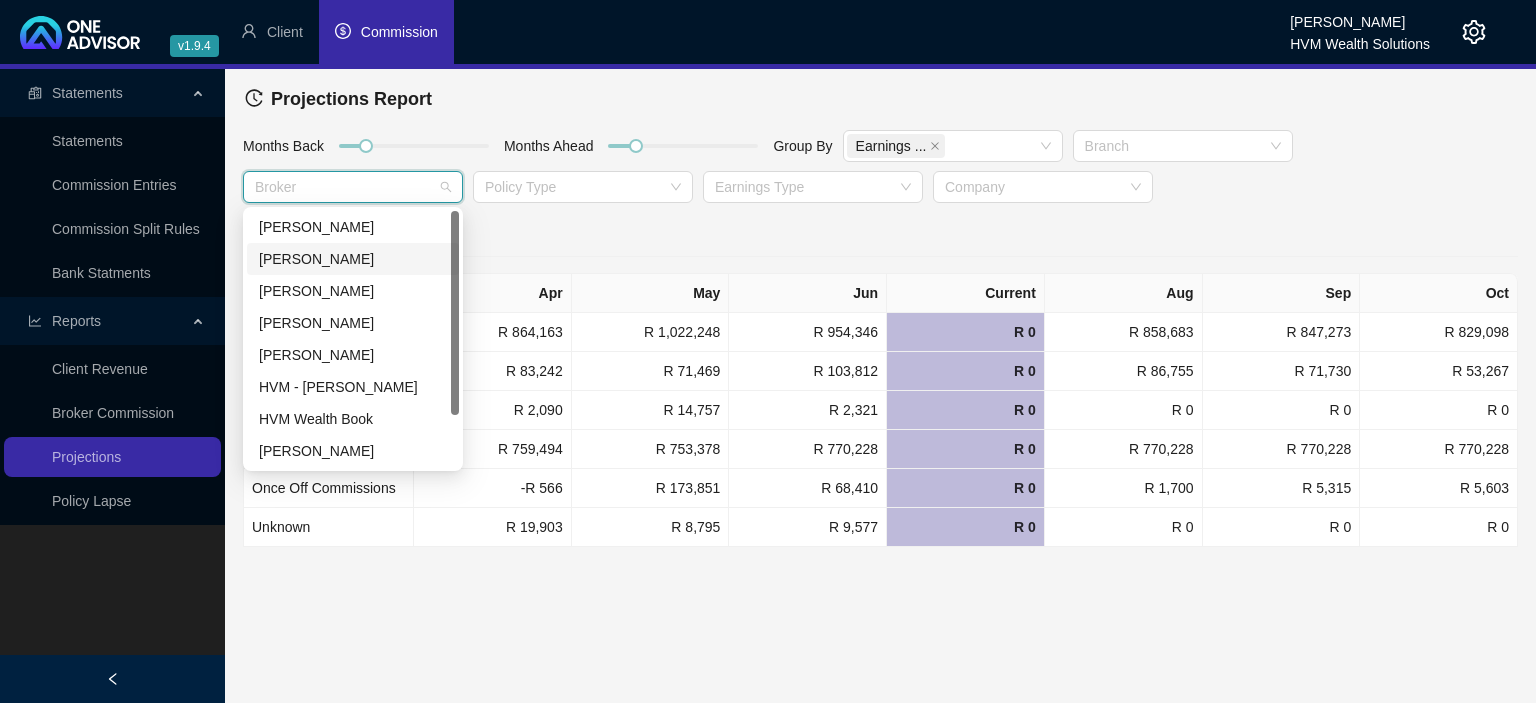 click on "[PERSON_NAME]" at bounding box center [353, 259] 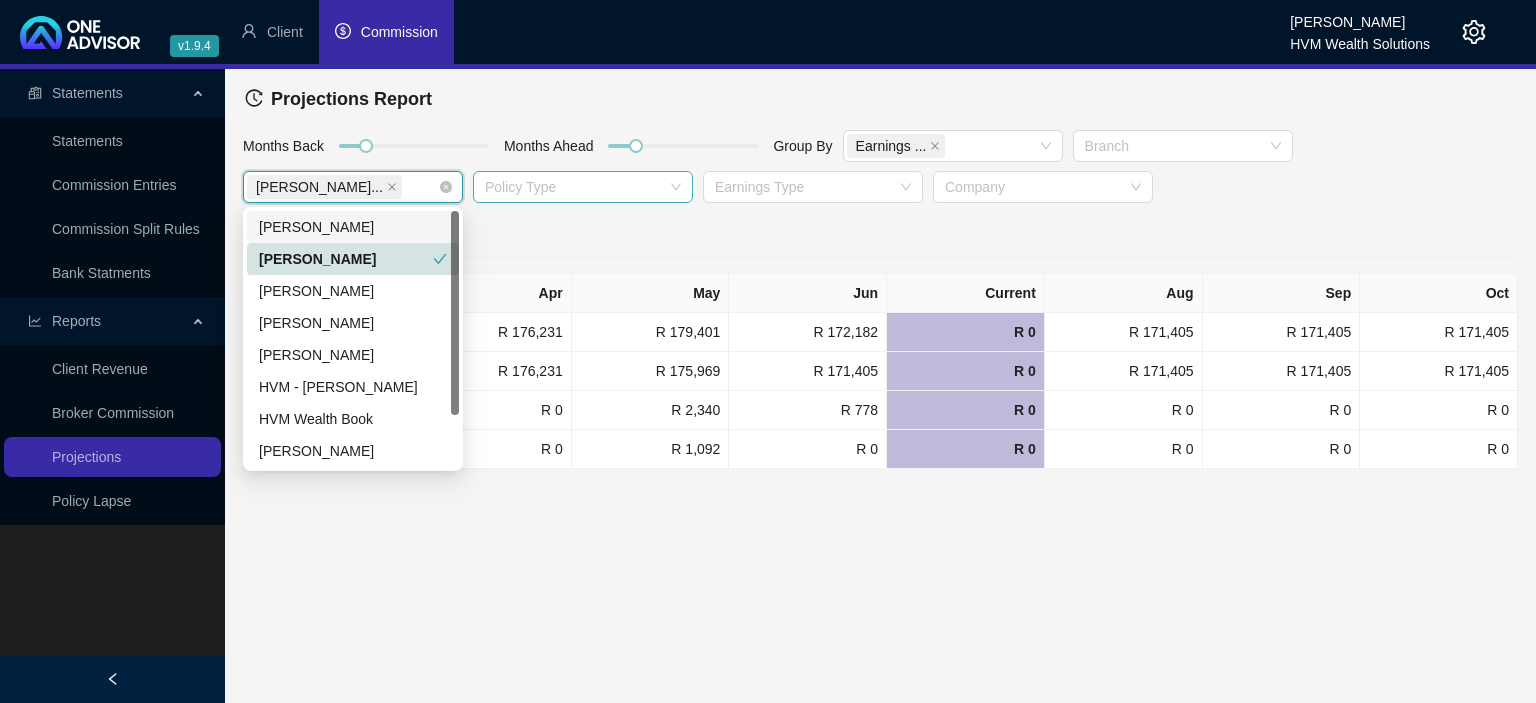 click at bounding box center [572, 187] 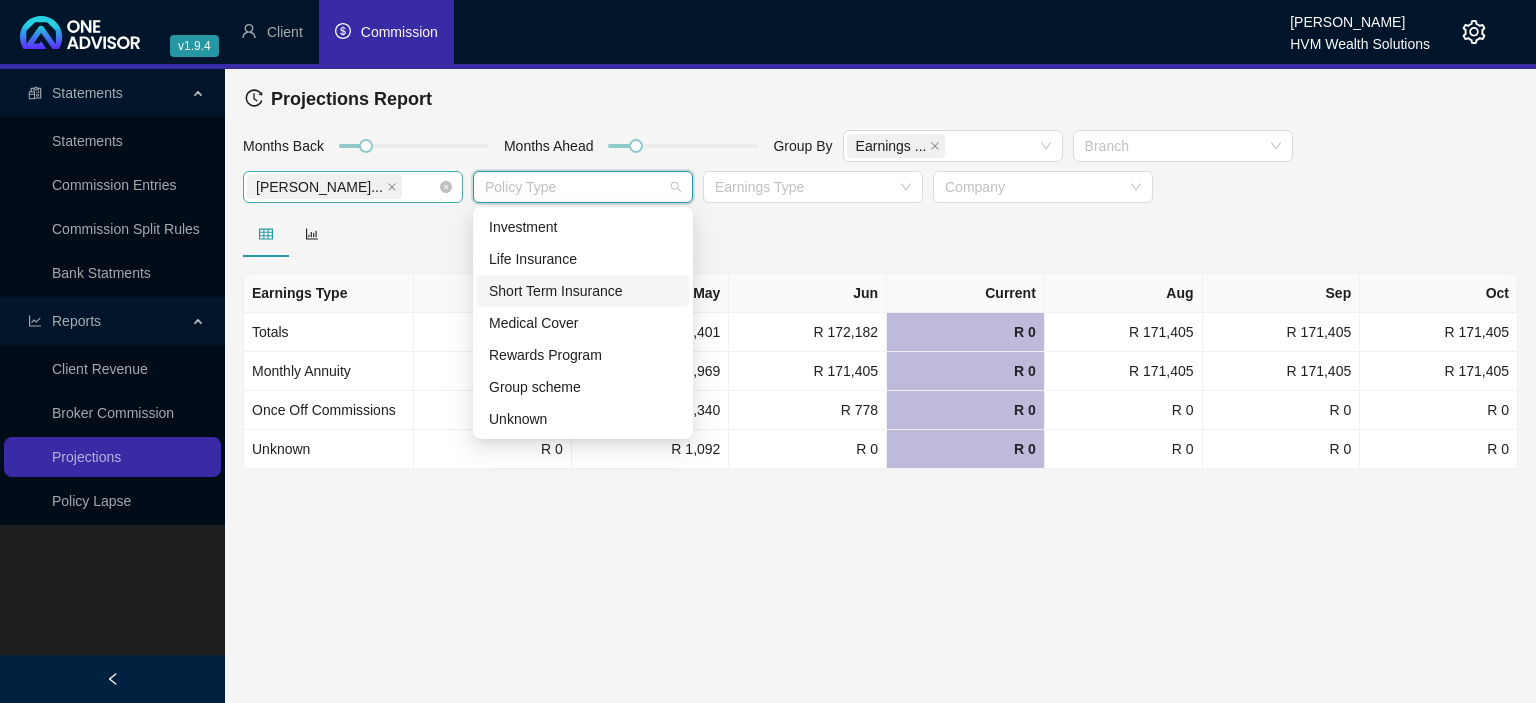click on "Short Term Insurance" at bounding box center [583, 291] 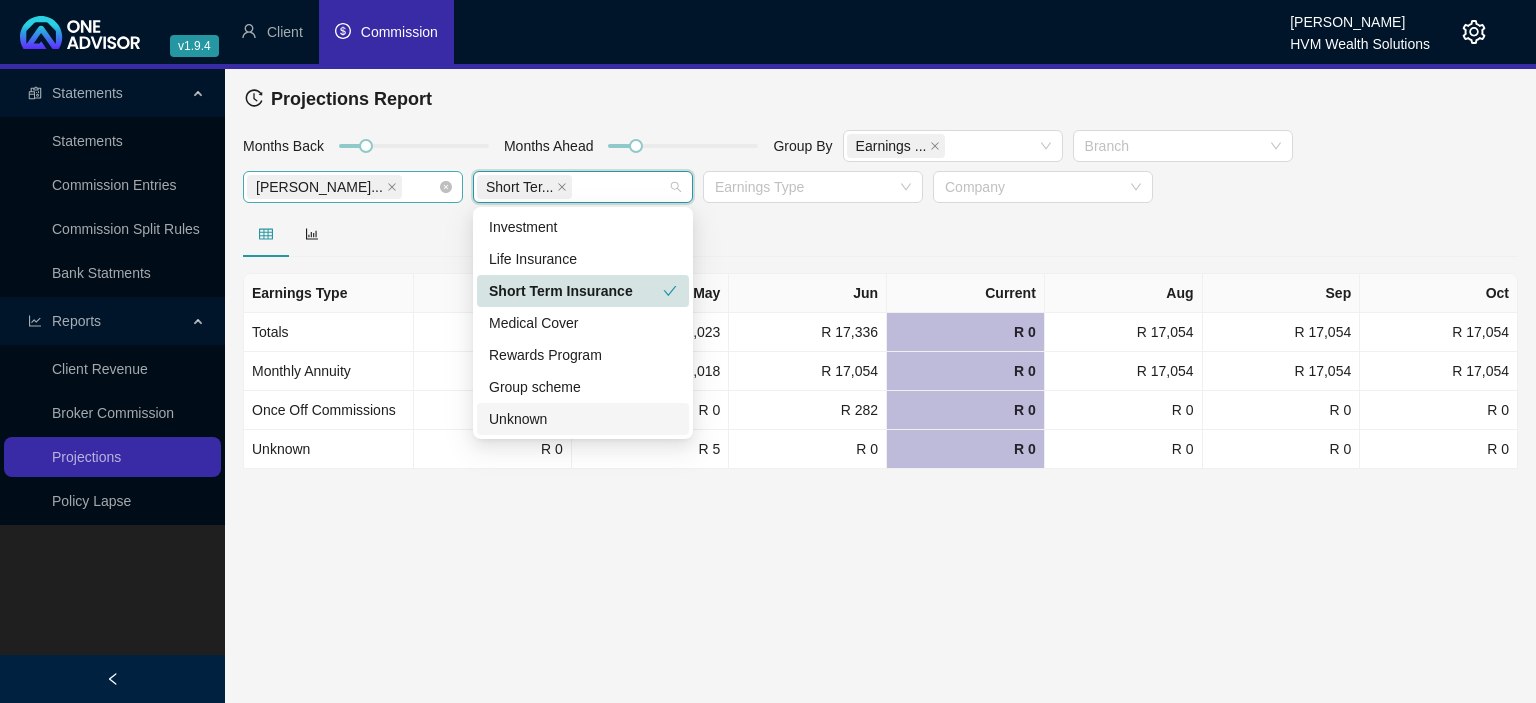 click on "Statements Statements Commission Entries Commission Split Rules Bank Statments Reports Client Revenue Broker Commission Projections Policy Lapse Projections Report Months Back Months Ahead Group By Earnings ...     [PERSON_NAME]-An...   Short Ter...     Earnings Type   Company Earnings Type Apr May Jun Current Aug Sep Oct                 Totals R 13,820 R 15,023 R 17,336 R 0 R 17,054 R 17,054 R 17,054 Monthly Annuity R 13,820 R 15,018 R 17,054 R 0 R 17,054 R 17,054 R 17,054 Once Off Commissions R 0 R 0 R 282 R 0 R 0 R 0 R 0 Unknown R 0 R 5 R 0 R 0 R 0 R 0 R 0" at bounding box center [768, 386] 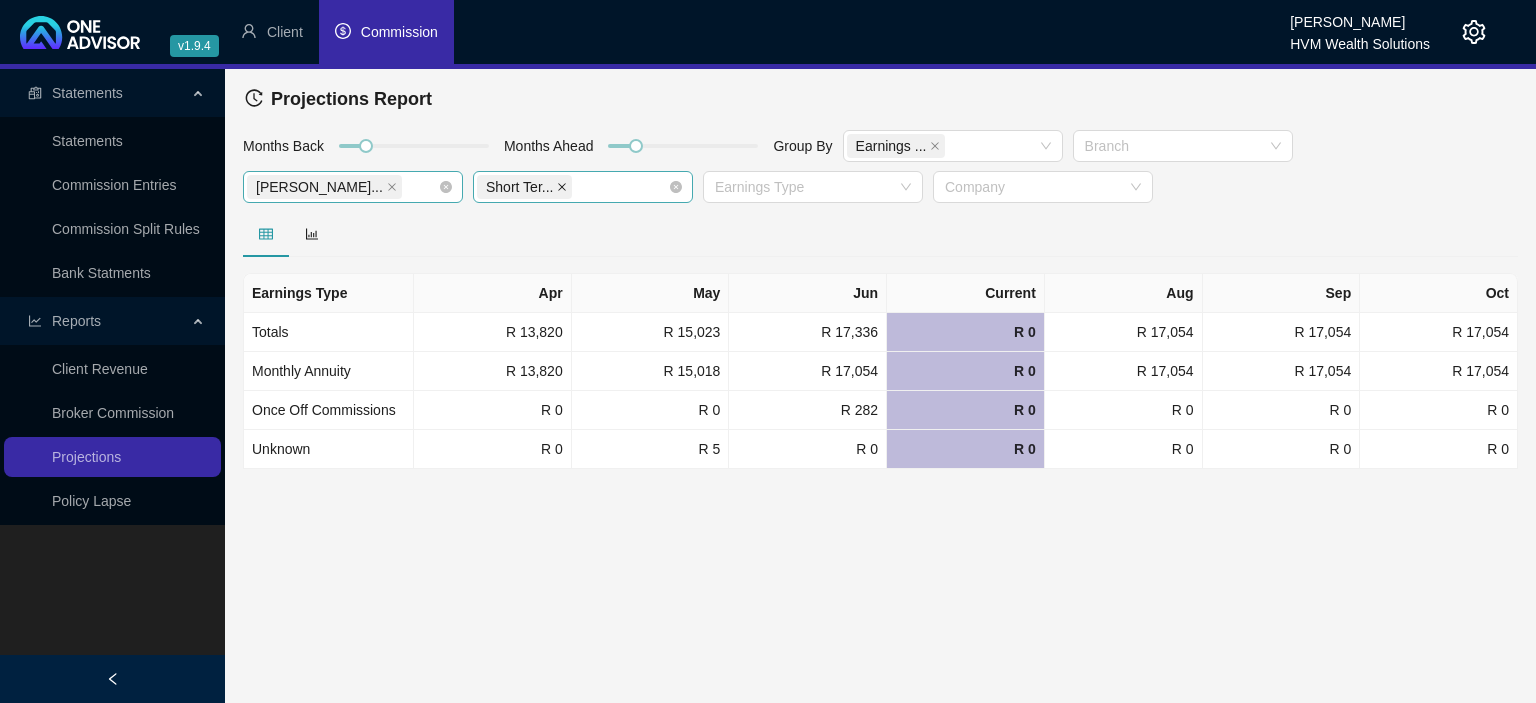 click 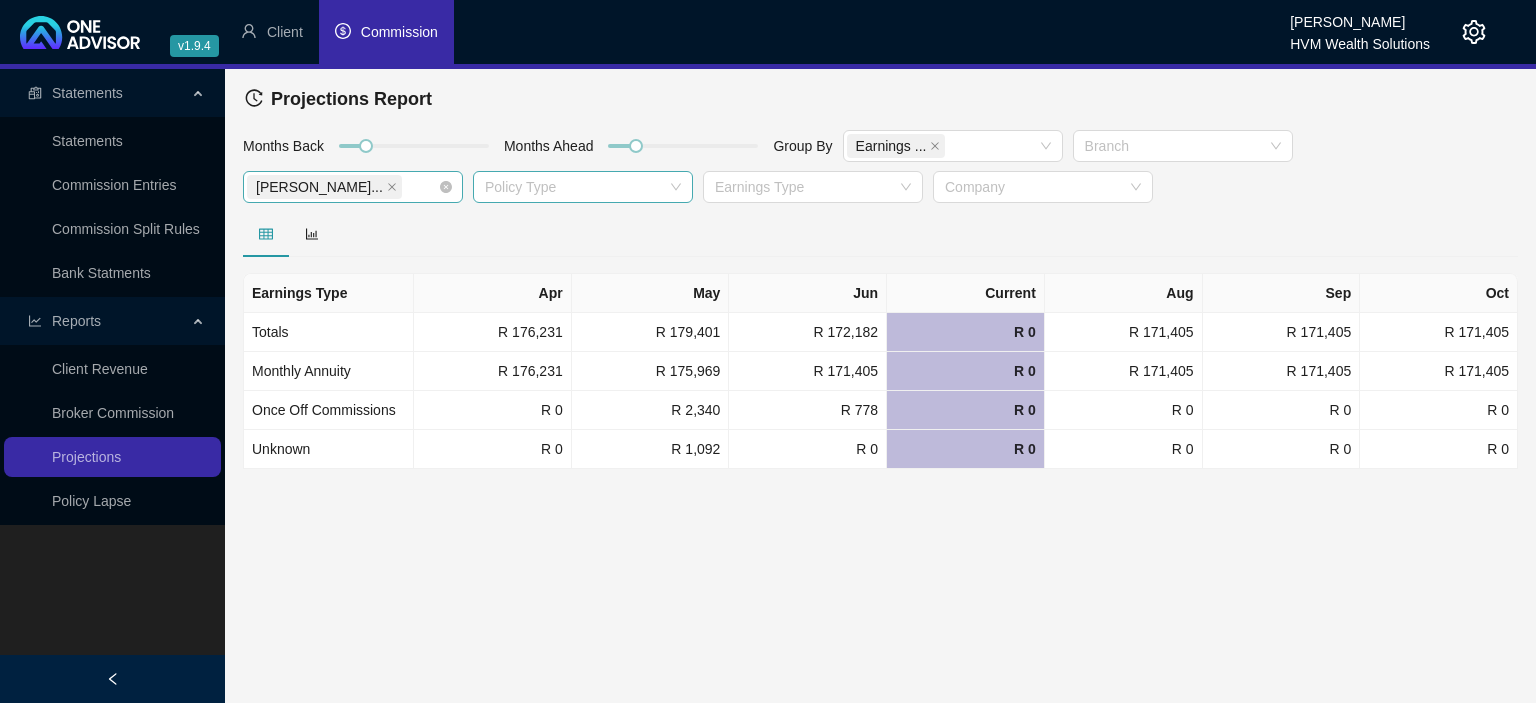 click at bounding box center [572, 187] 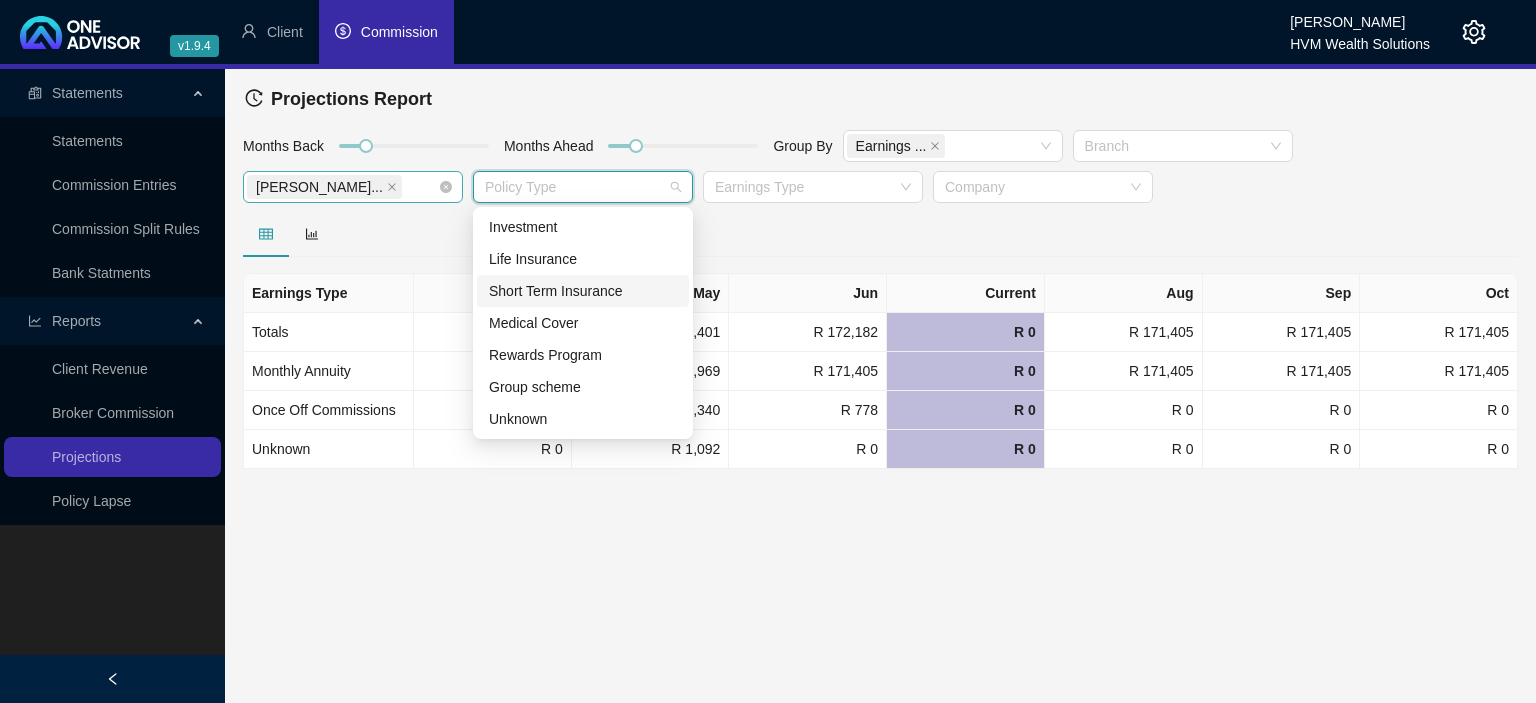 click on "Short Term Insurance" at bounding box center (583, 291) 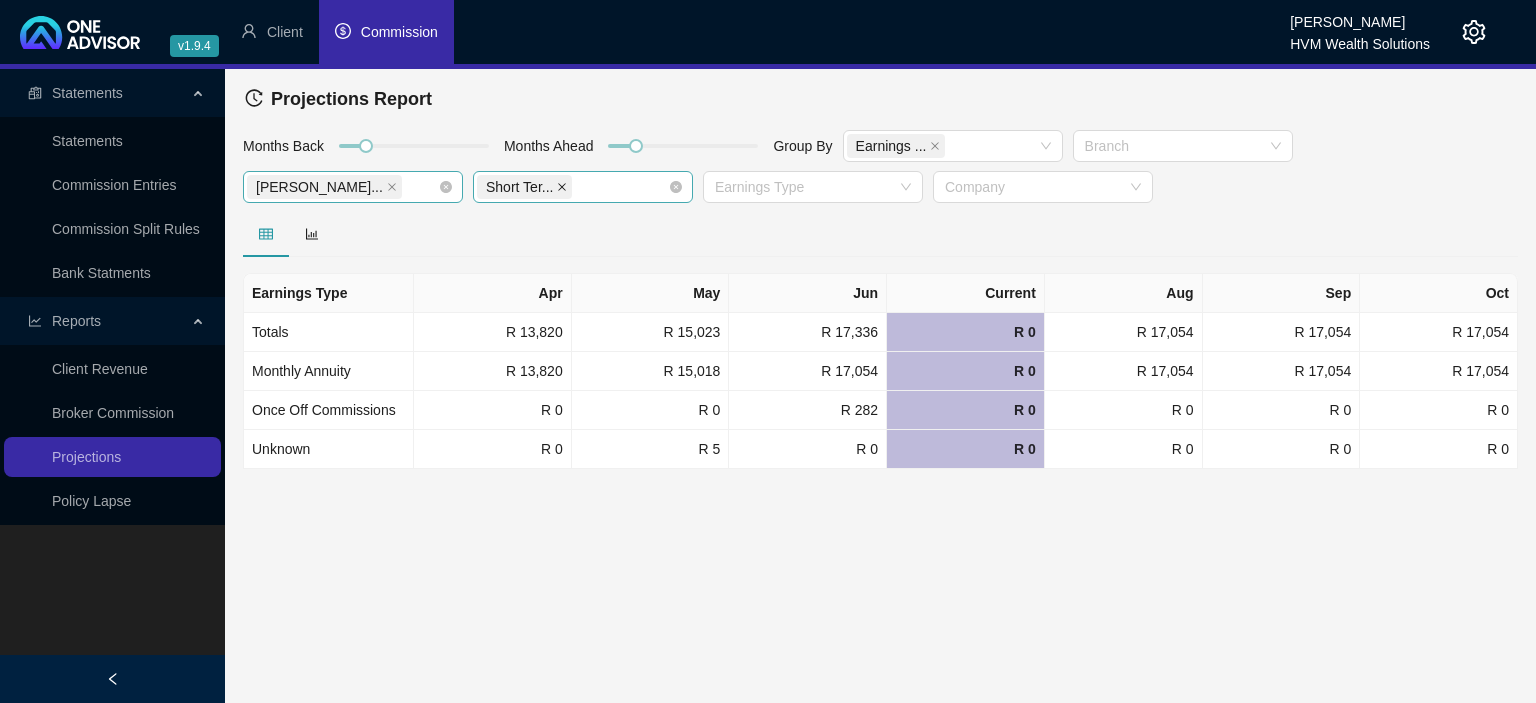 click 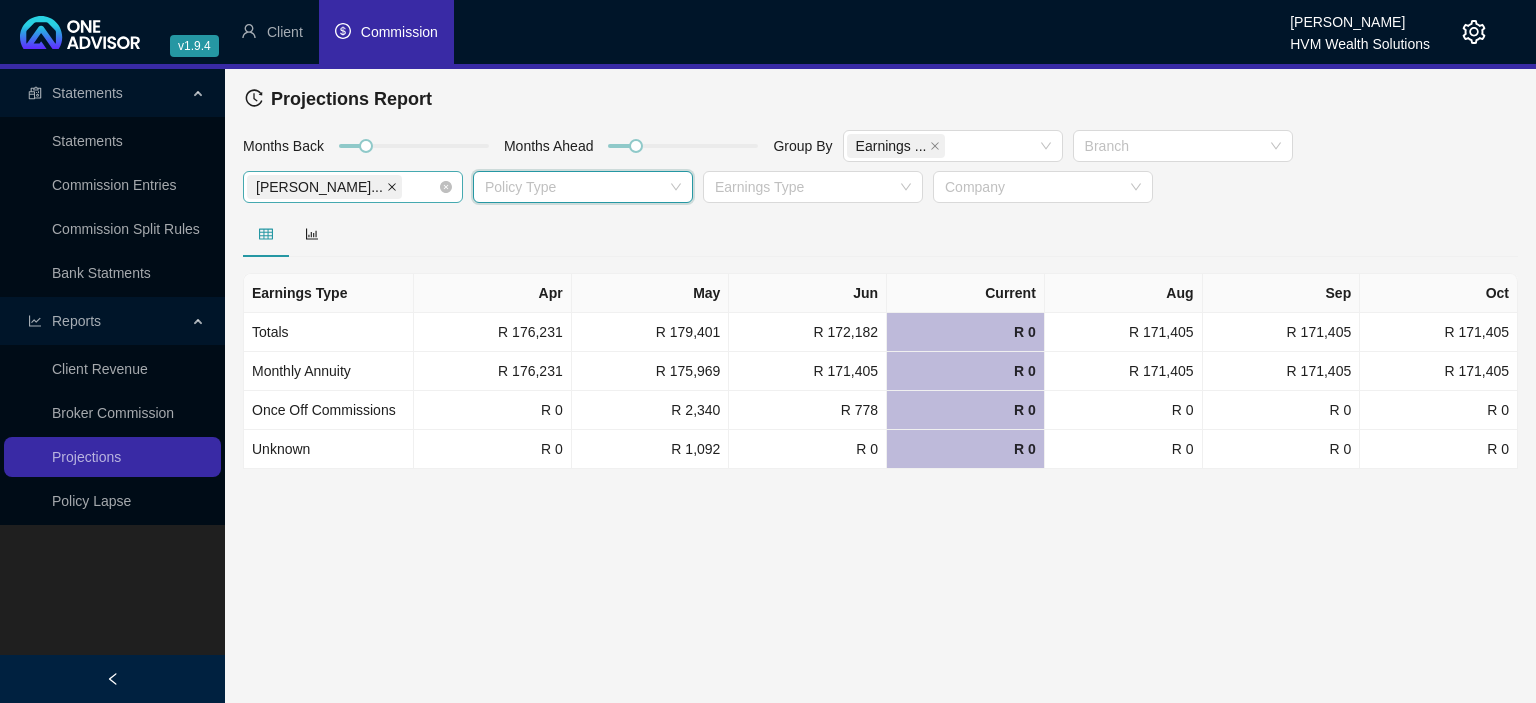 click 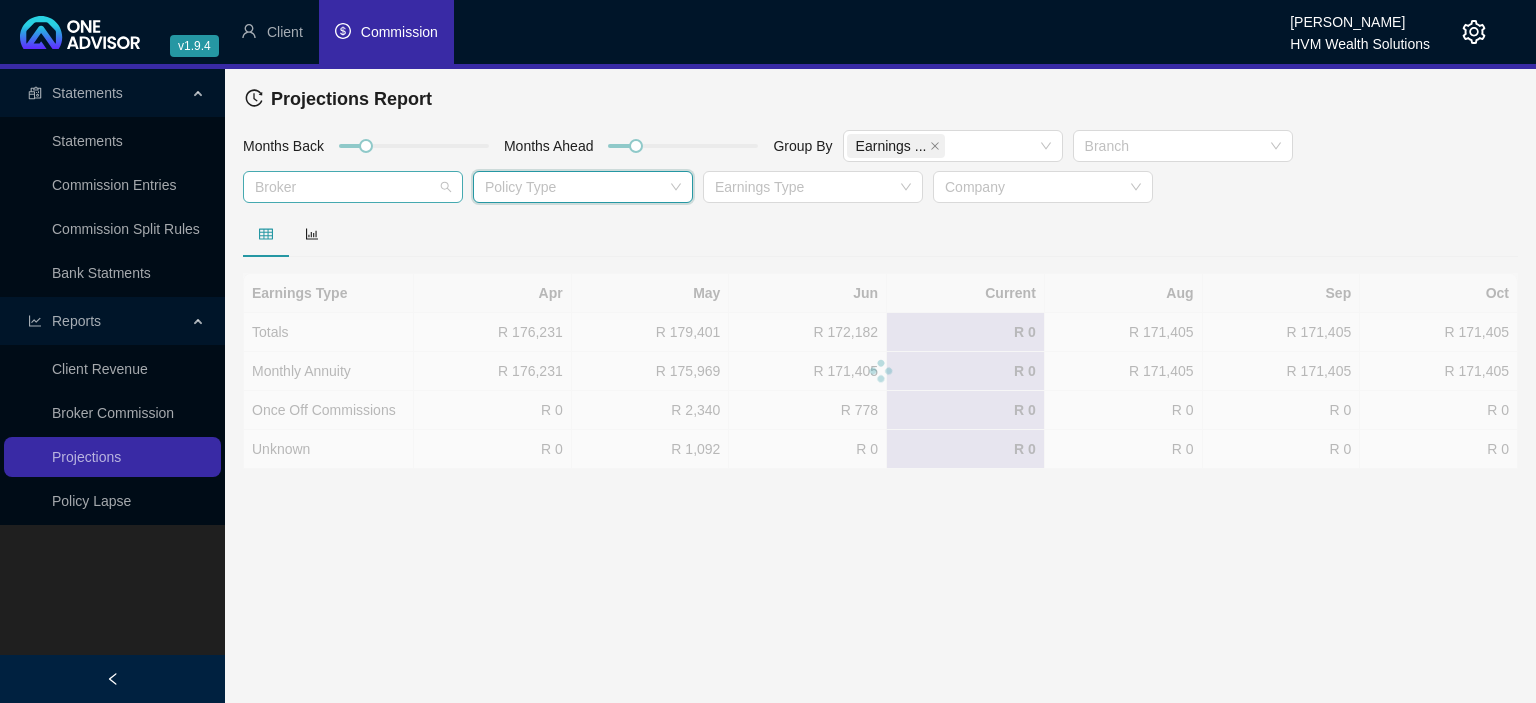 click at bounding box center (342, 187) 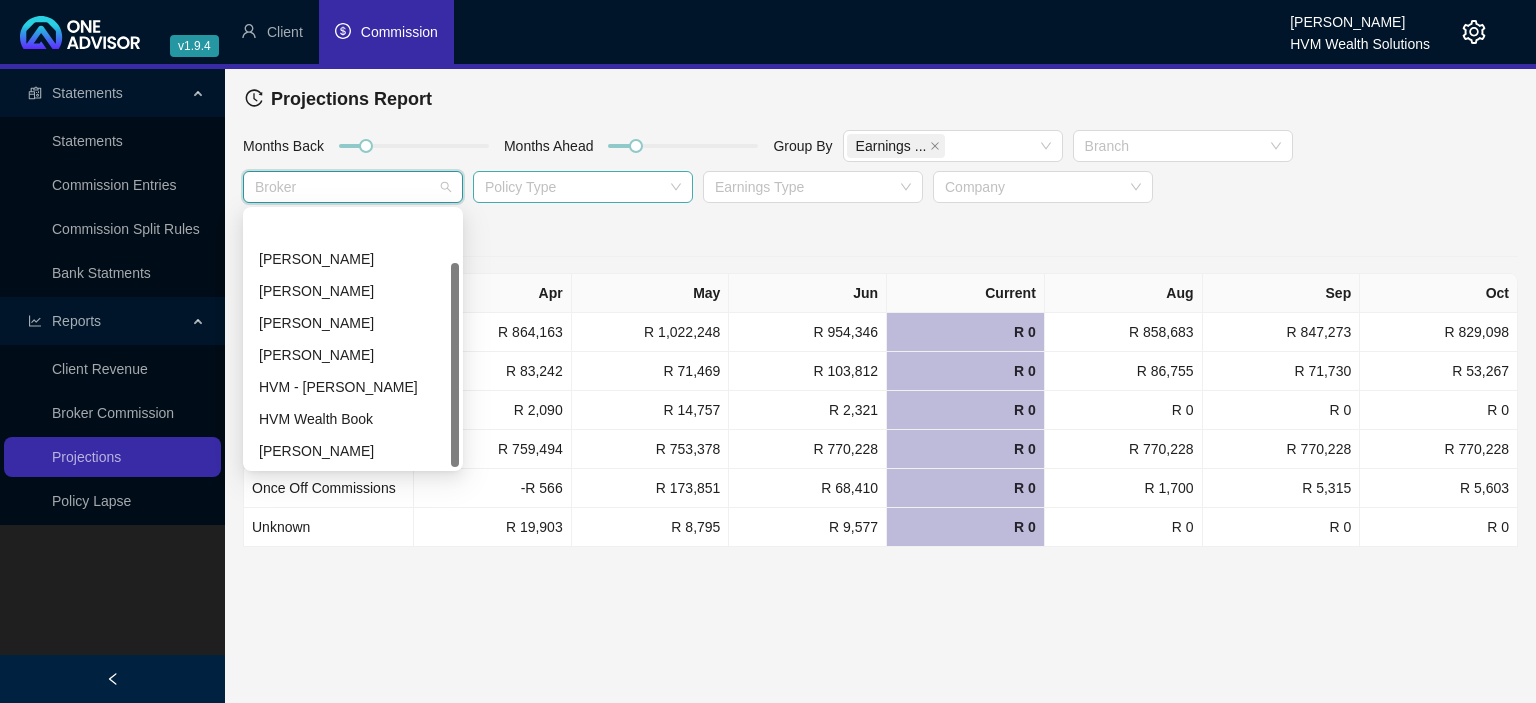 scroll, scrollTop: 64, scrollLeft: 0, axis: vertical 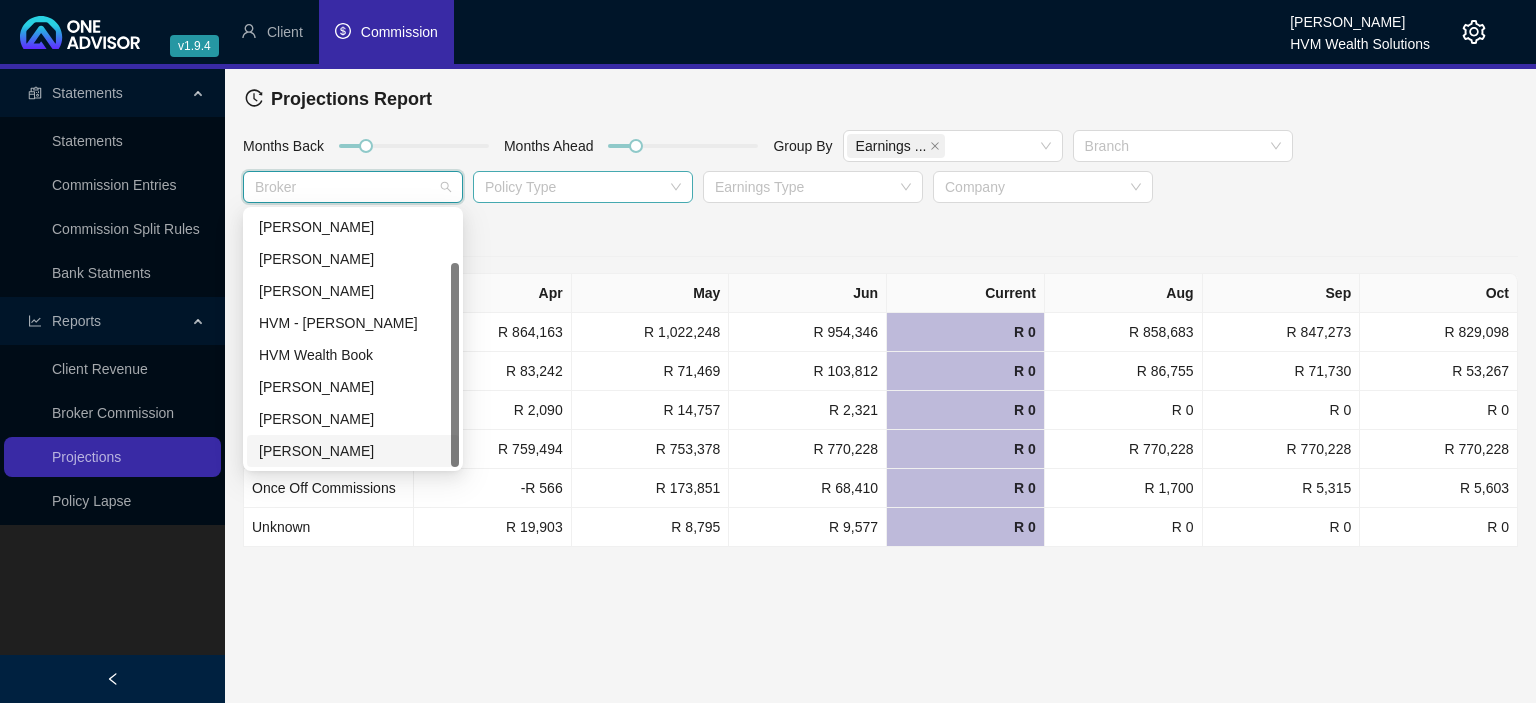 click on "[PERSON_NAME]" at bounding box center (353, 451) 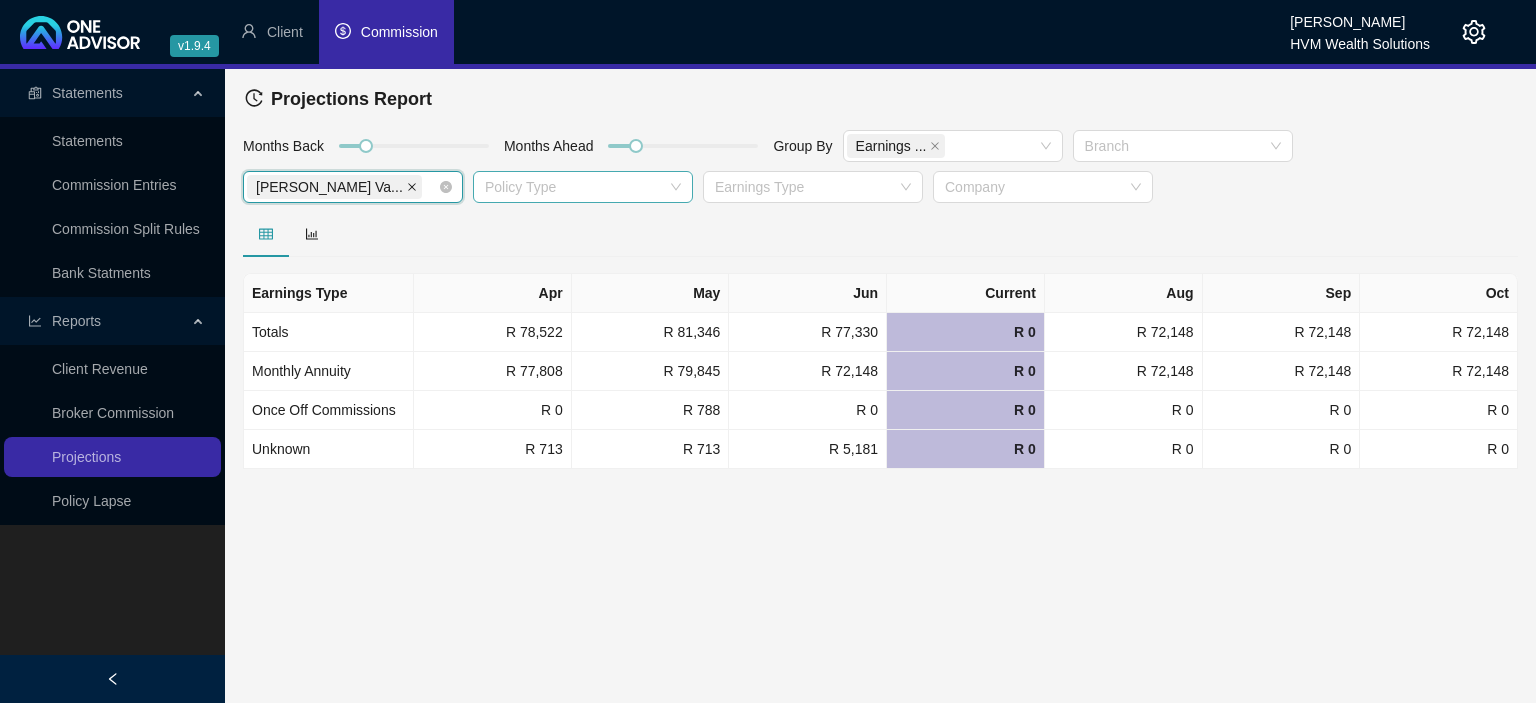 click 